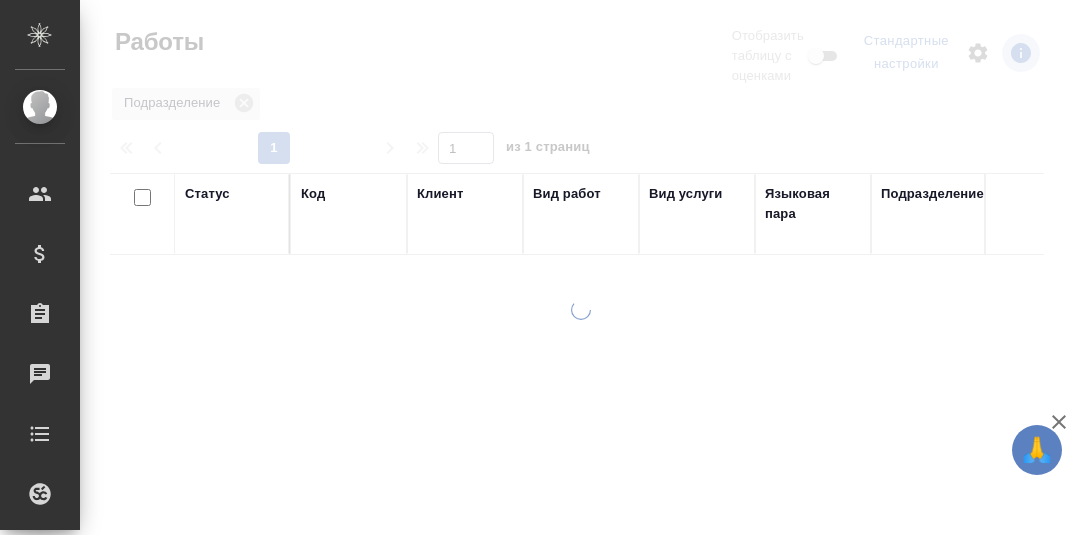 scroll, scrollTop: 0, scrollLeft: 0, axis: both 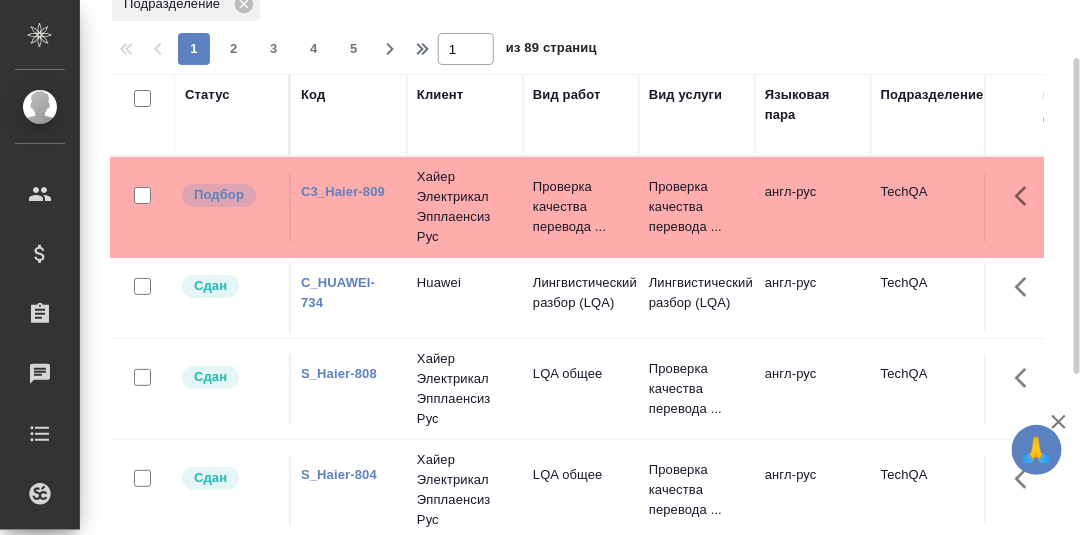 click on "C3_Haier-809" at bounding box center [343, 191] 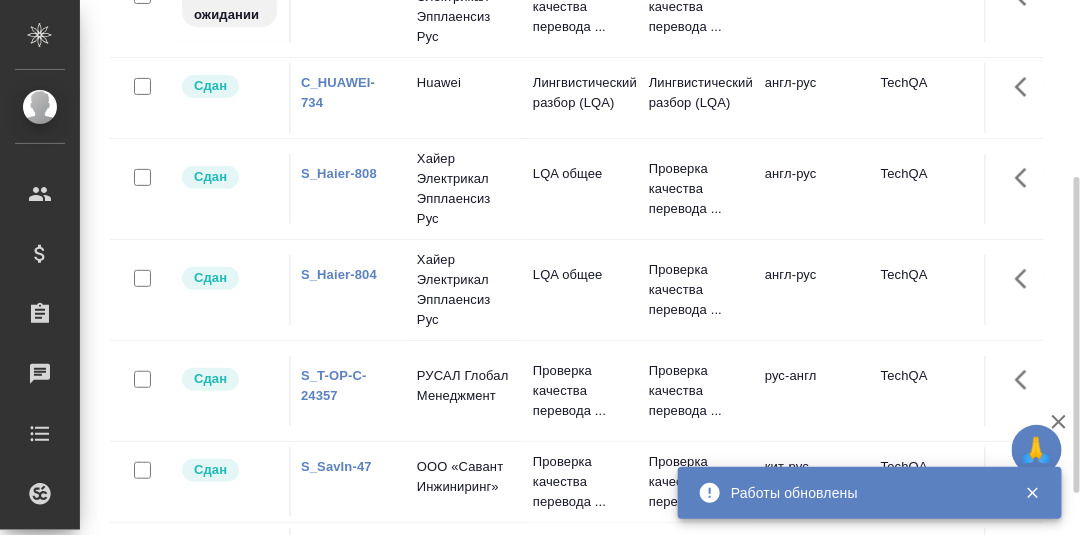 scroll, scrollTop: 368, scrollLeft: 0, axis: vertical 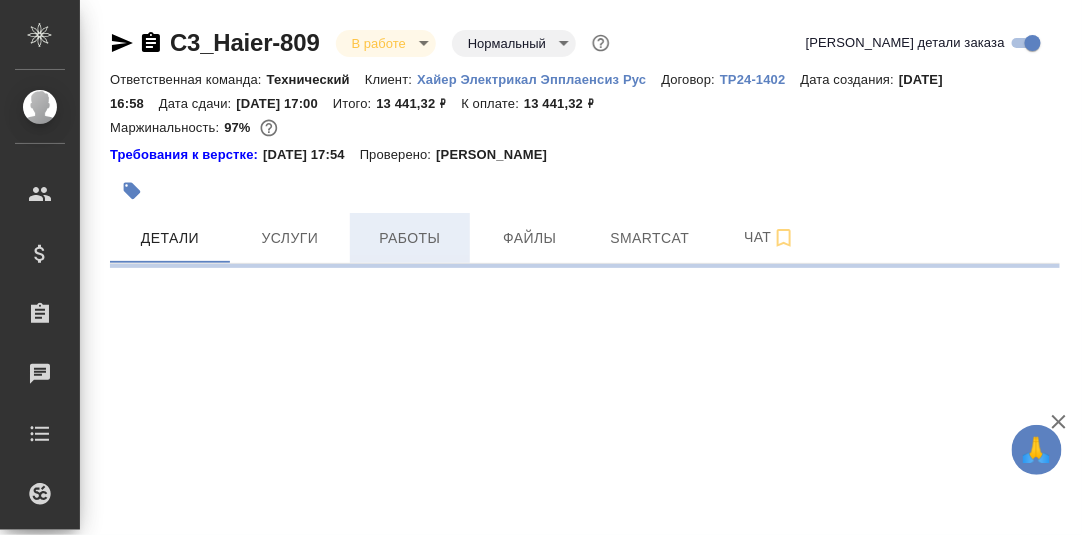 select on "RU" 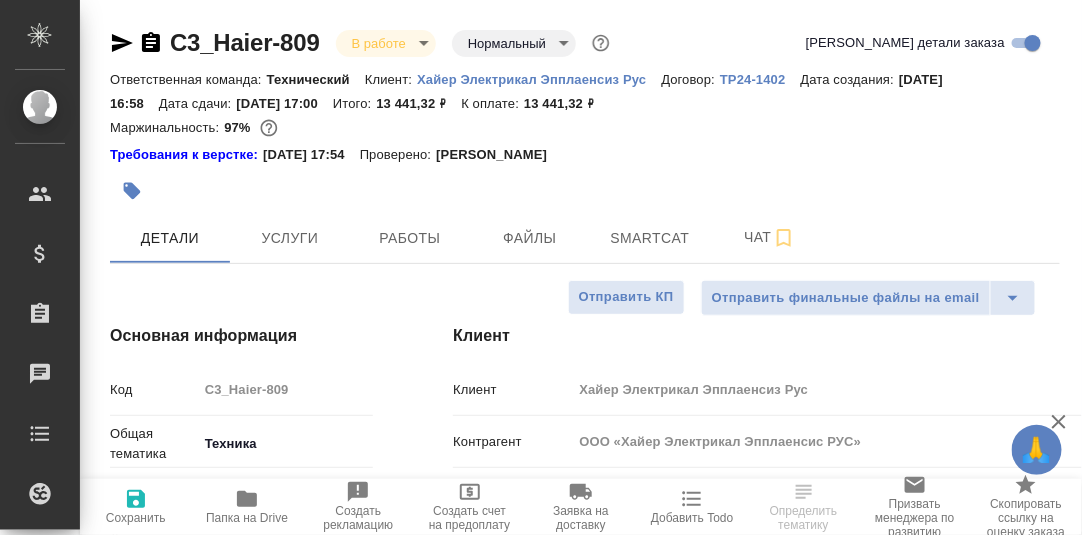 type on "x" 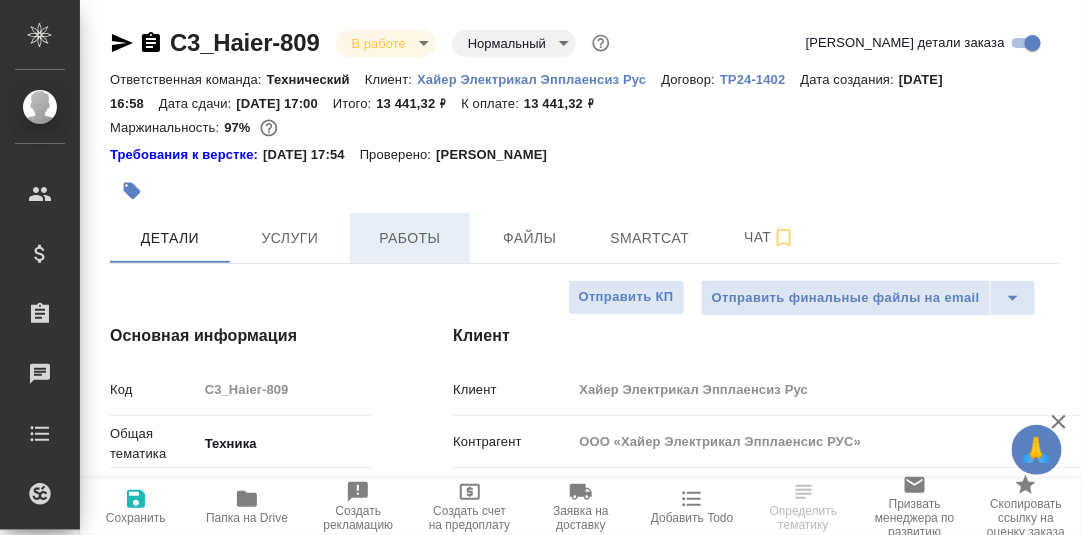 click on "Работы" at bounding box center (410, 238) 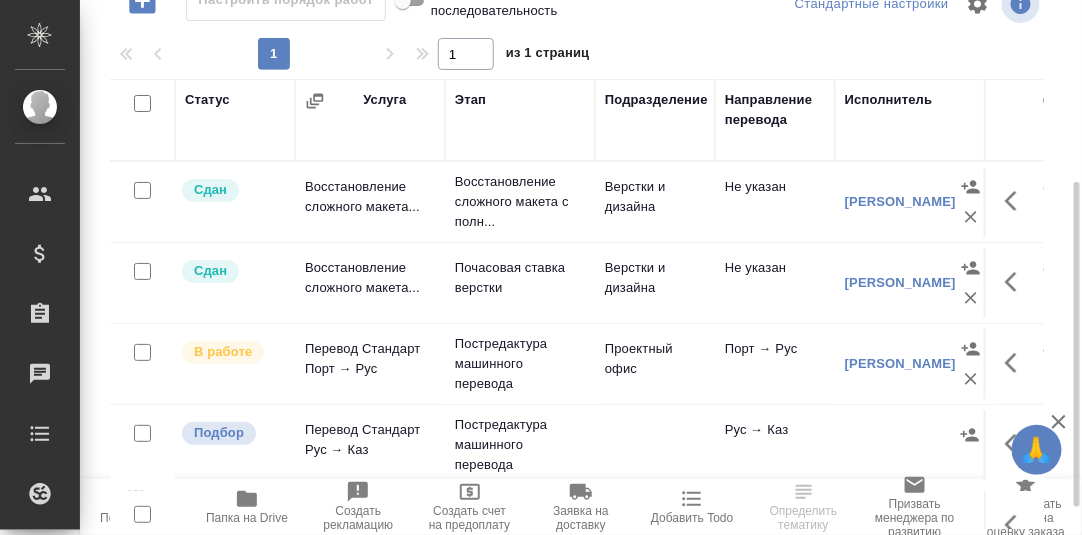 scroll, scrollTop: 344, scrollLeft: 0, axis: vertical 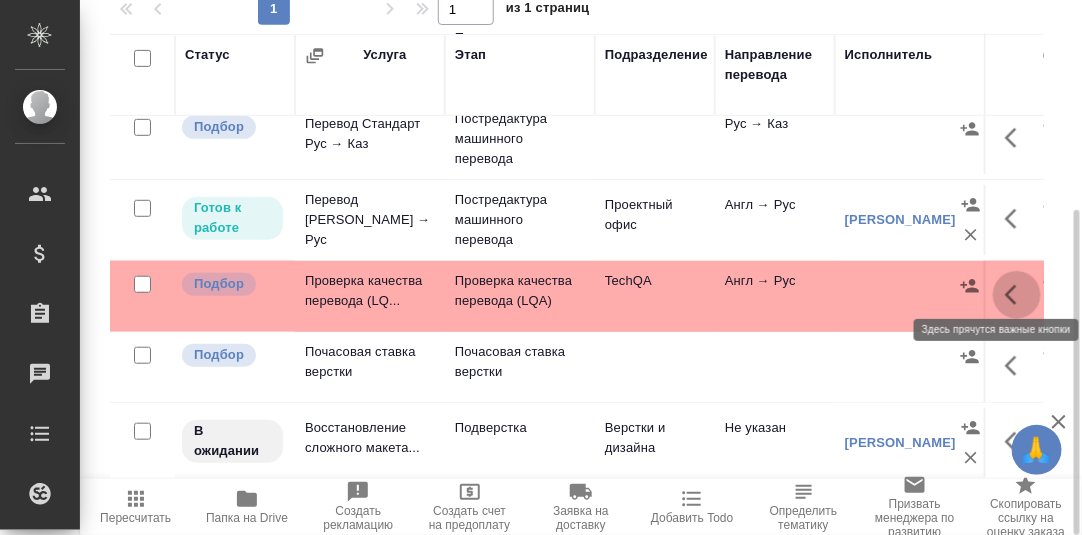 click 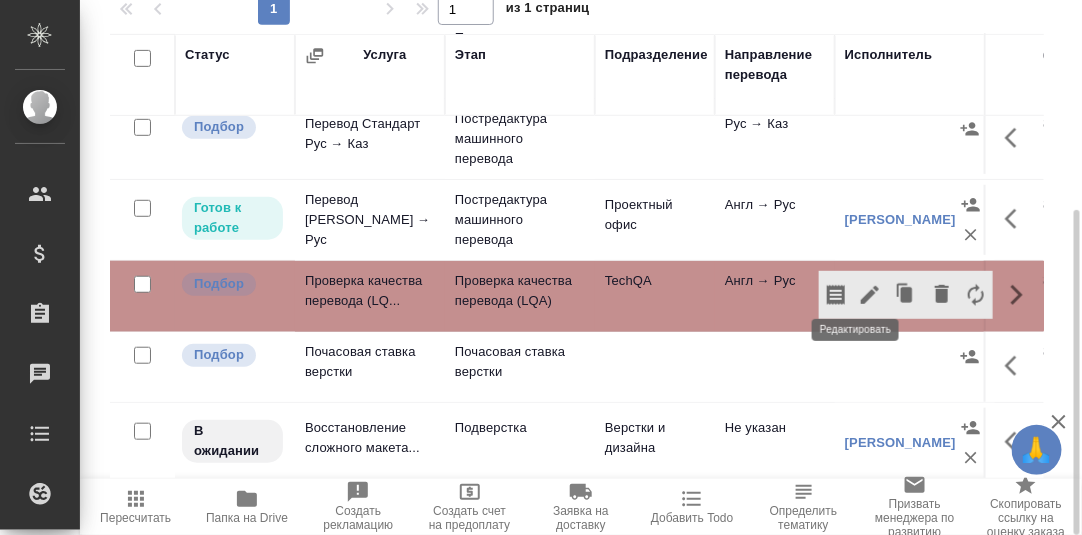 click 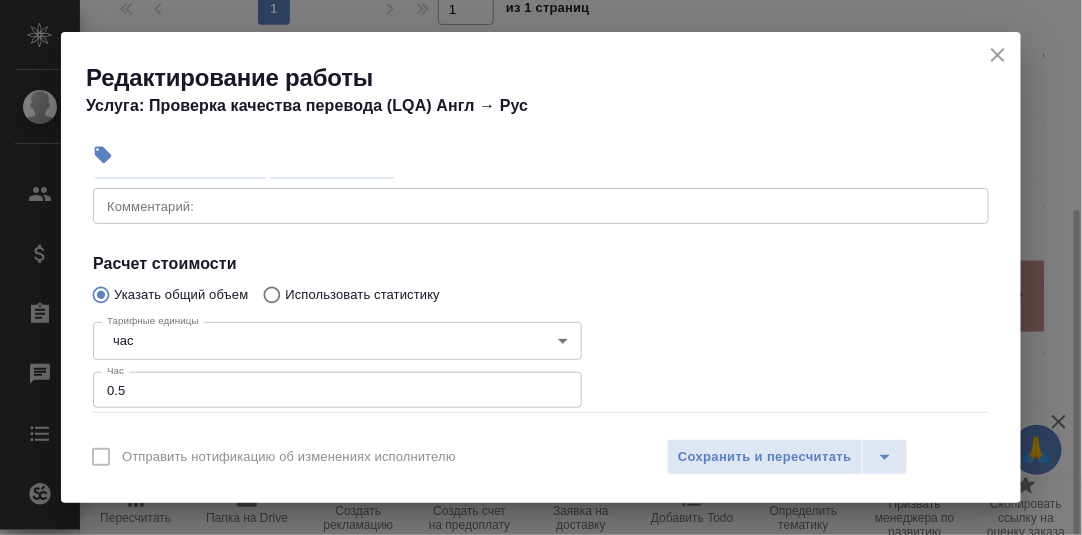 scroll, scrollTop: 200, scrollLeft: 0, axis: vertical 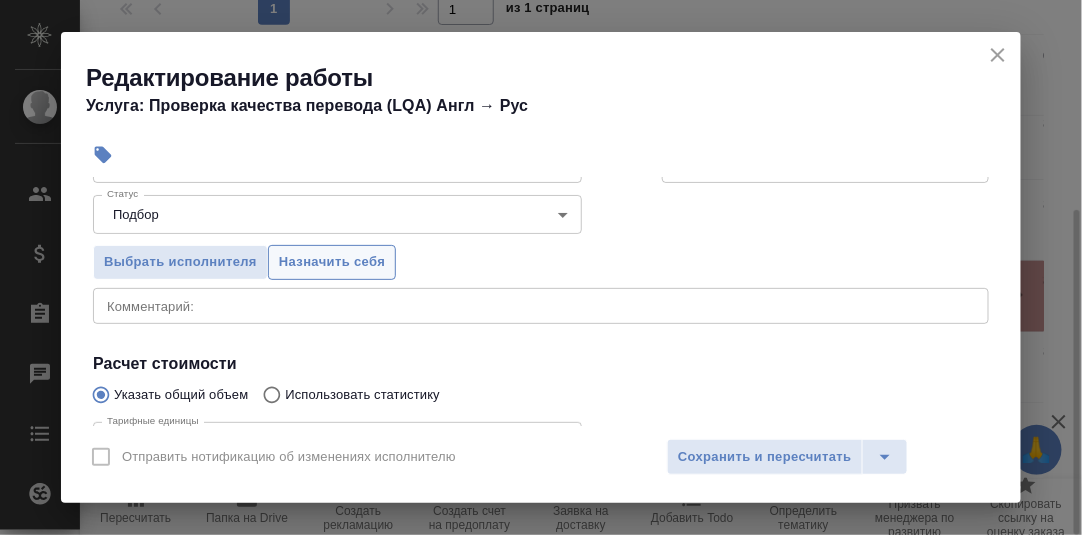 click on "Назначить себя" at bounding box center (332, 262) 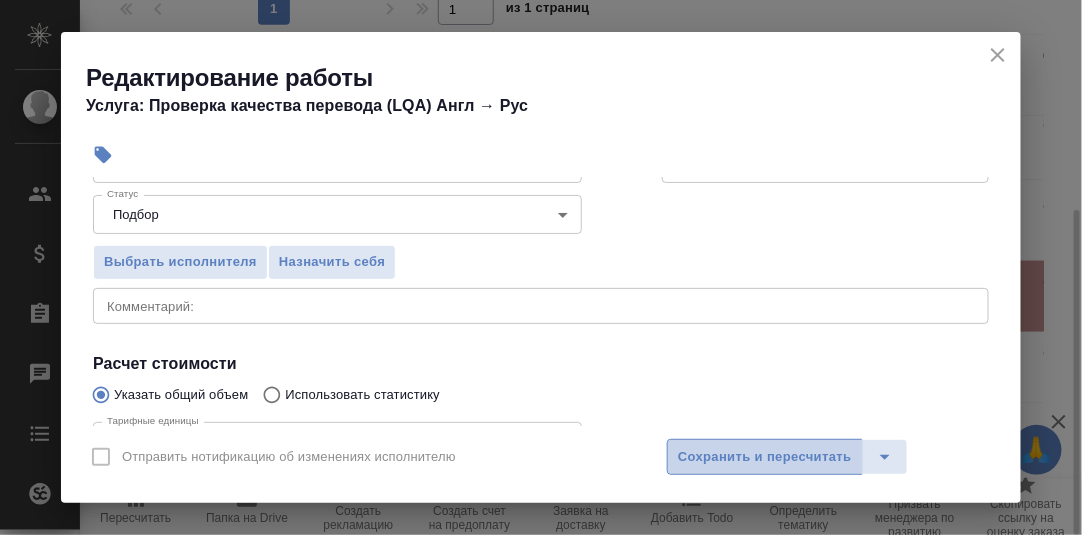 click on "Сохранить и пересчитать" at bounding box center [765, 457] 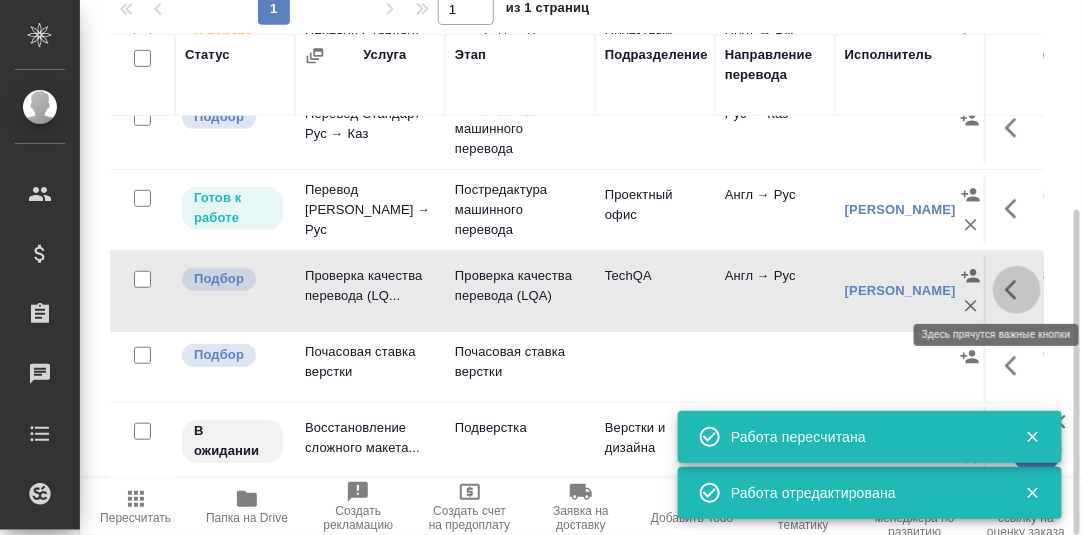 click 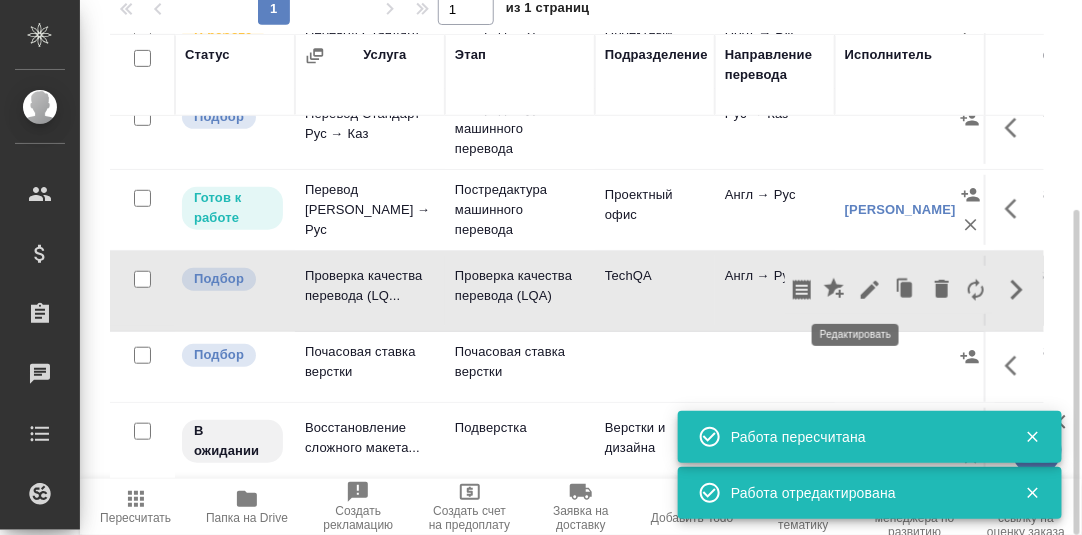 click 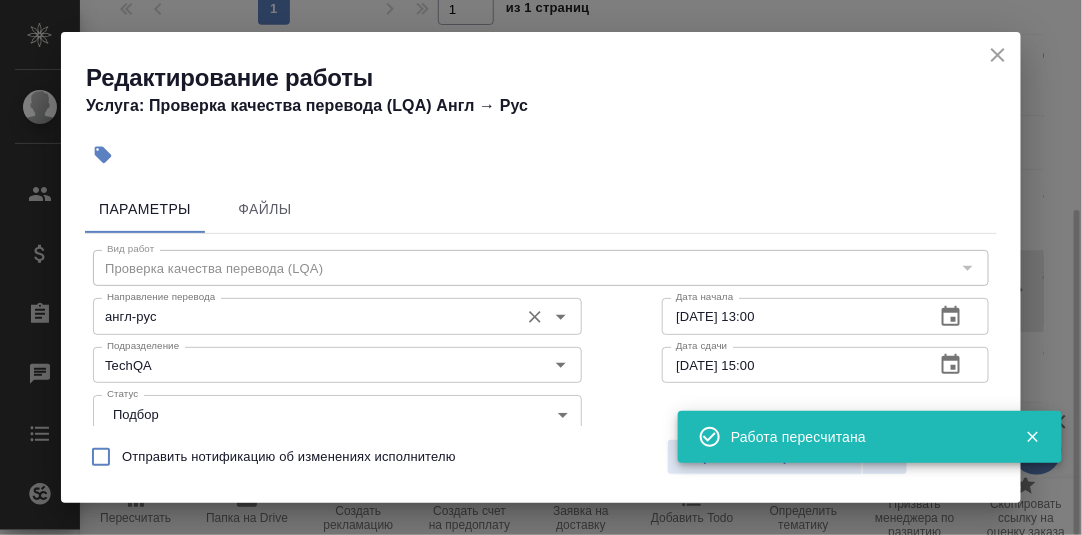 scroll, scrollTop: 99, scrollLeft: 0, axis: vertical 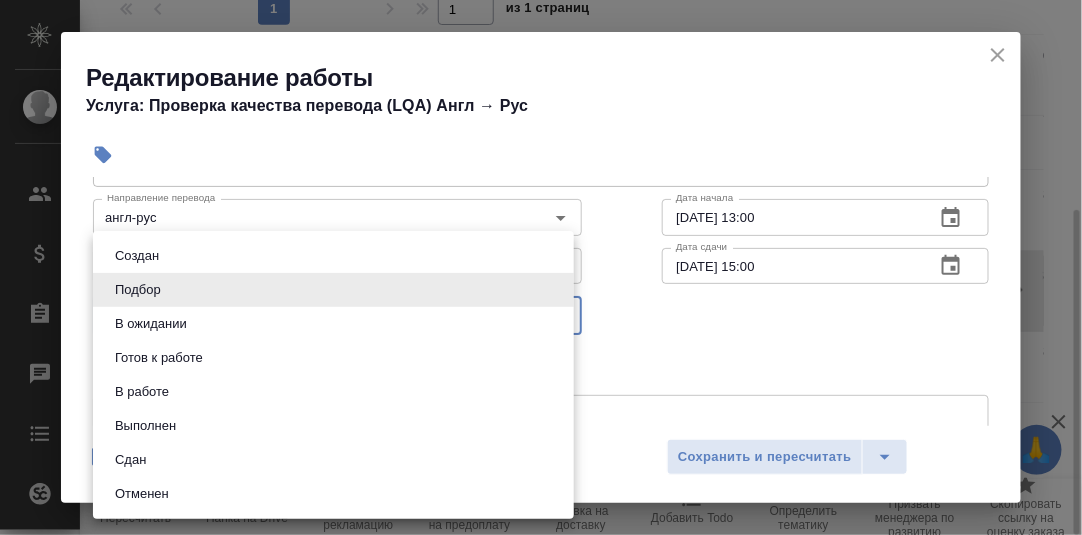 click on "🙏 .cls-1
fill:#fff;
AWATERA Румянцева Дарья d.rumyantseva Клиенты Спецификации Заказы 0 Чаты Todo Проекты SC Исполнители Кандидаты Работы Входящие заявки Заявки на доставку Рекламации Проекты процессинга Конференции Выйти C3_Haier-809 В работе inProgress Нормальный normal Кратко детали заказа Ответственная команда: Технический Клиент: Хайер Электрикал Эпплаенсиз Рус Договор: ТР24-1402 Дата создания: 17.07.2025, 16:58 Дата сдачи: 24.07.2025, 17:00 Итого: 13 441,32 ₽ К оплате: 13 441,32 ₽ Маржинальность: 97% Требования к верстке: 19.01.2024 17:54 Проверено: Петрова Валерия Детали Услуги Работы Файлы Smartcat" at bounding box center [541, 267] 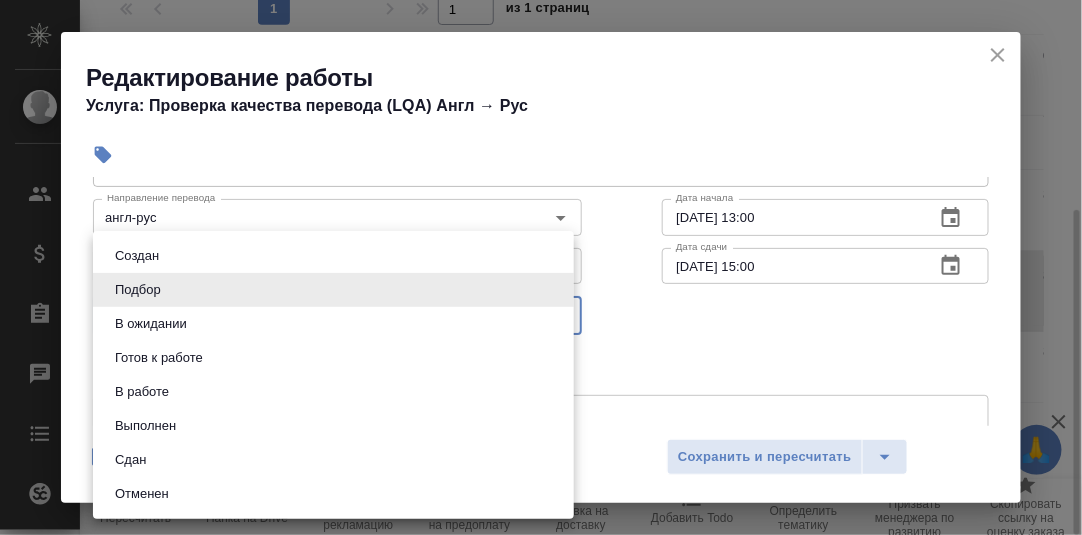 click on "В ожидании" at bounding box center [151, 324] 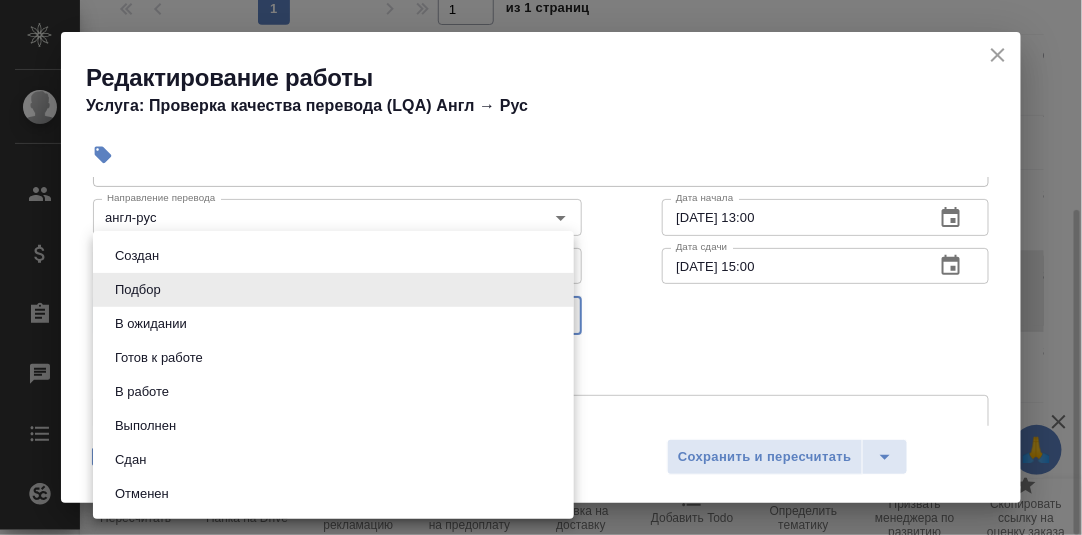 type on "pending" 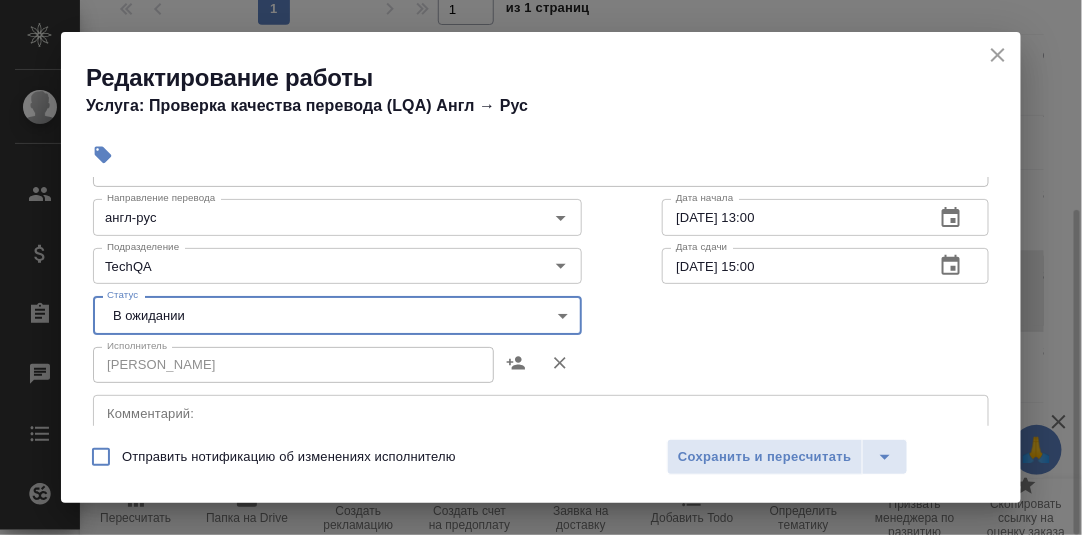 drag, startPoint x: 736, startPoint y: 452, endPoint x: 771, endPoint y: 432, distance: 40.311287 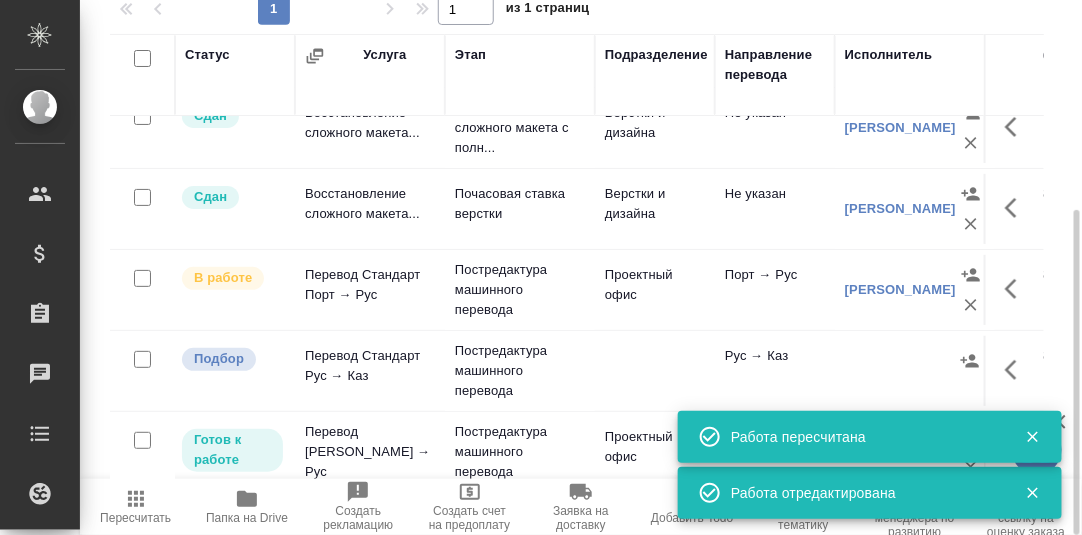 scroll, scrollTop: 0, scrollLeft: 0, axis: both 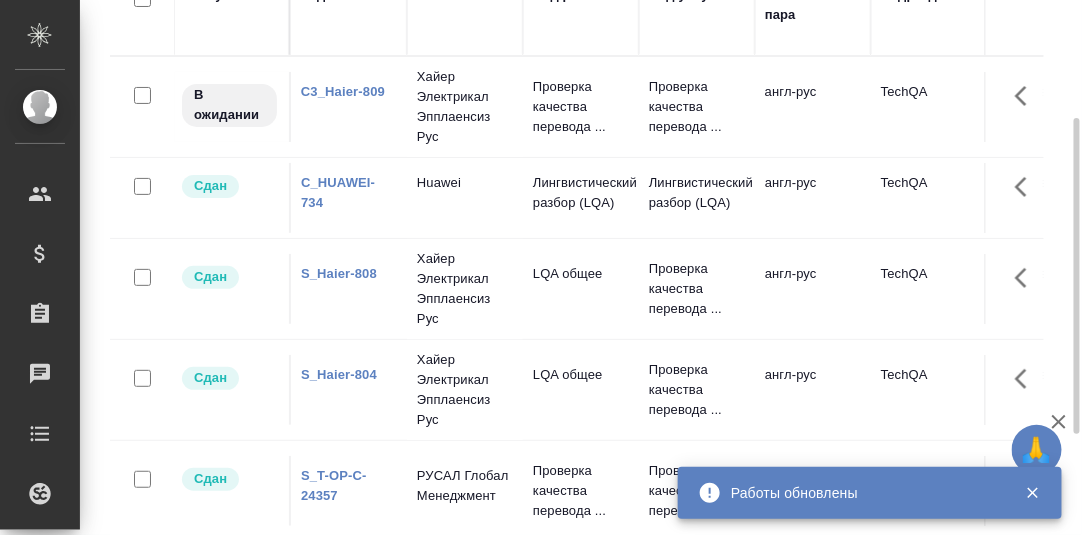 click on "C_HUAWEI-734" at bounding box center (338, 192) 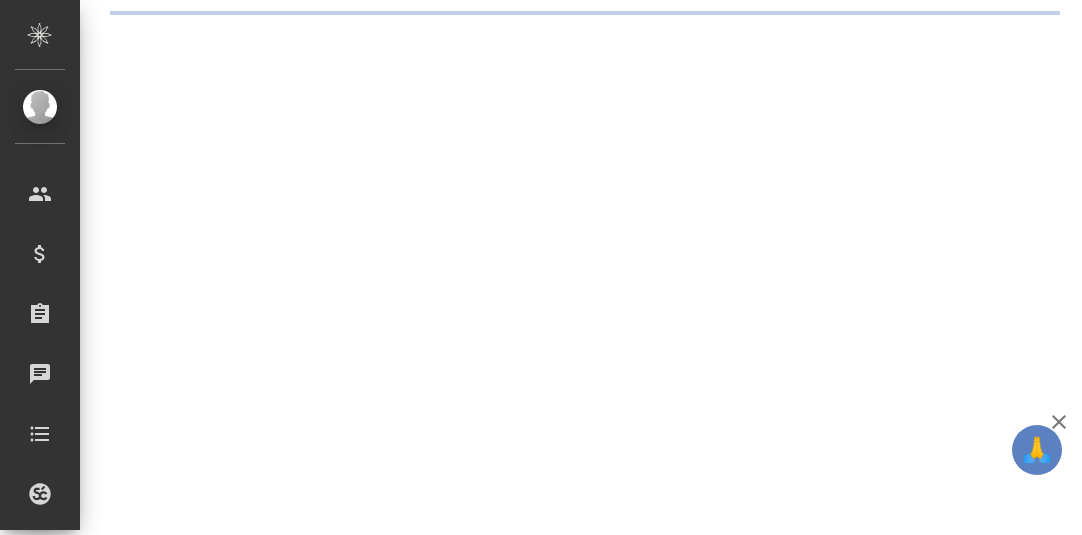 scroll, scrollTop: 0, scrollLeft: 0, axis: both 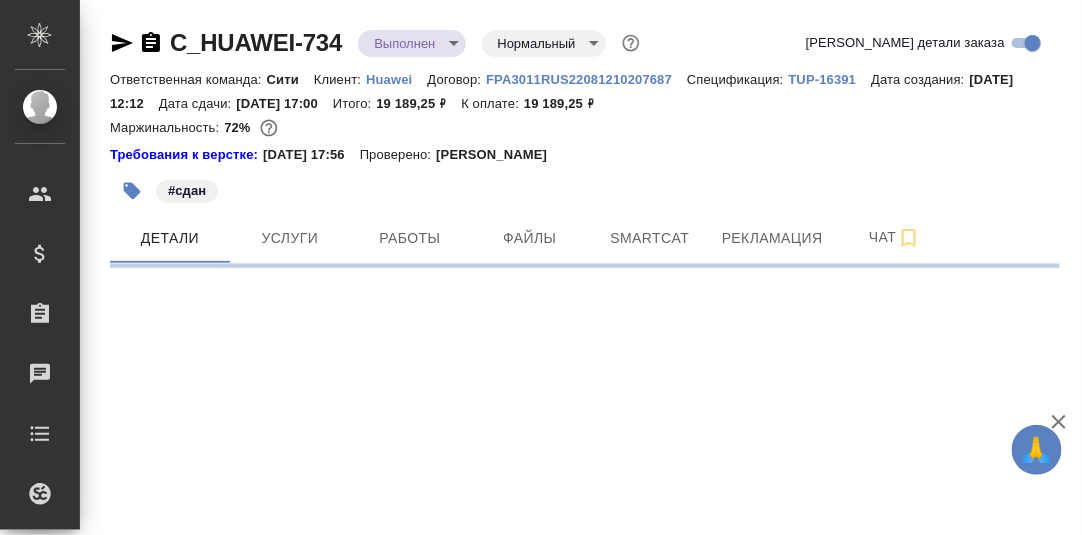 select on "RU" 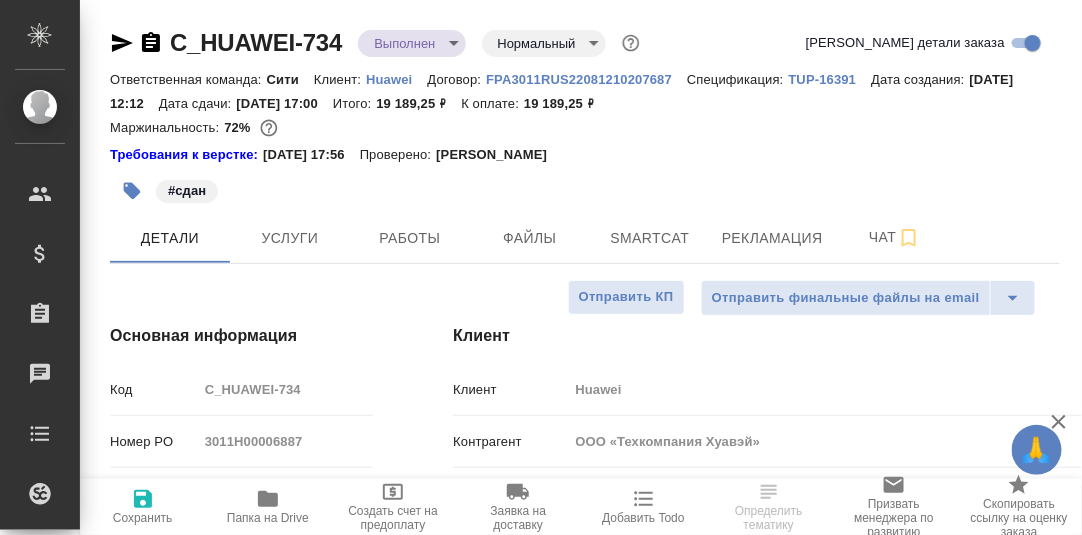 type on "x" 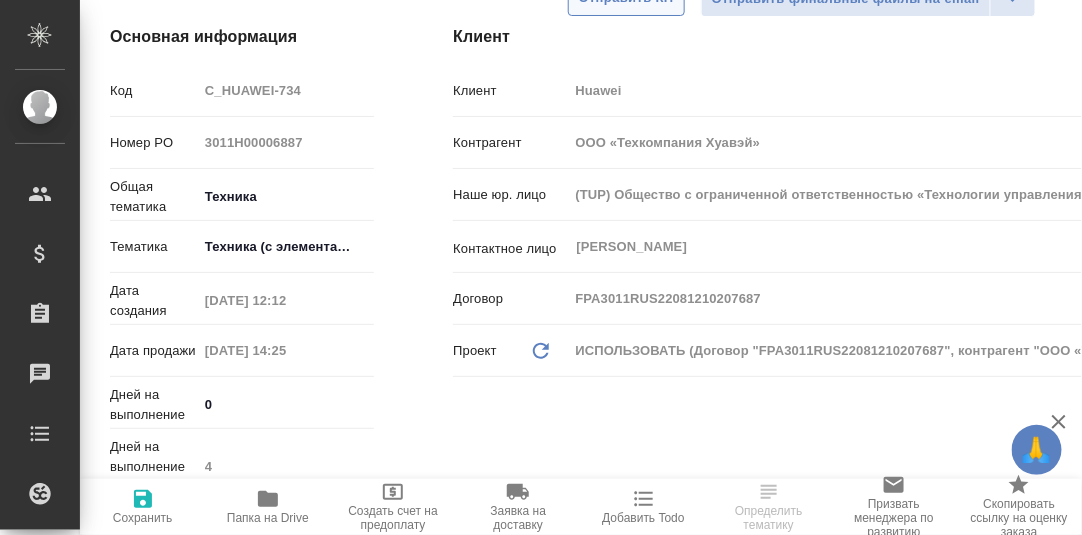 scroll, scrollTop: 0, scrollLeft: 0, axis: both 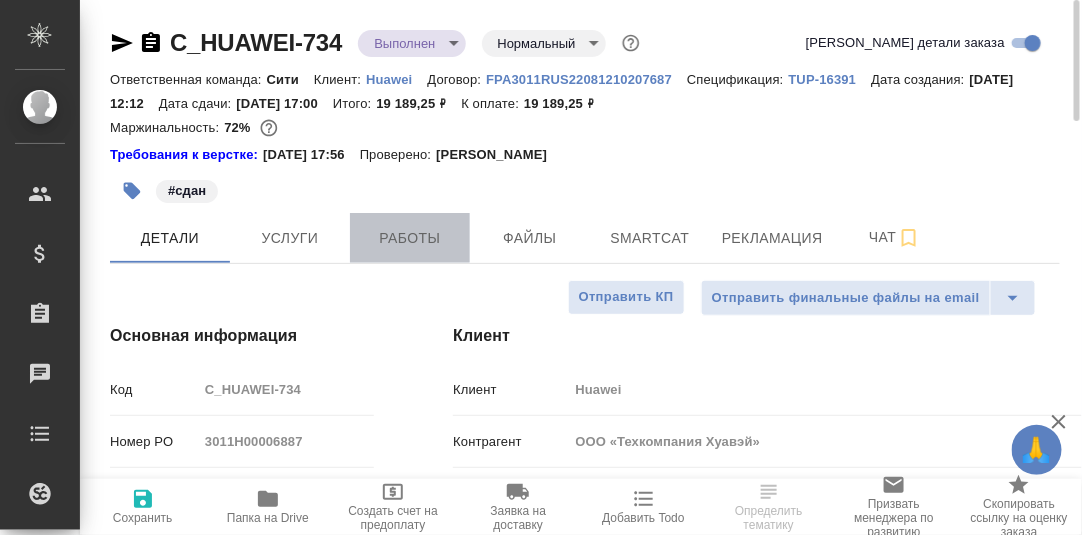 click on "Работы" at bounding box center [410, 238] 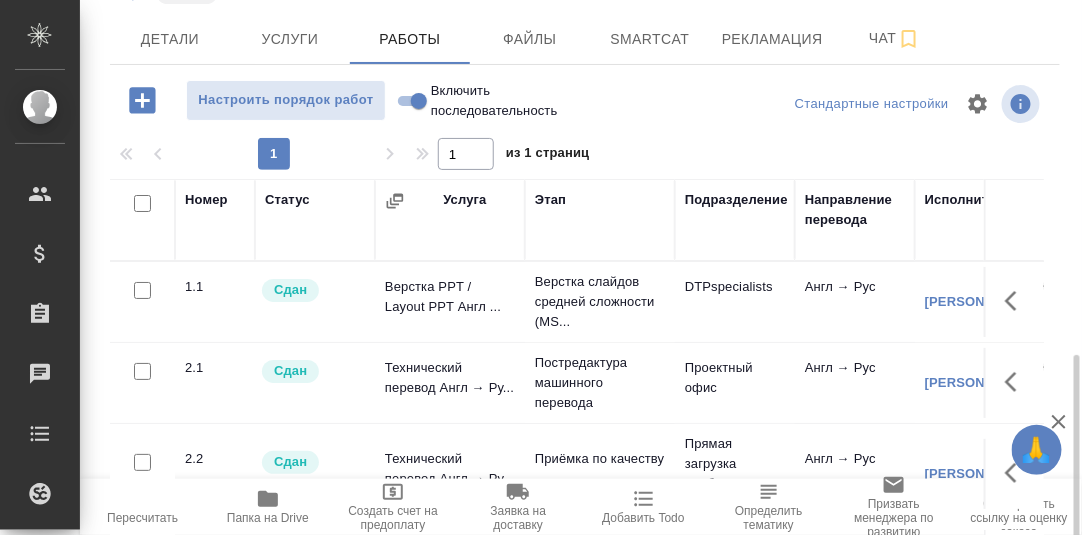 scroll, scrollTop: 344, scrollLeft: 0, axis: vertical 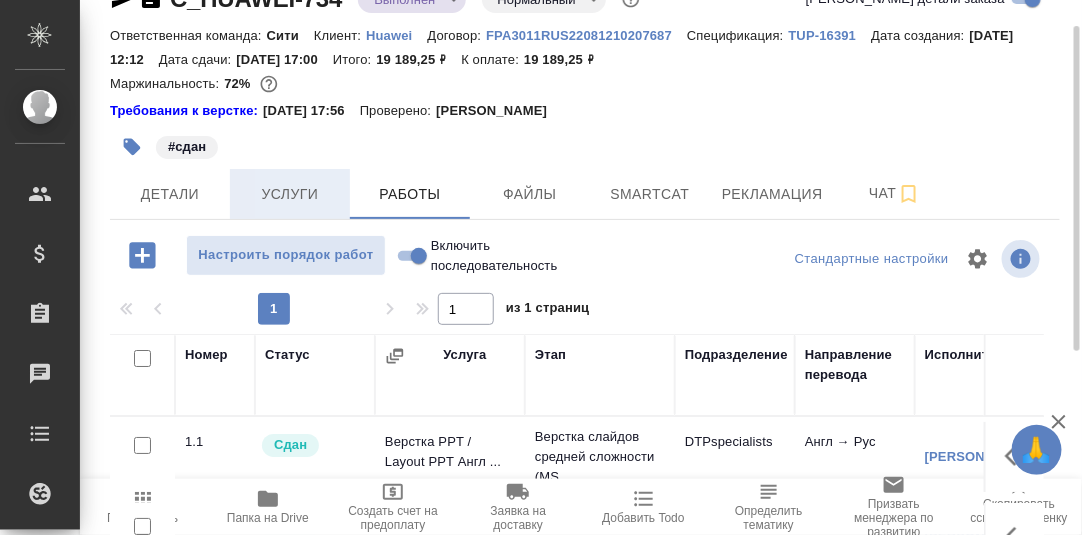 click on "Услуги" at bounding box center (290, 194) 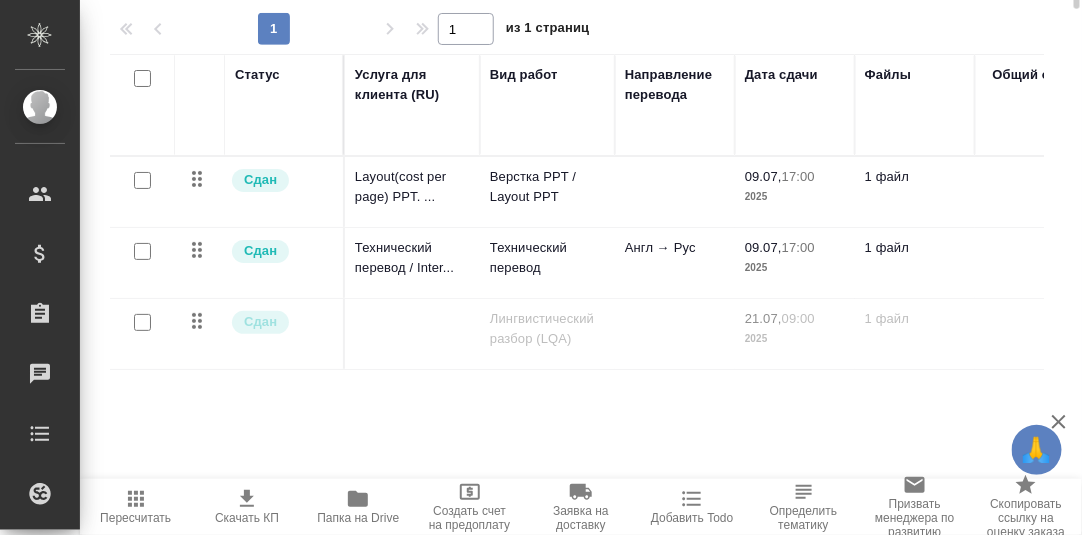 scroll, scrollTop: 0, scrollLeft: 0, axis: both 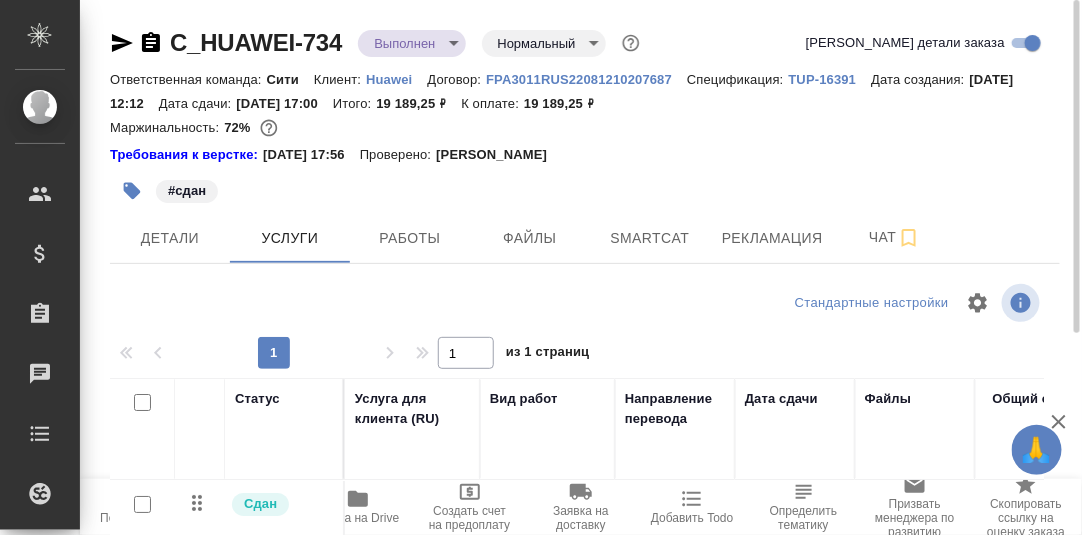 type 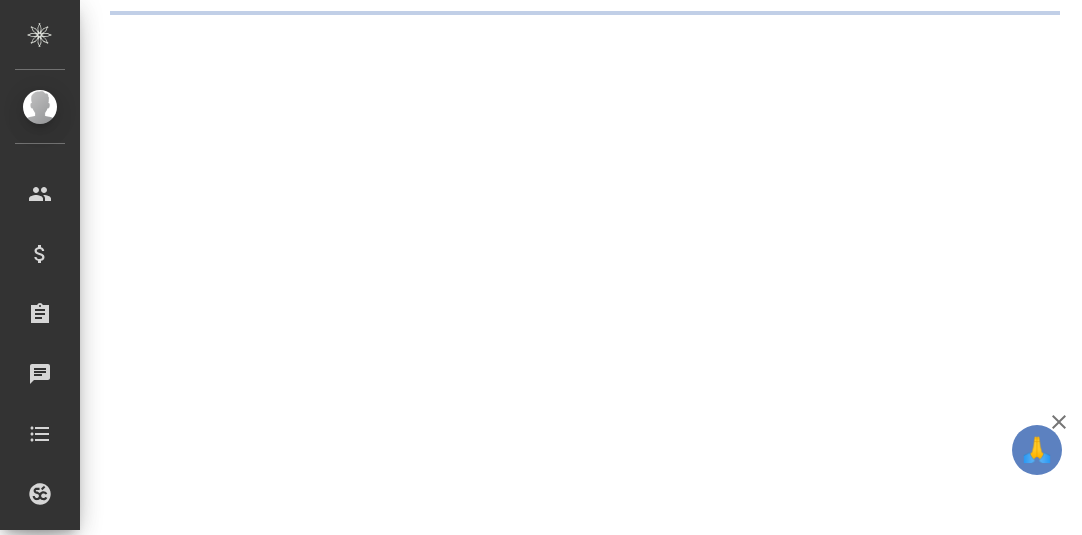 scroll, scrollTop: 0, scrollLeft: 0, axis: both 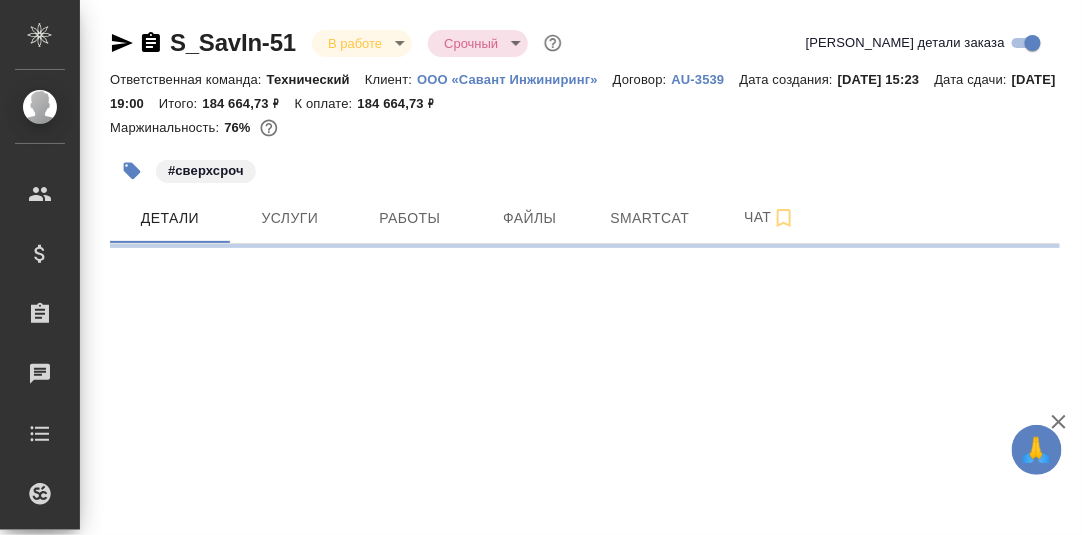 select on "RU" 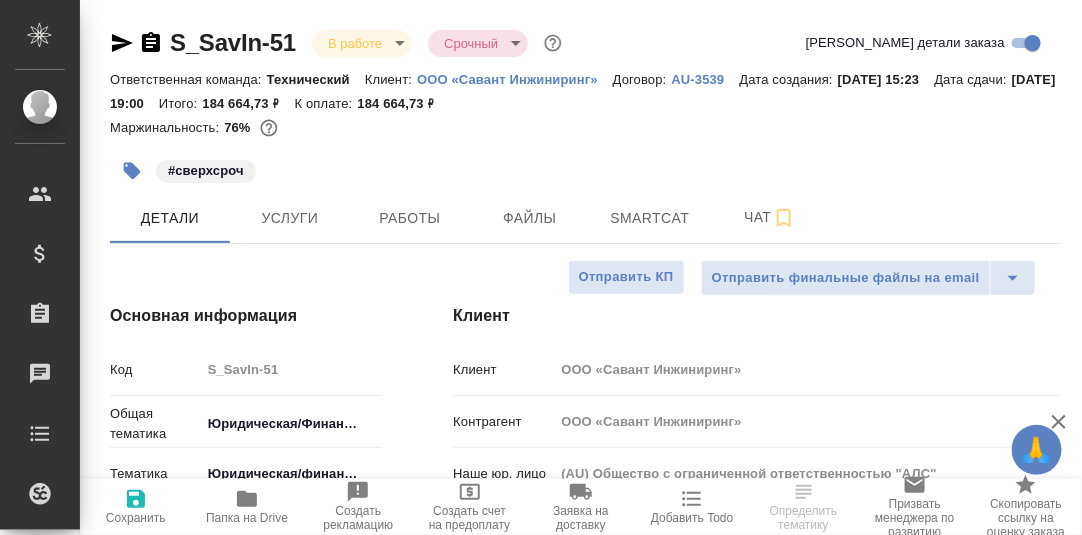 type on "x" 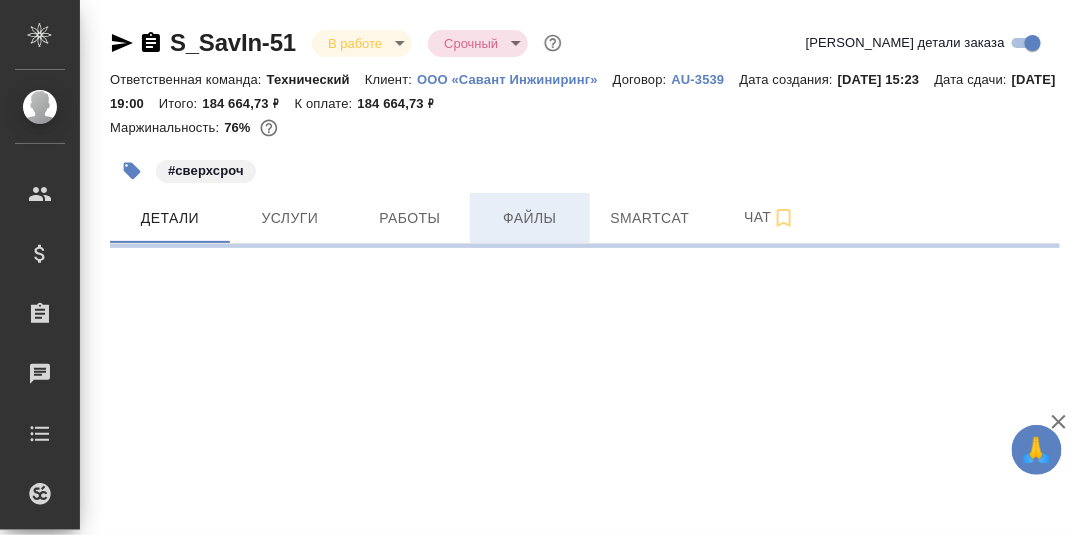 select on "RU" 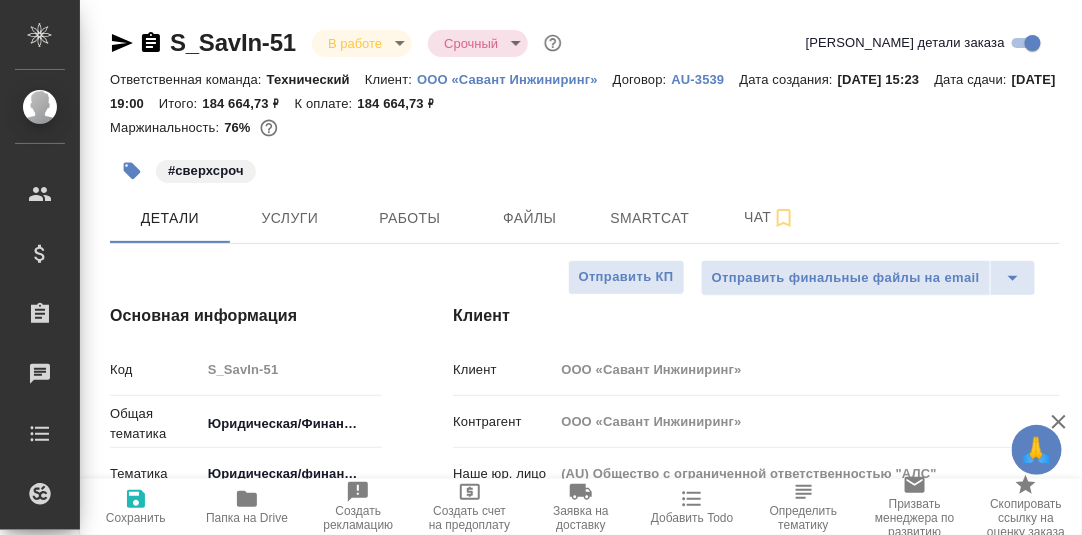 type on "x" 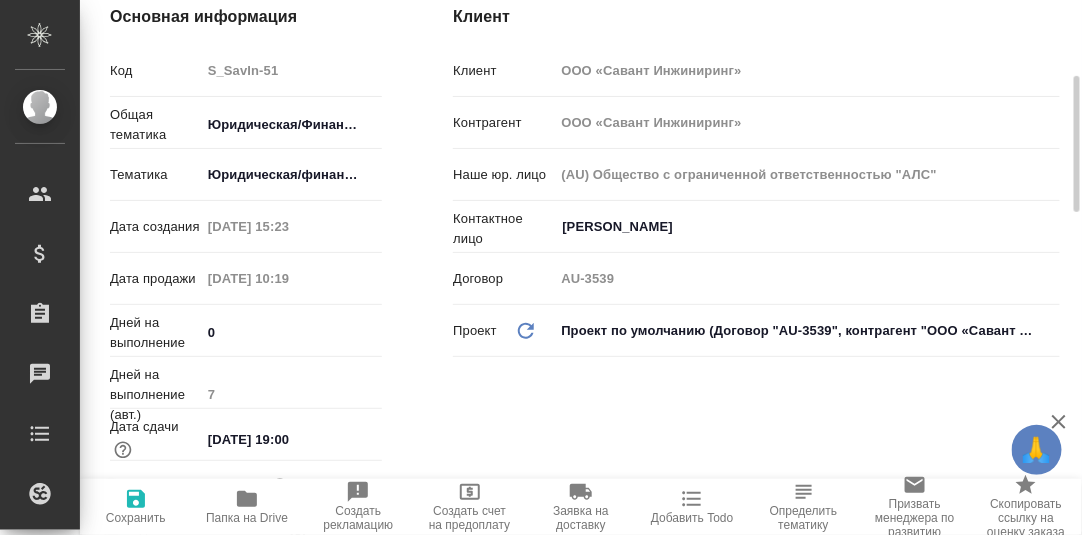 scroll, scrollTop: 0, scrollLeft: 0, axis: both 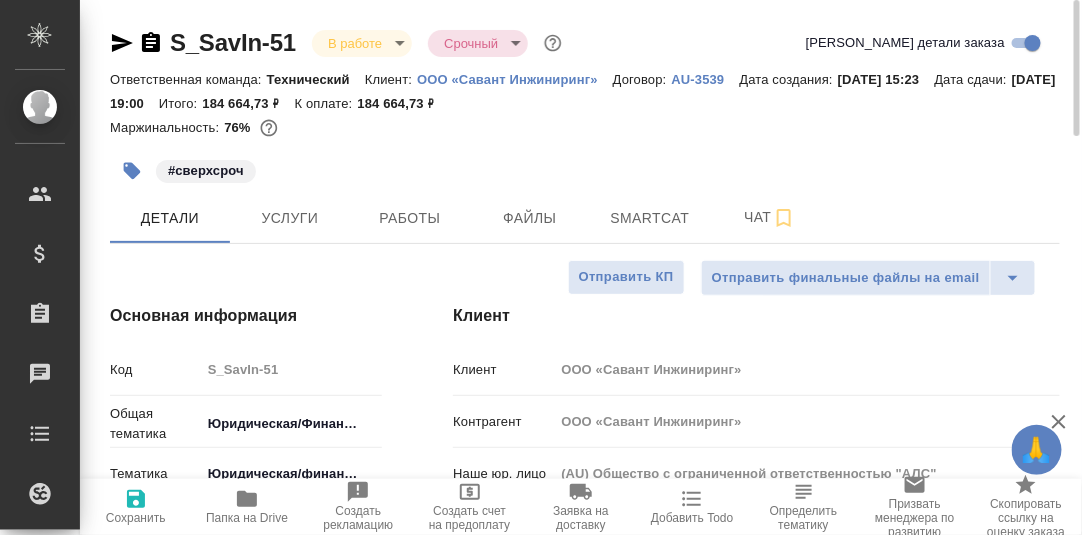 type on "x" 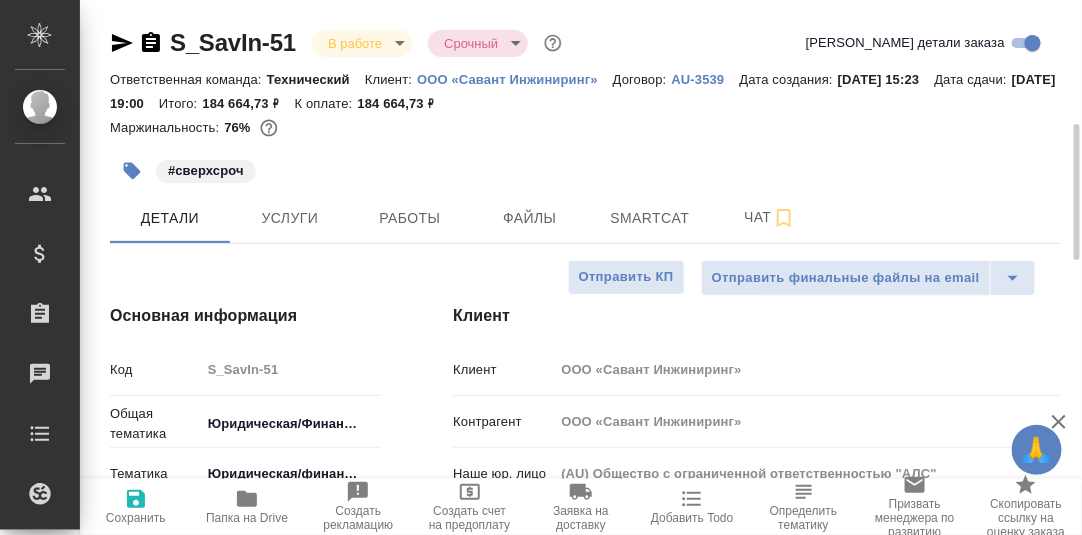 scroll, scrollTop: 99, scrollLeft: 0, axis: vertical 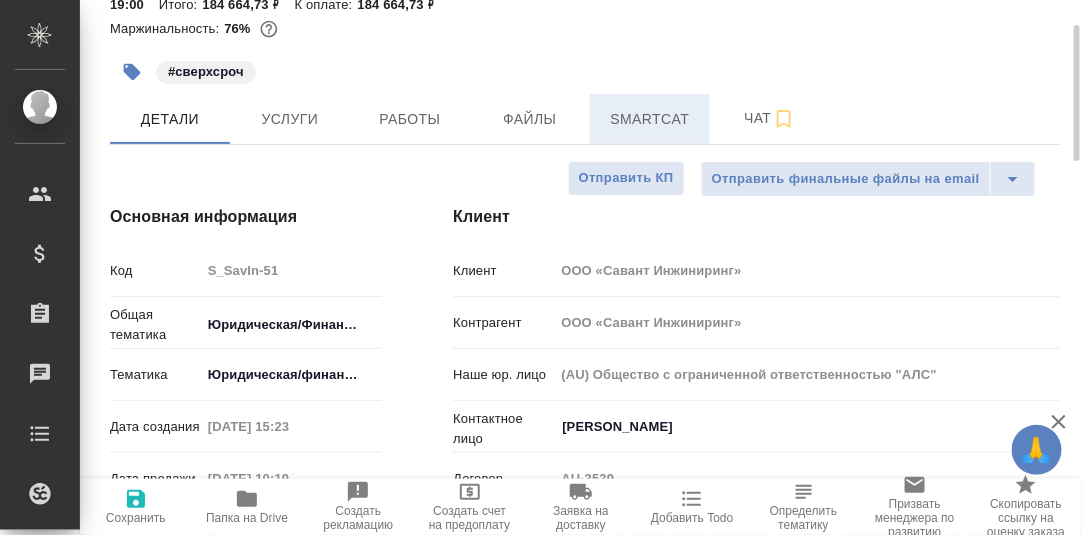 click on "Smartcat" at bounding box center [650, 119] 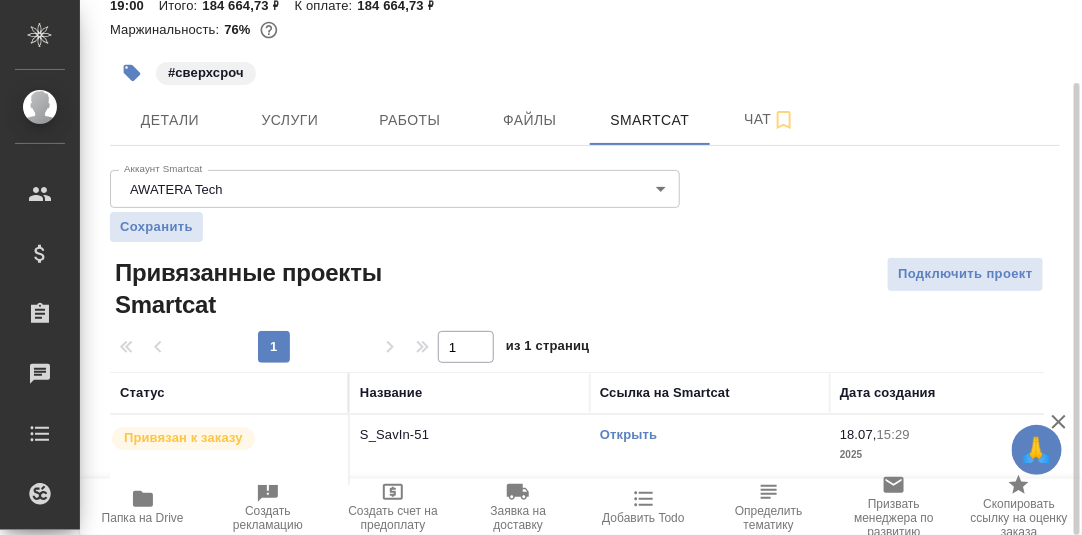 scroll, scrollTop: 114, scrollLeft: 0, axis: vertical 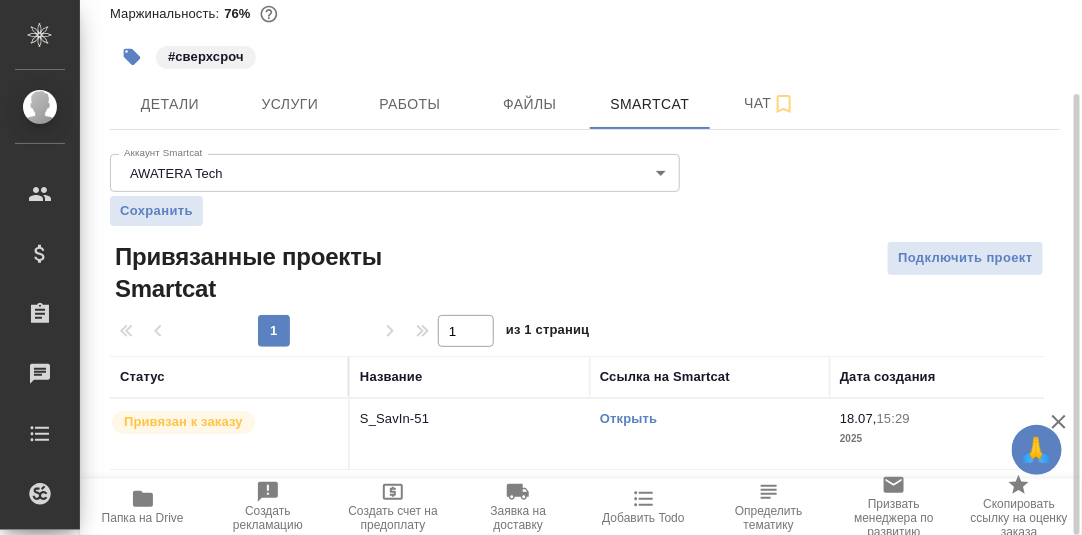 click on "Открыть" at bounding box center (628, 418) 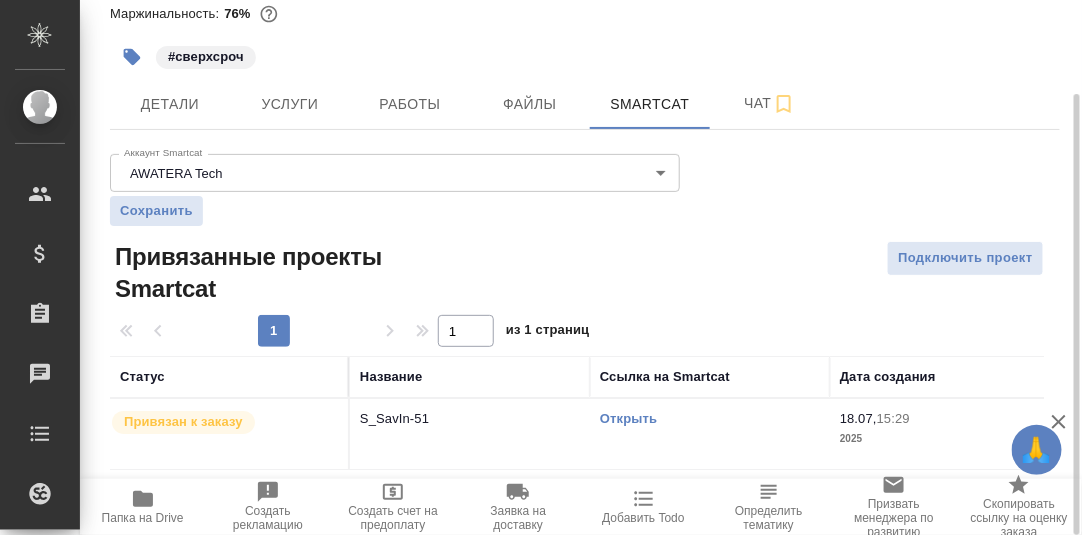 scroll, scrollTop: 0, scrollLeft: 0, axis: both 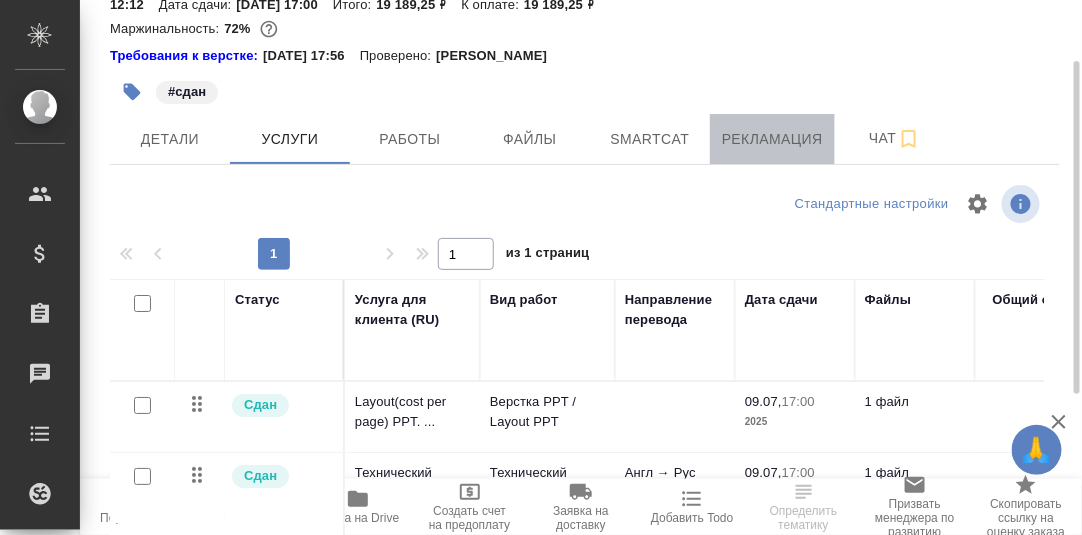 click on "Рекламация" at bounding box center (772, 139) 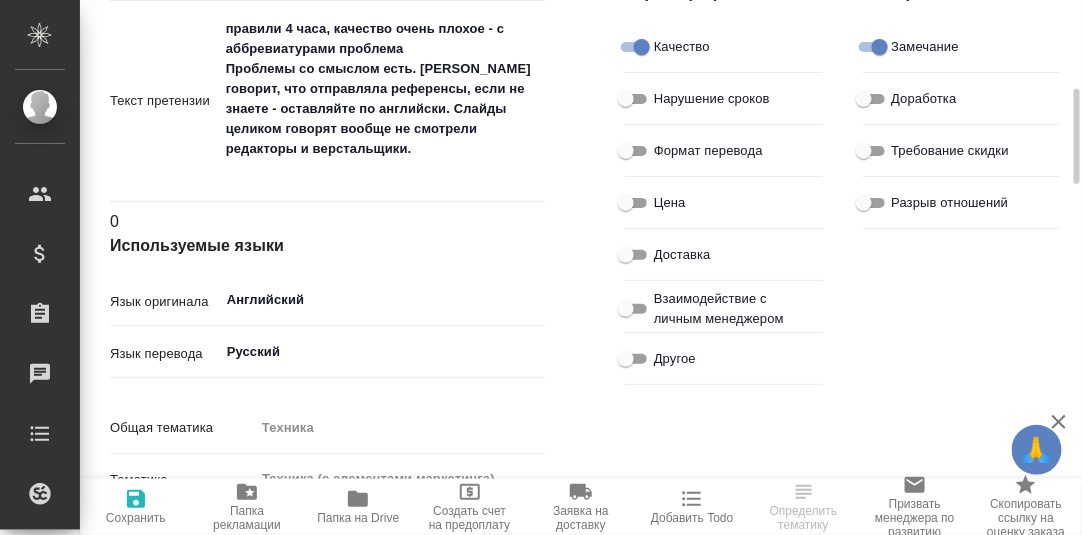 type on "Причины неподтвержденных рекламаций" 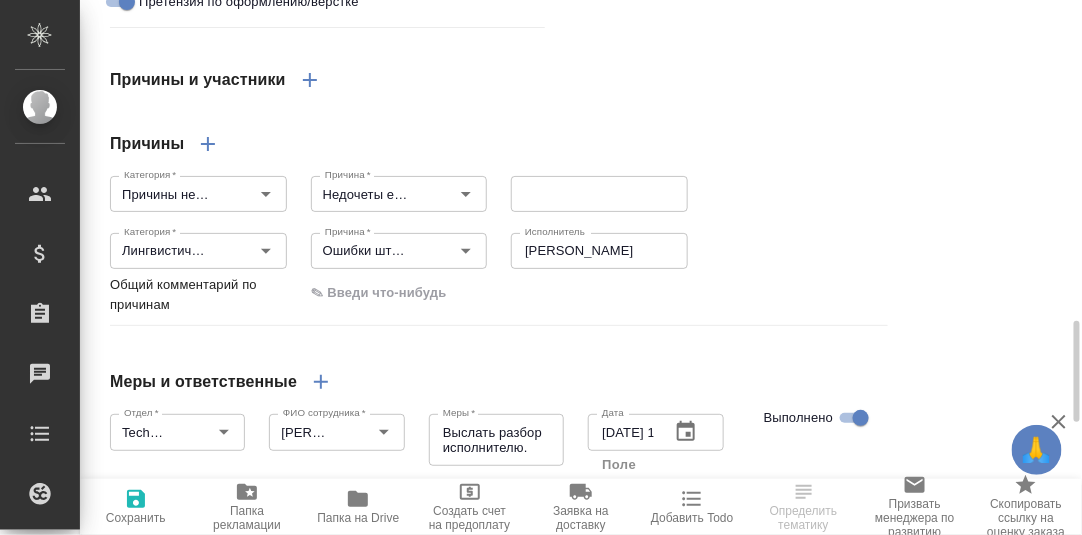 type on "x" 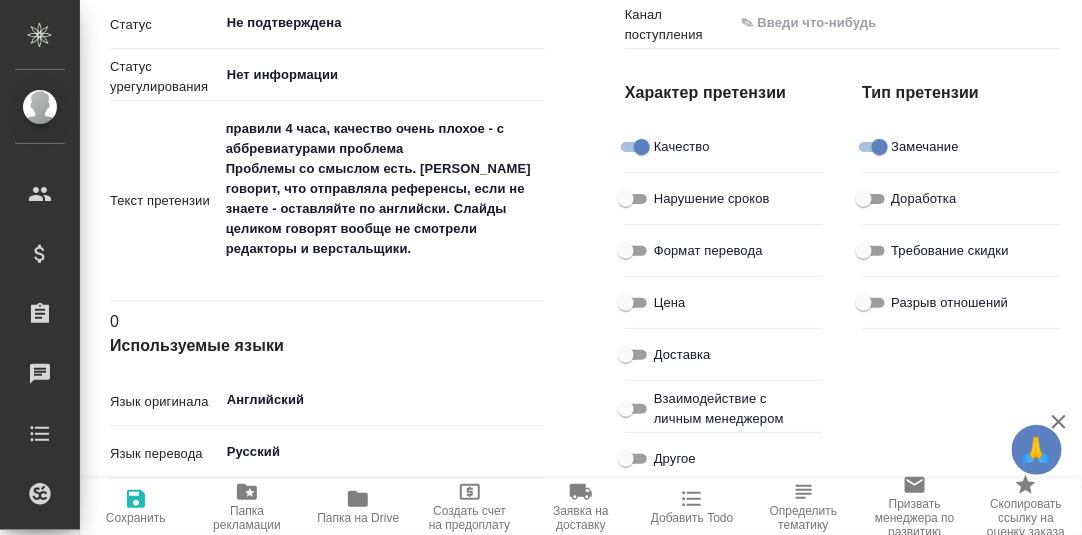 scroll, scrollTop: 0, scrollLeft: 0, axis: both 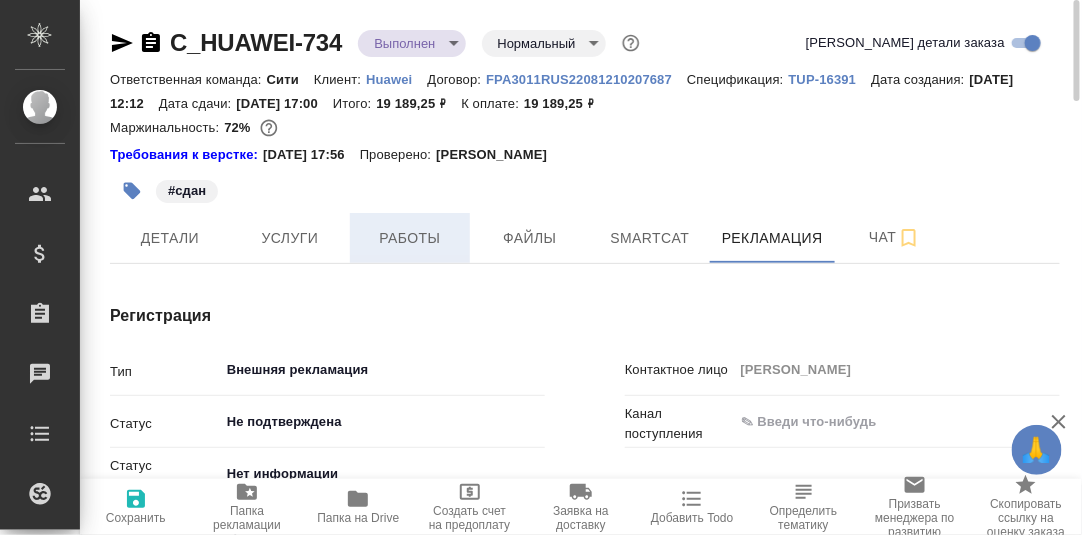 drag, startPoint x: 421, startPoint y: 242, endPoint x: 435, endPoint y: 245, distance: 14.3178215 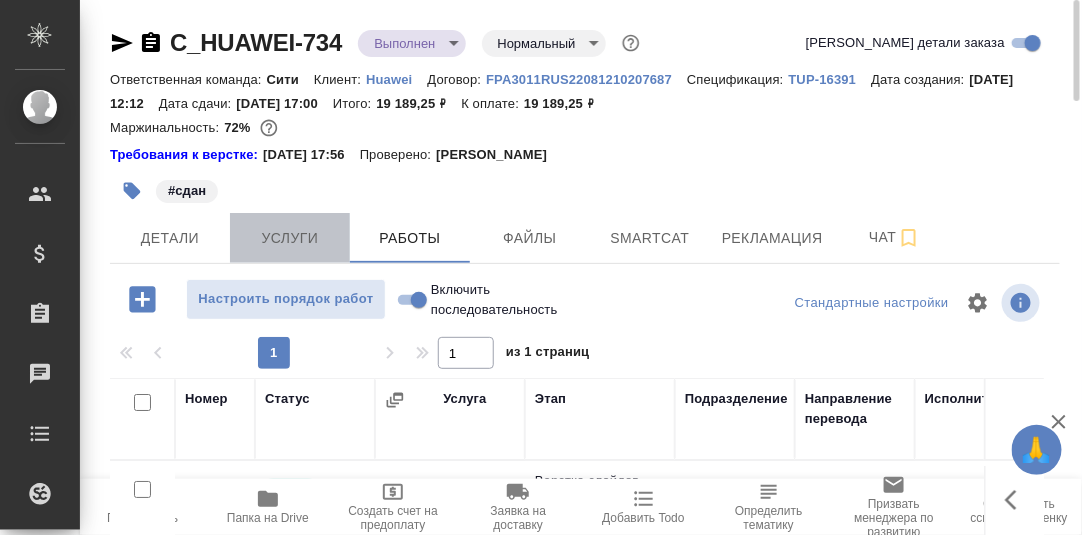 click on "Услуги" at bounding box center (290, 238) 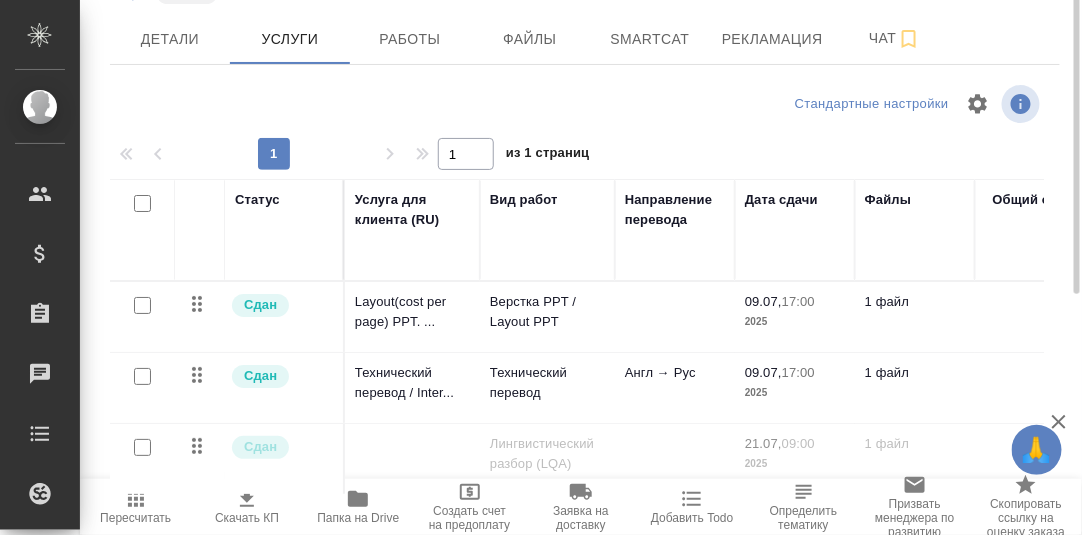 scroll, scrollTop: 324, scrollLeft: 0, axis: vertical 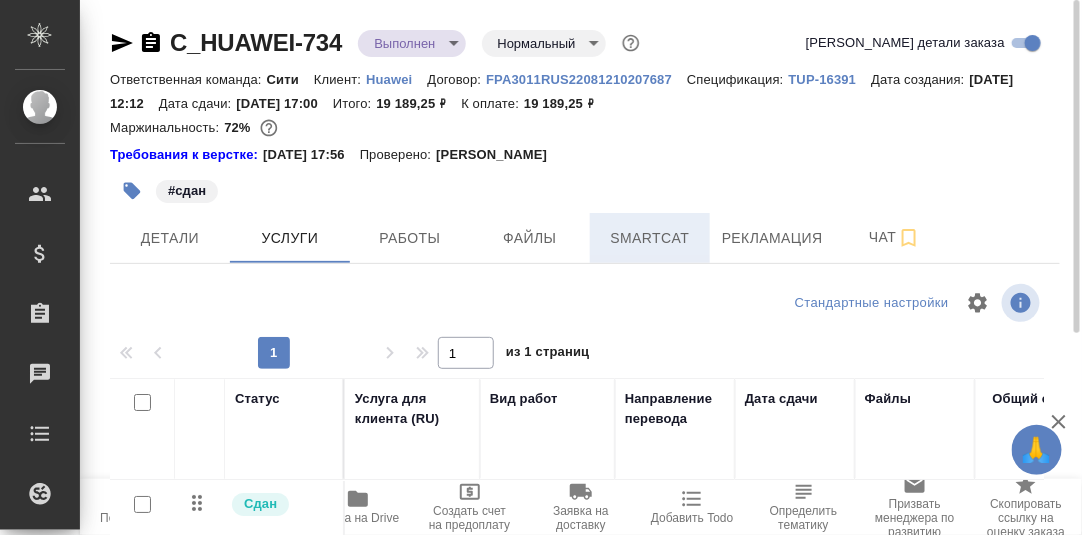 drag, startPoint x: 645, startPoint y: 238, endPoint x: 670, endPoint y: 251, distance: 28.178005 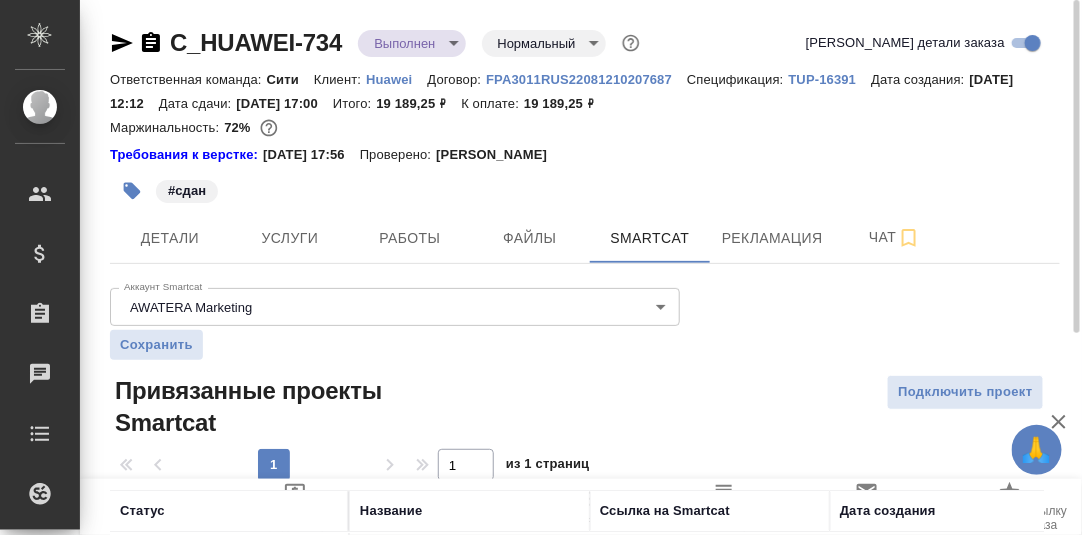 scroll, scrollTop: 133, scrollLeft: 0, axis: vertical 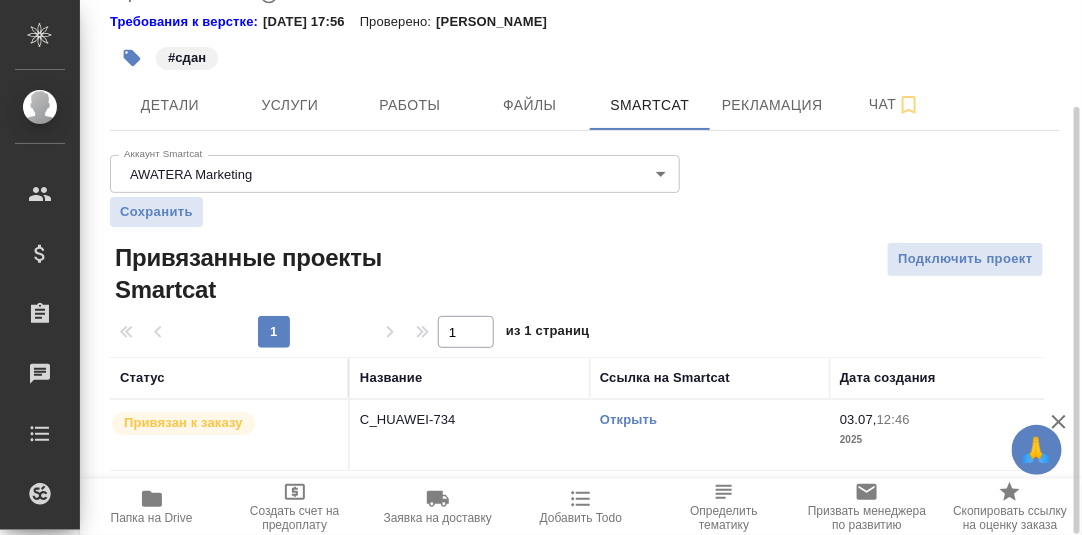 click on "Открыть" at bounding box center [628, 419] 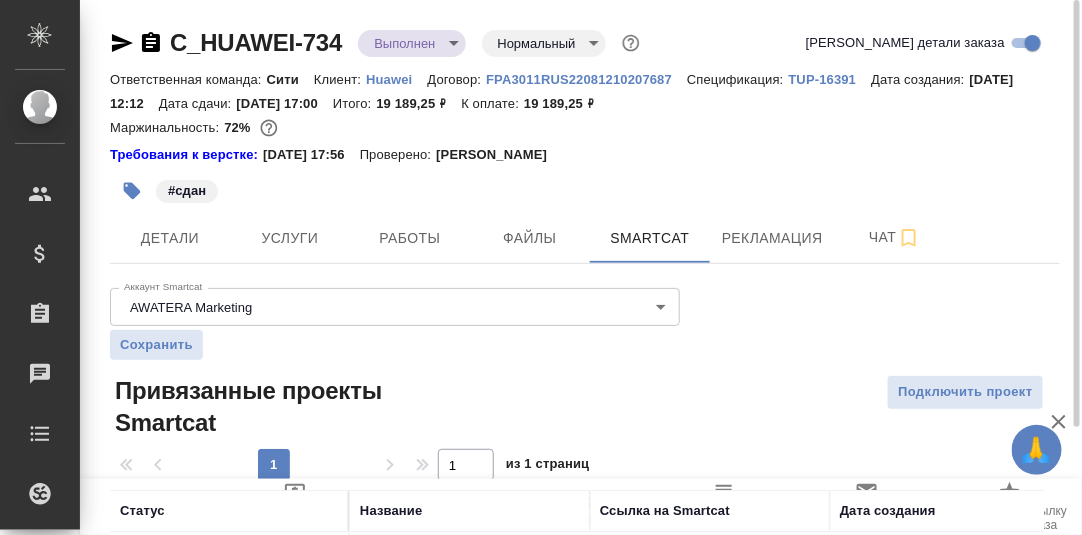 scroll, scrollTop: 133, scrollLeft: 0, axis: vertical 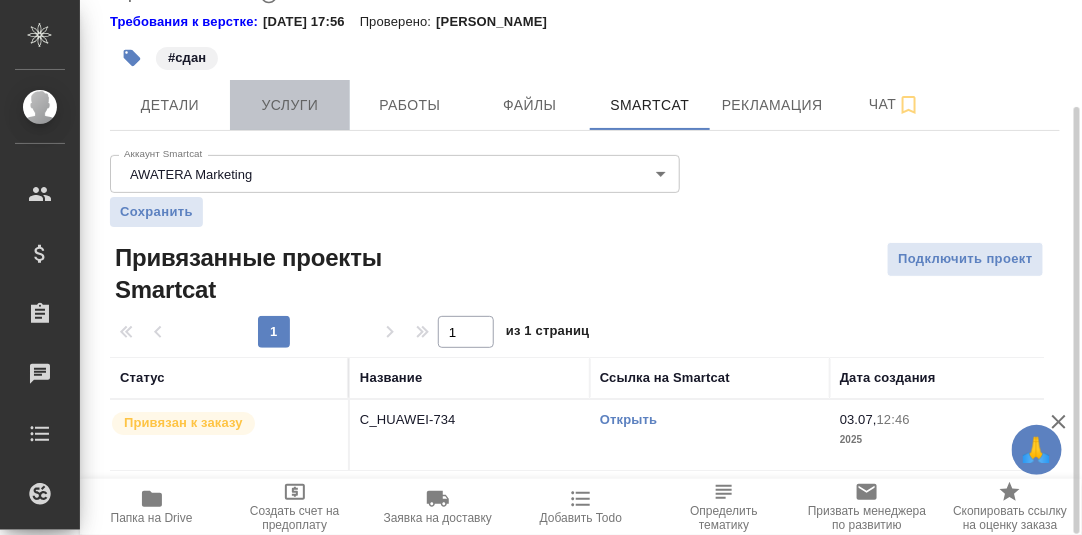click on "Услуги" at bounding box center (290, 105) 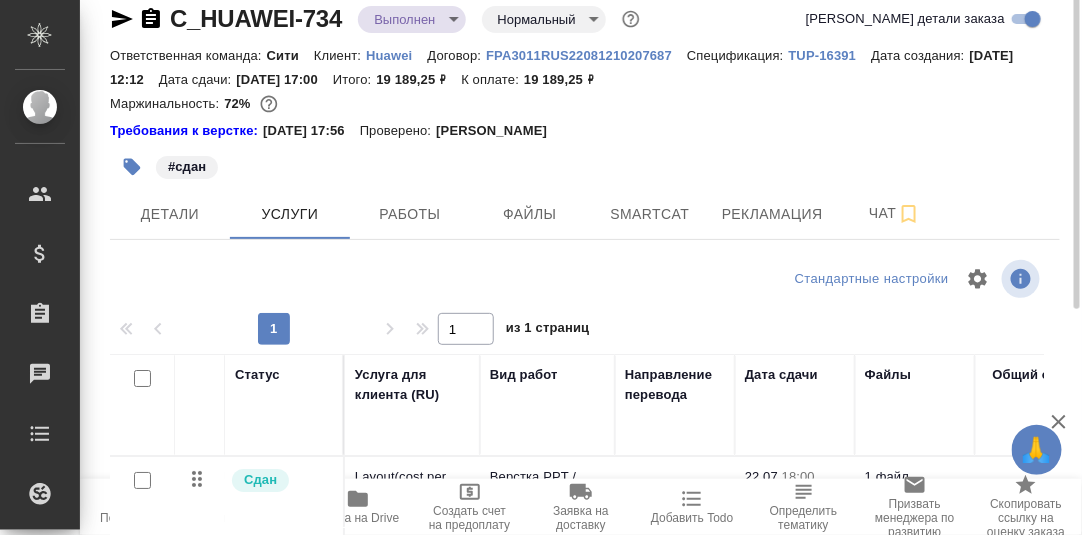 scroll, scrollTop: 0, scrollLeft: 0, axis: both 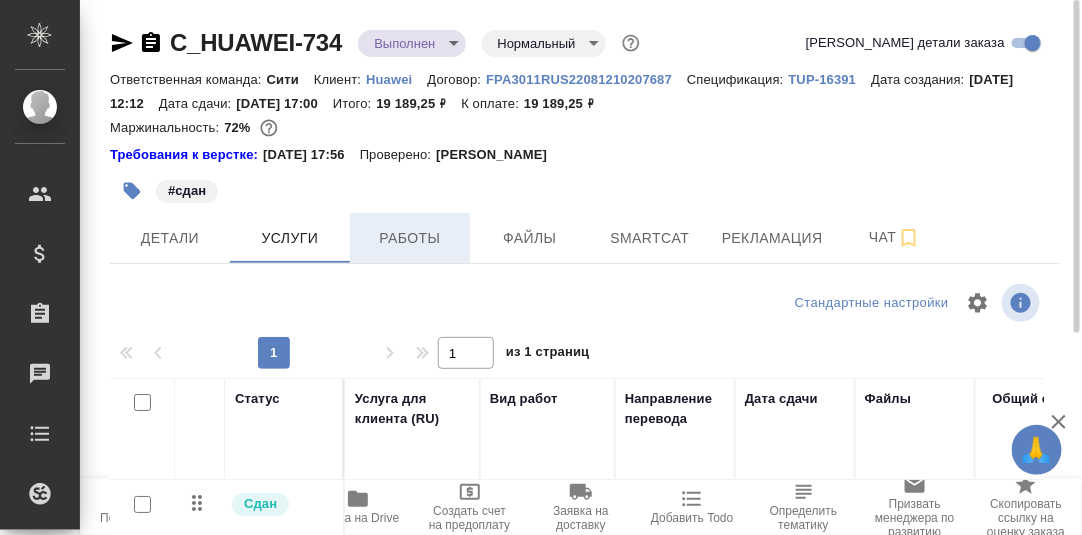drag, startPoint x: 427, startPoint y: 238, endPoint x: 526, endPoint y: 256, distance: 100.62306 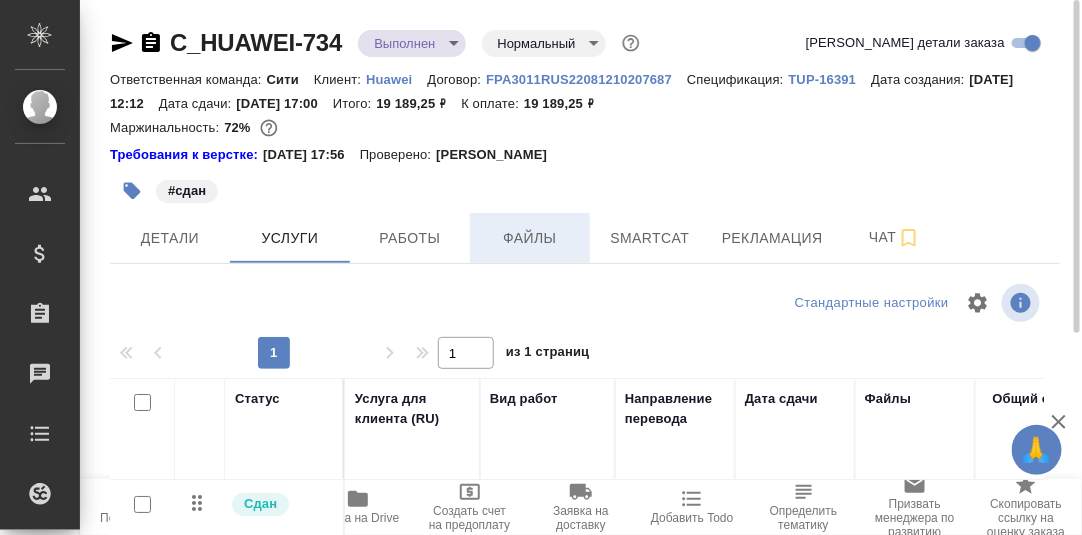 click on "Работы" at bounding box center (410, 238) 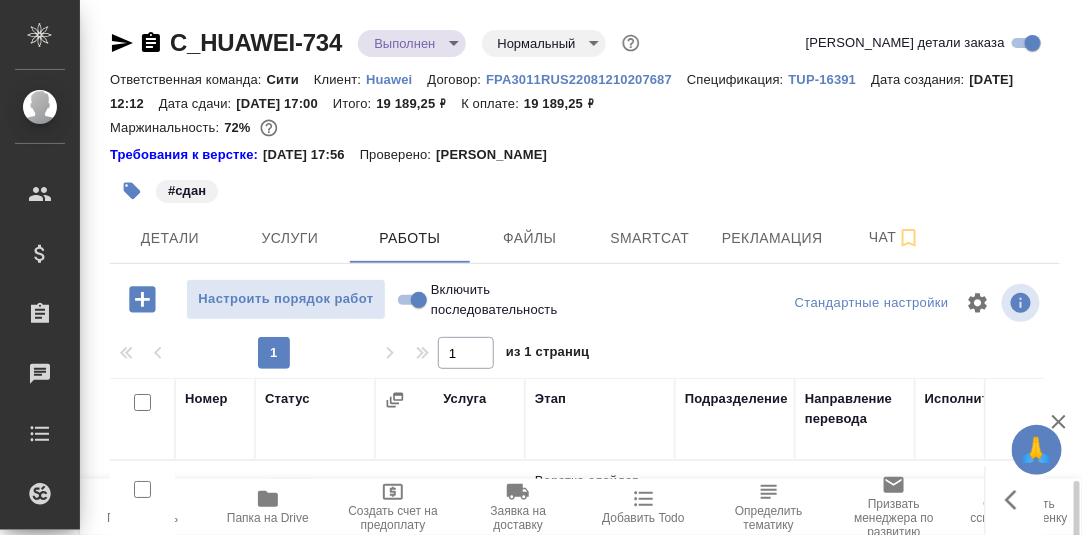 scroll, scrollTop: 344, scrollLeft: 0, axis: vertical 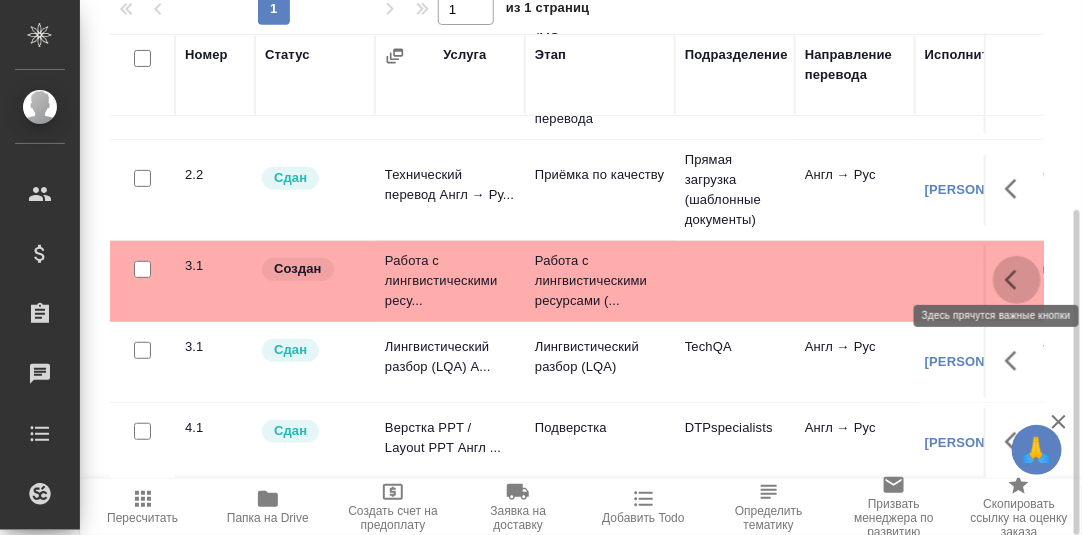 click 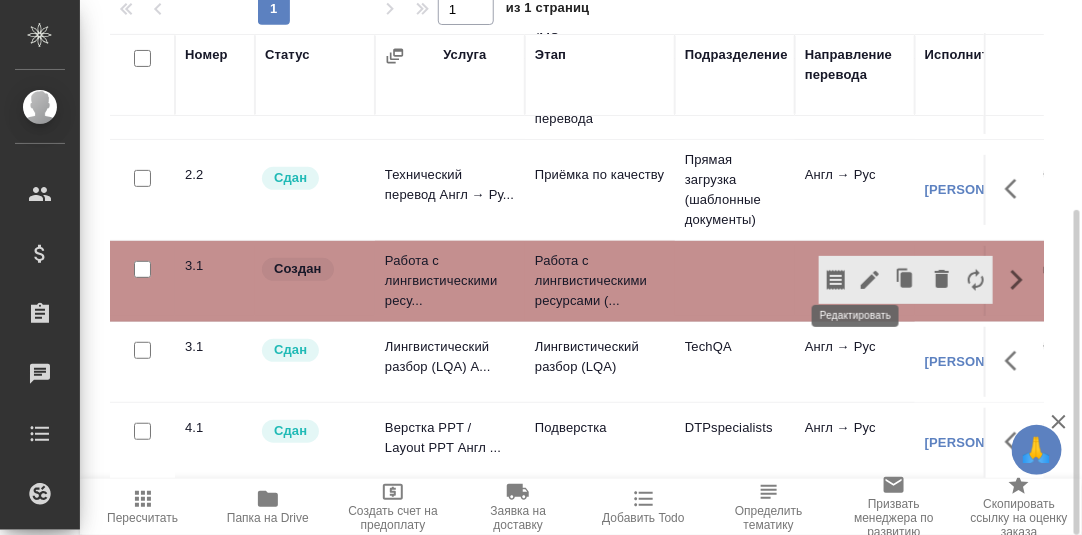 click 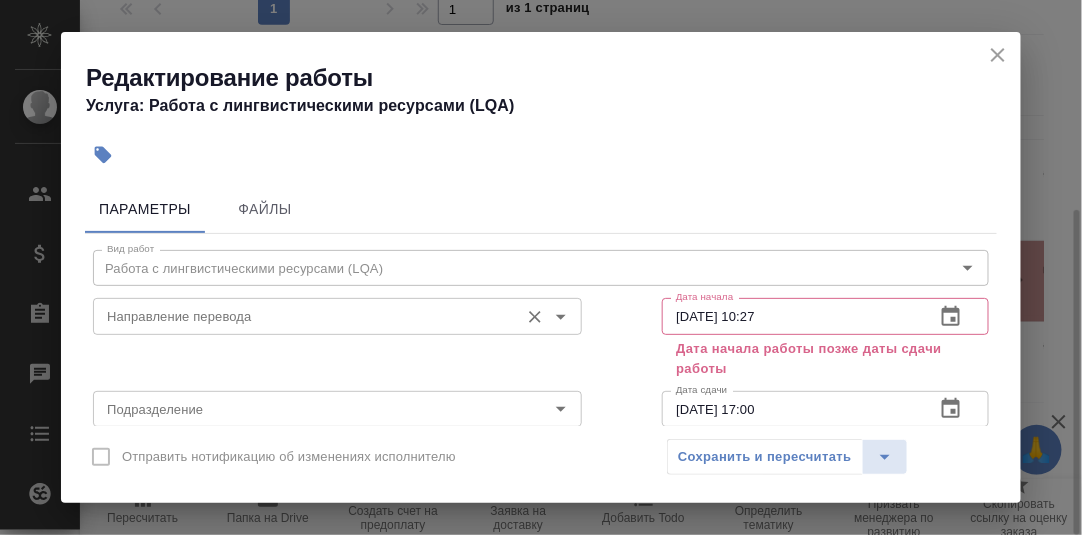 click on "Направление перевода" at bounding box center [304, 316] 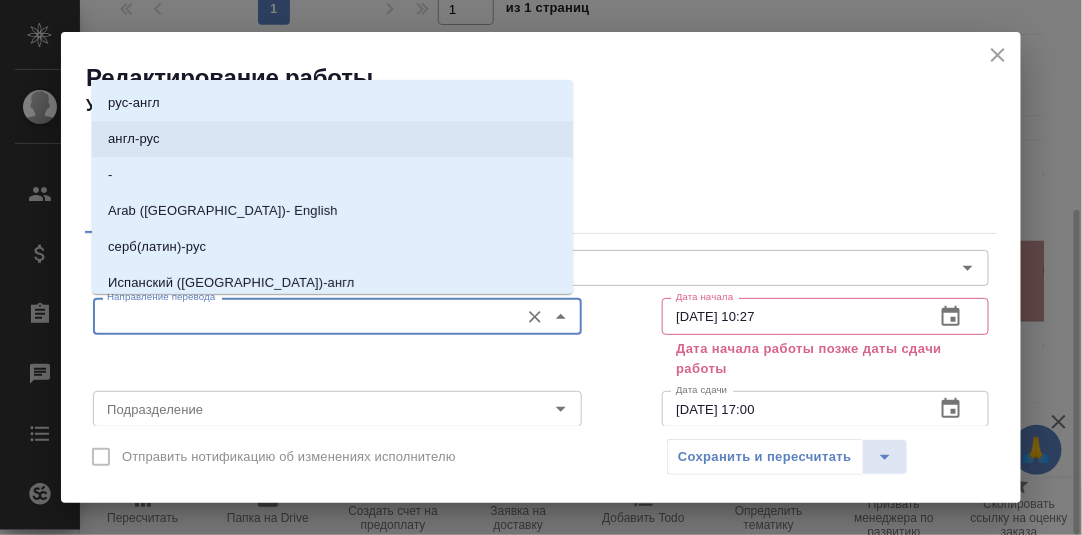 click on "англ-рус" at bounding box center [134, 139] 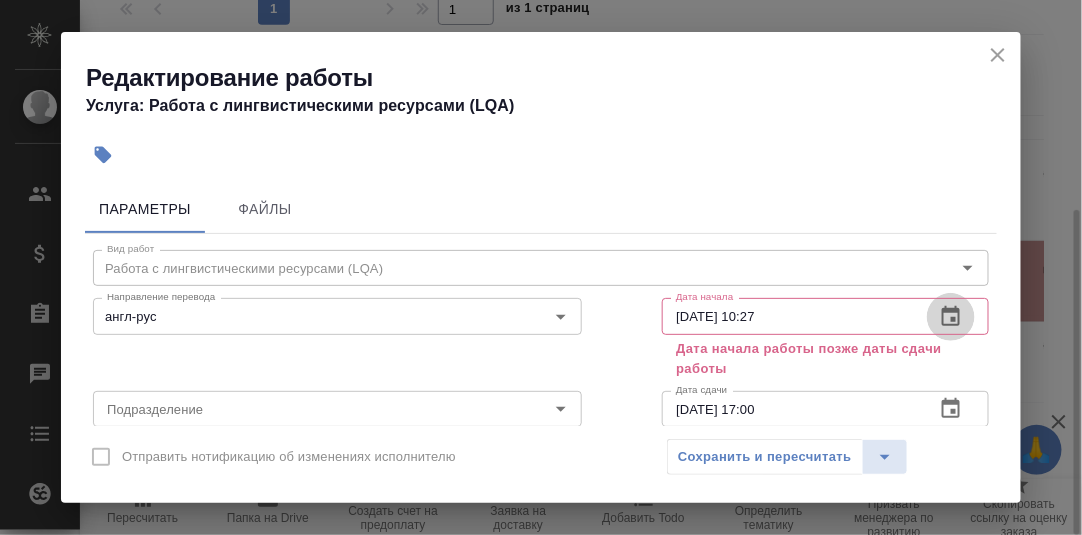 click 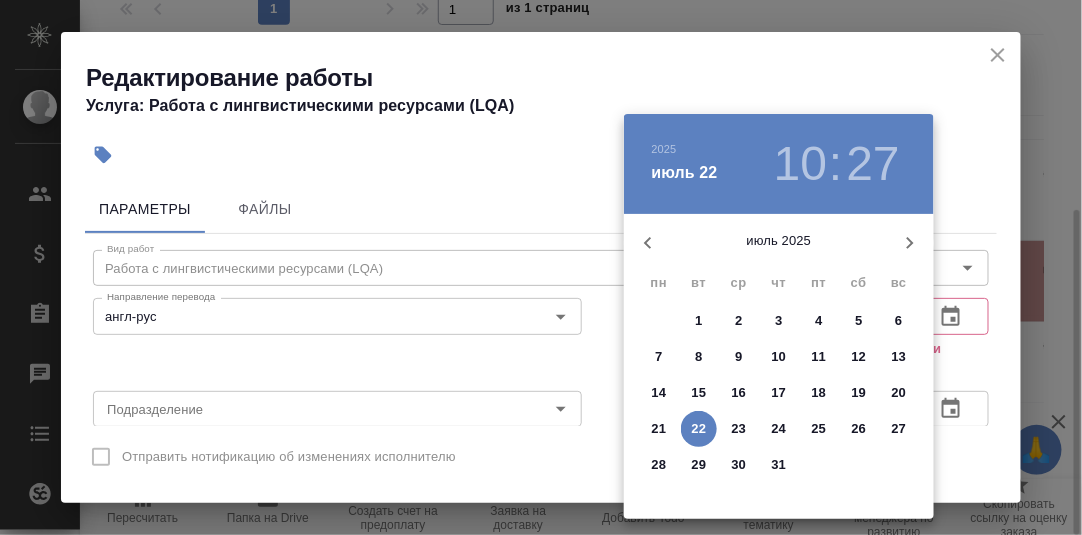 click on "22" at bounding box center [699, 429] 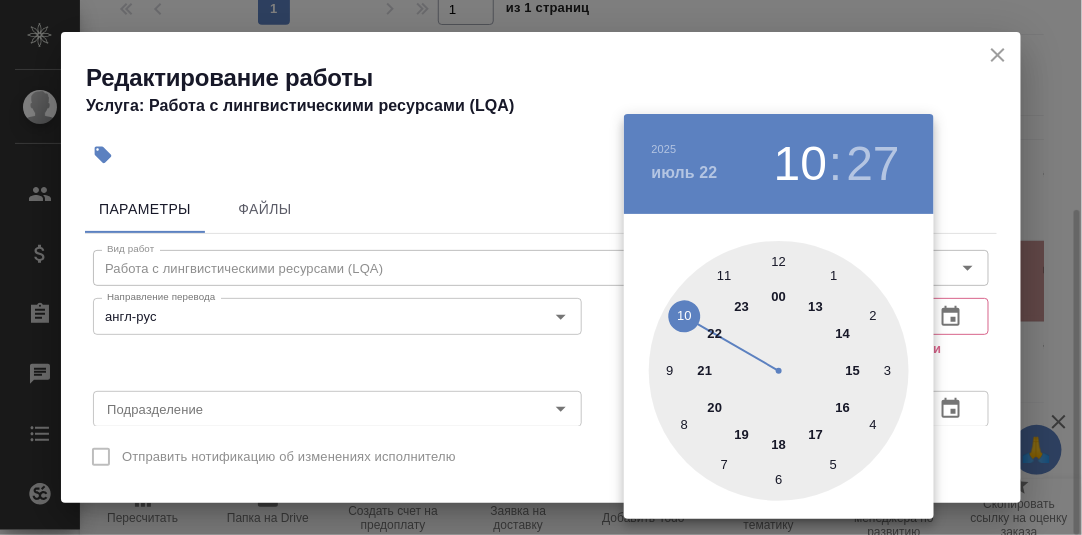 click at bounding box center (779, 371) 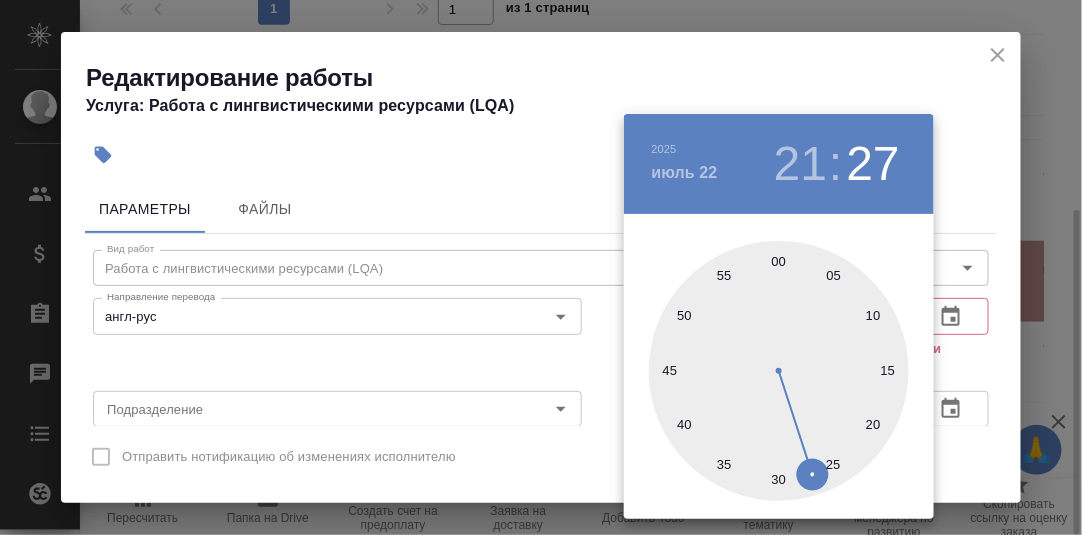 click at bounding box center [541, 267] 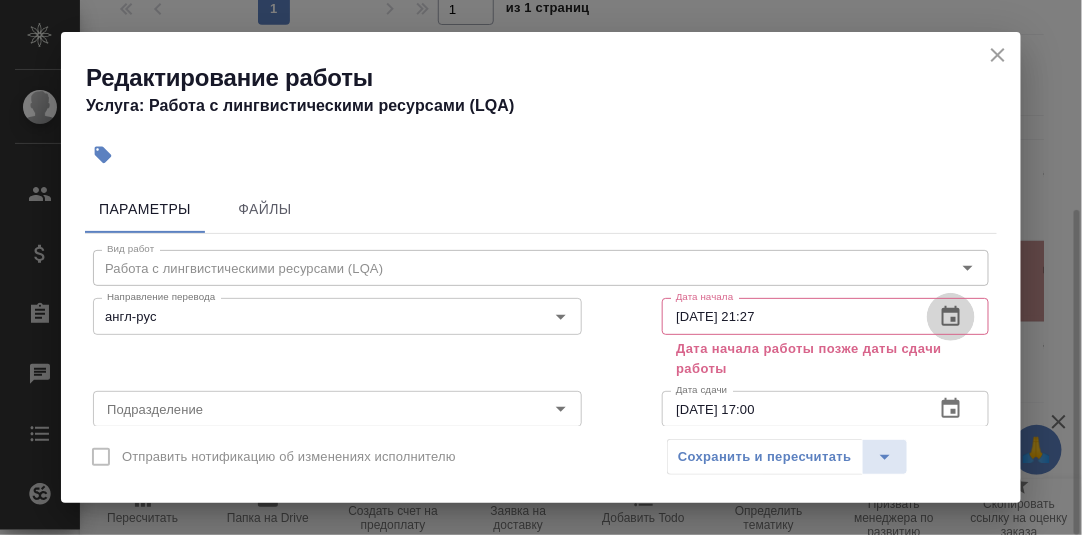 click 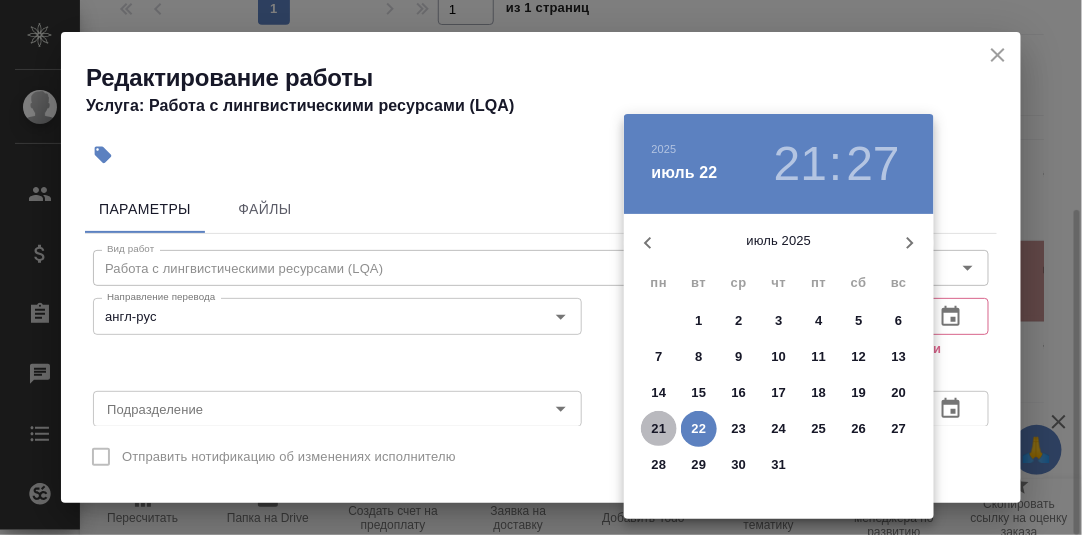 click on "21" at bounding box center [659, 429] 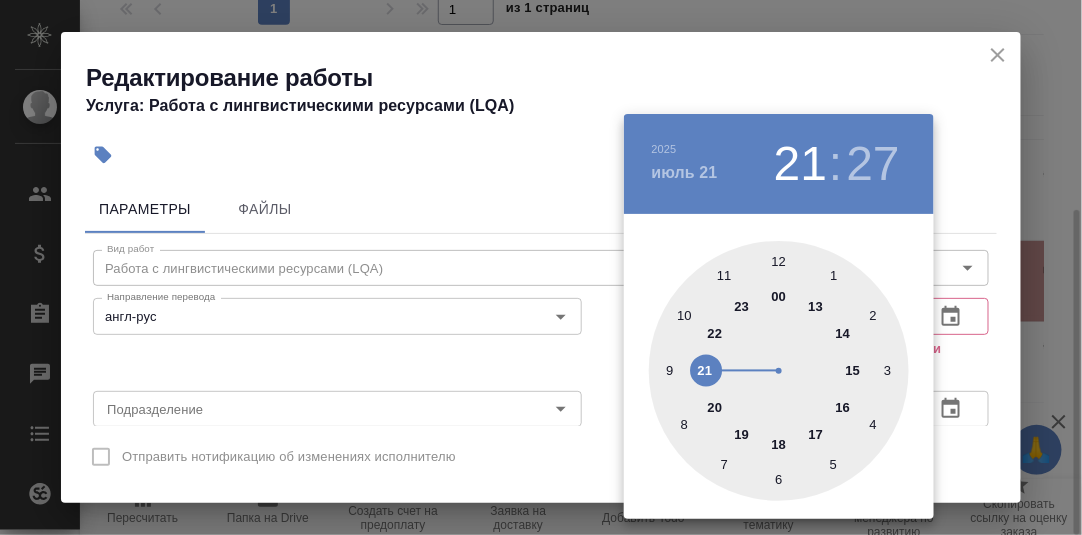 click at bounding box center (779, 371) 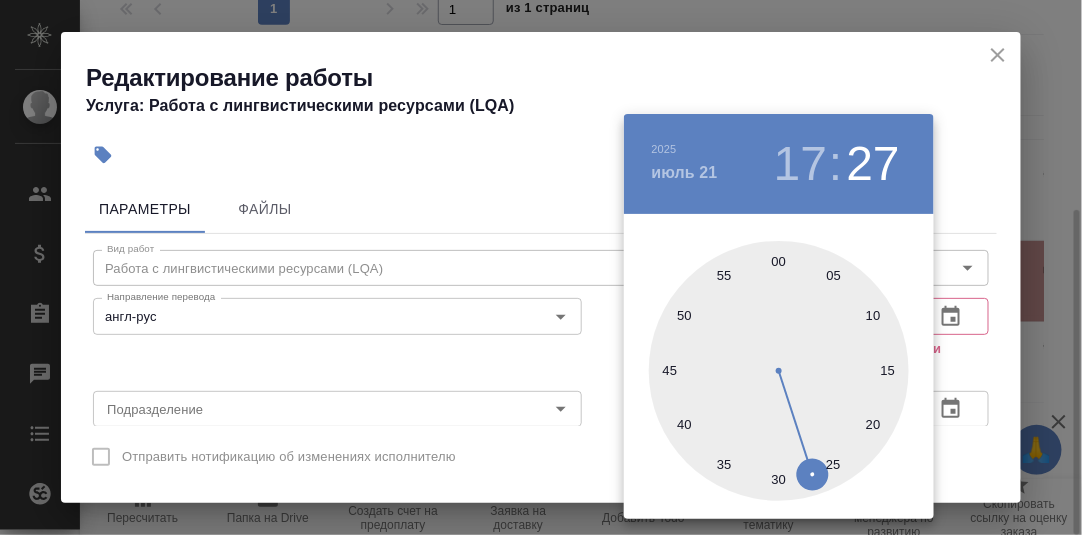 click at bounding box center [779, 371] 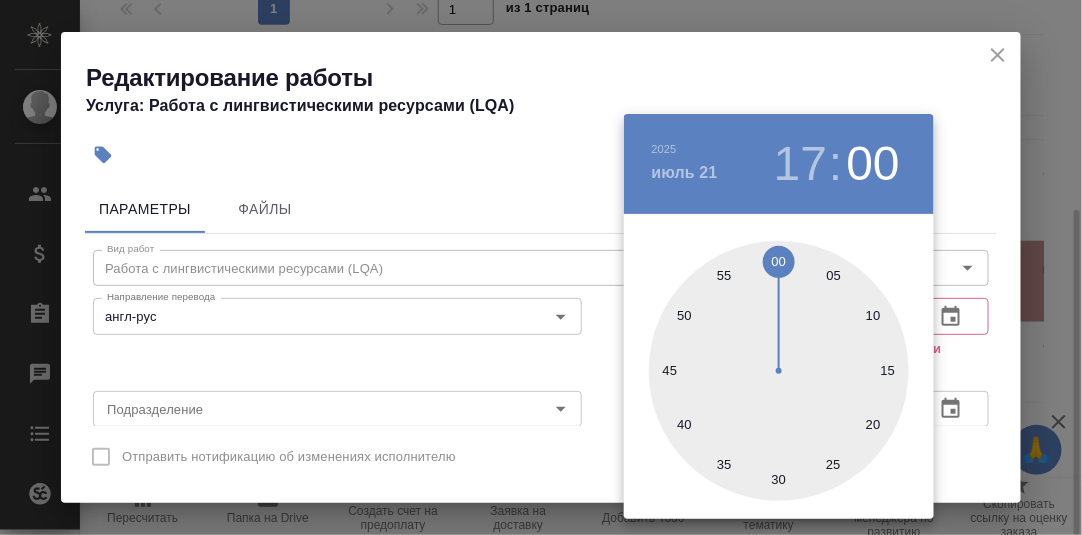 click at bounding box center (541, 267) 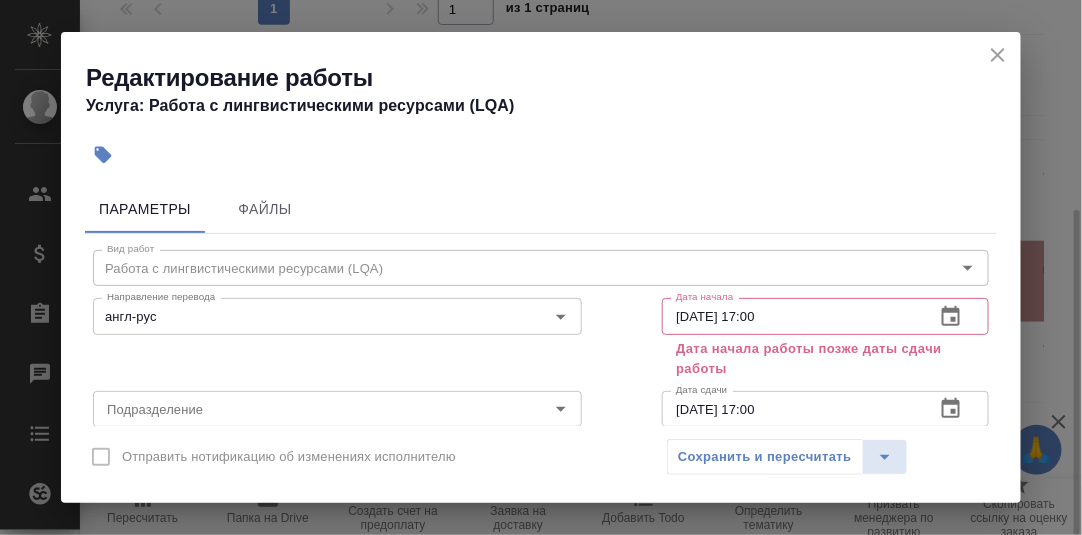 scroll, scrollTop: 99, scrollLeft: 0, axis: vertical 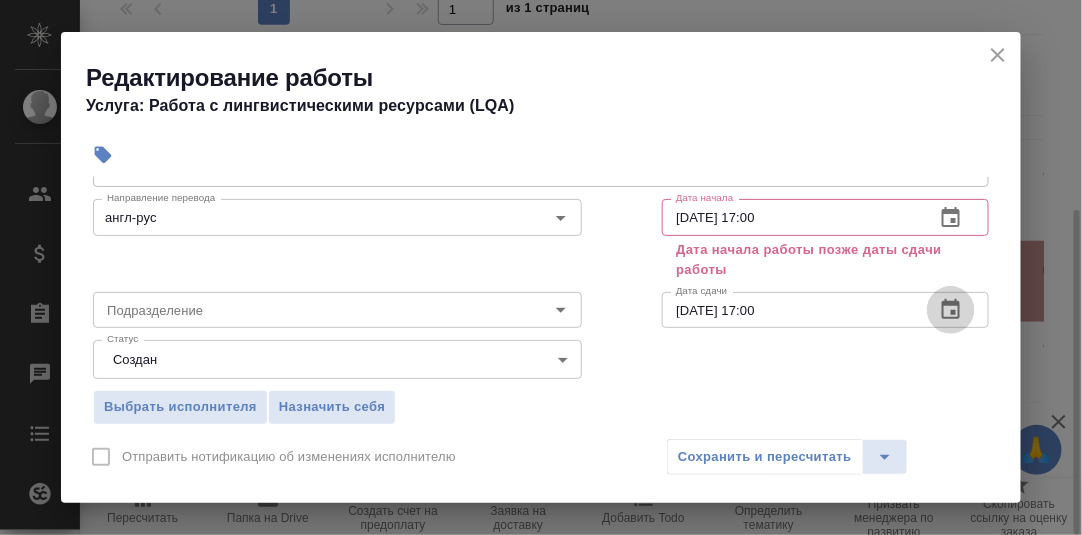 click 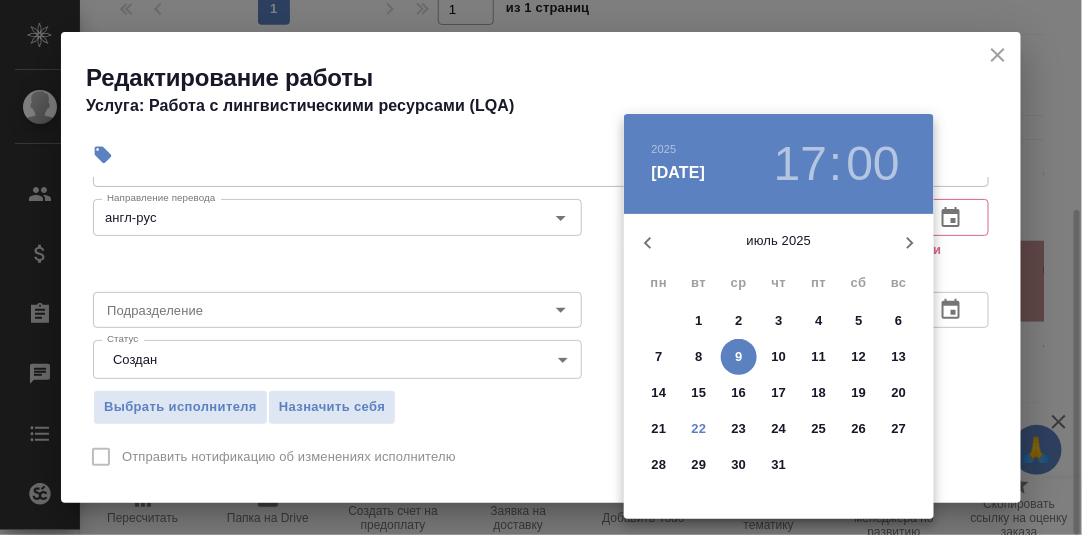 click on "22" at bounding box center (699, 429) 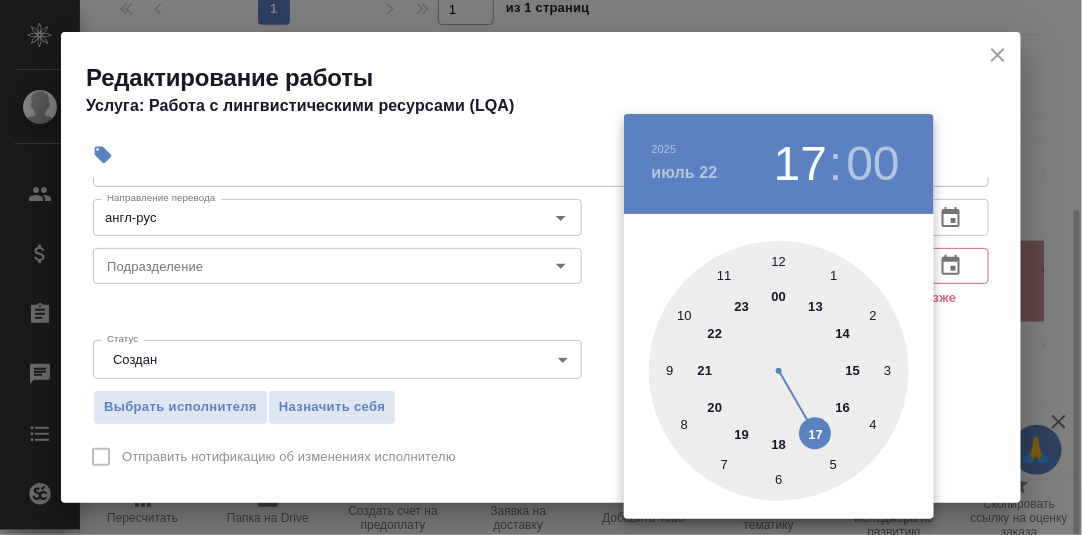 click at bounding box center (779, 371) 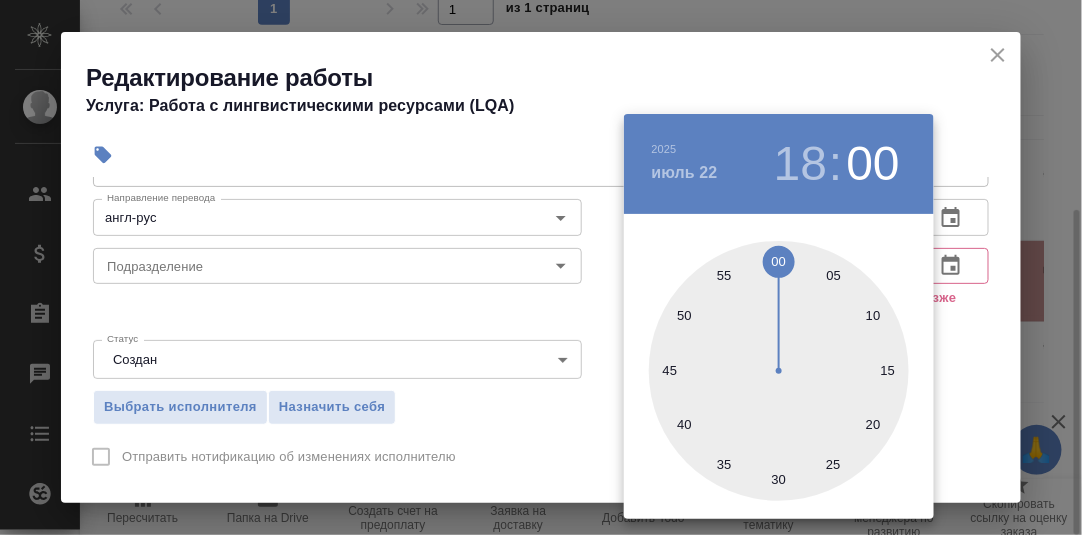 drag, startPoint x: 941, startPoint y: 344, endPoint x: 974, endPoint y: 344, distance: 33 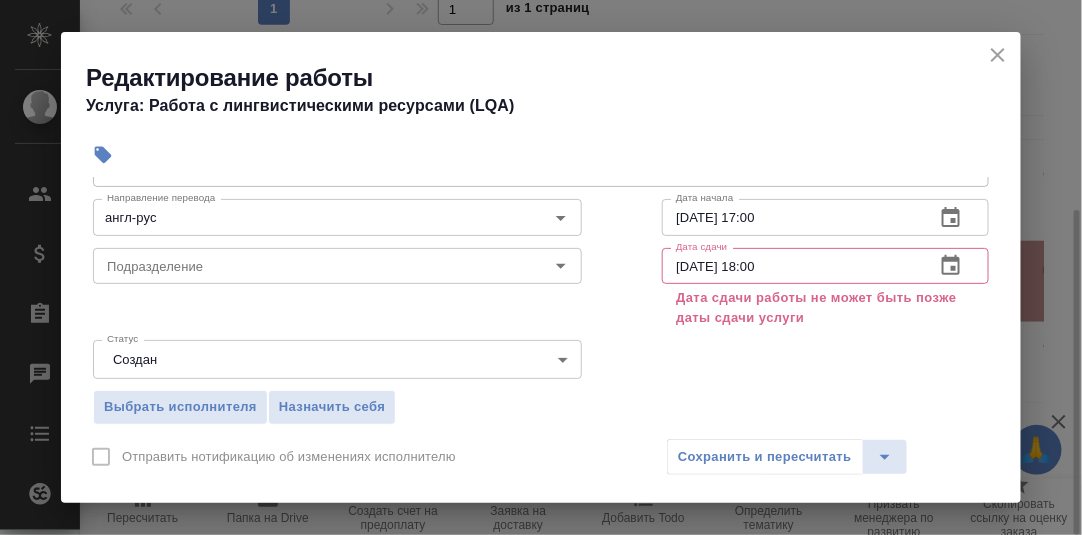 click 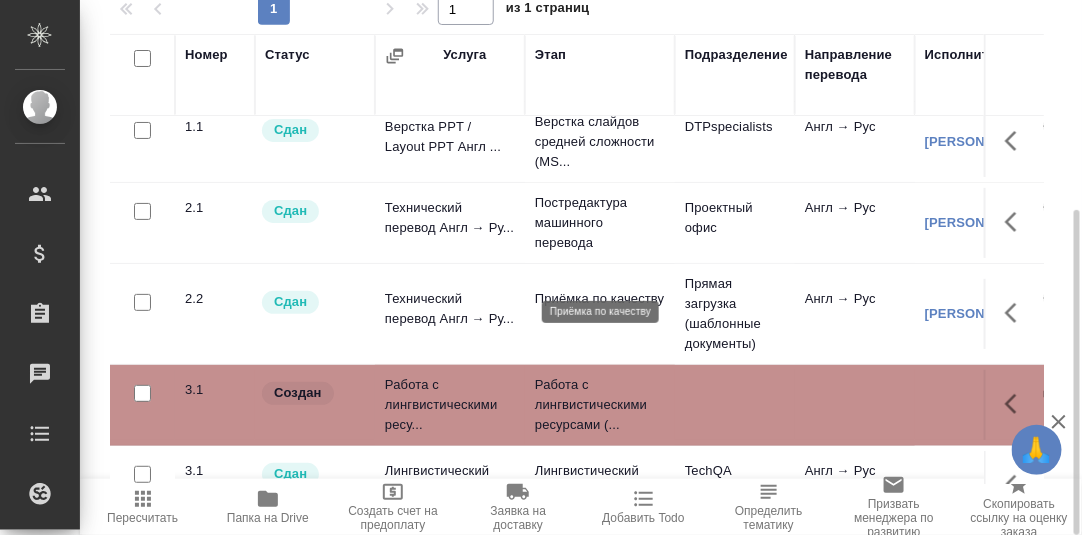 scroll, scrollTop: 0, scrollLeft: 0, axis: both 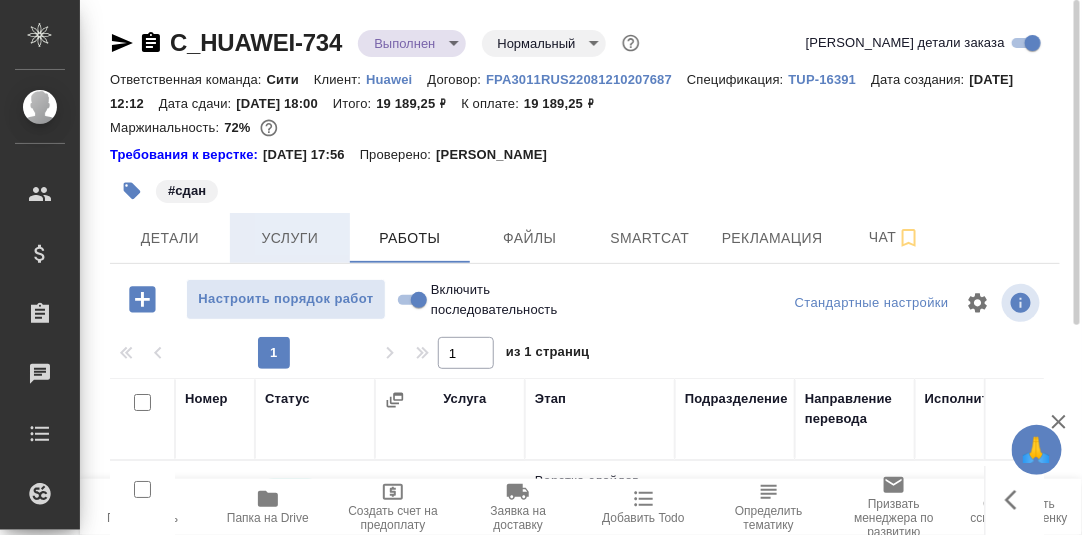 click on "Услуги" at bounding box center (290, 238) 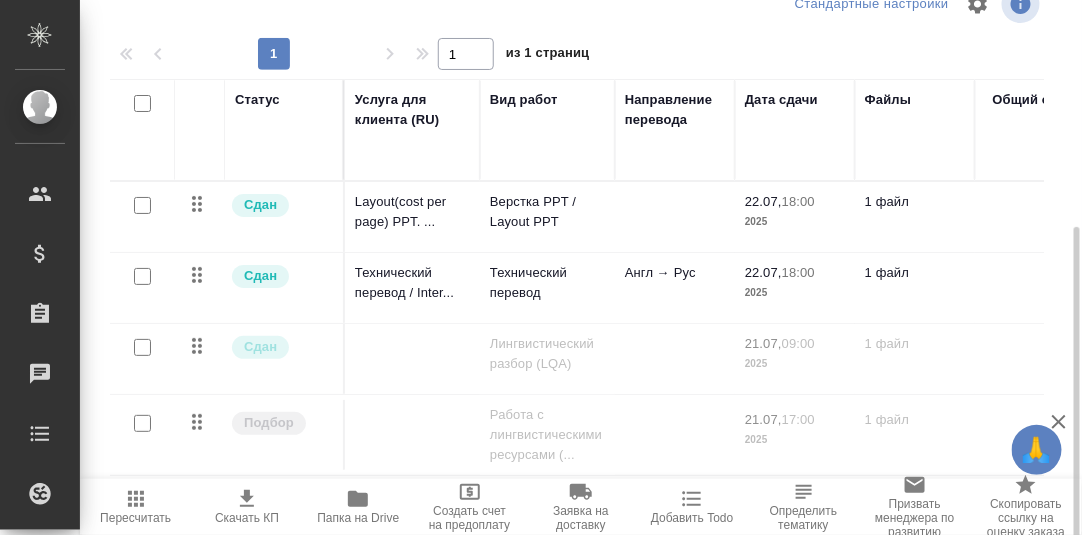 scroll, scrollTop: 324, scrollLeft: 0, axis: vertical 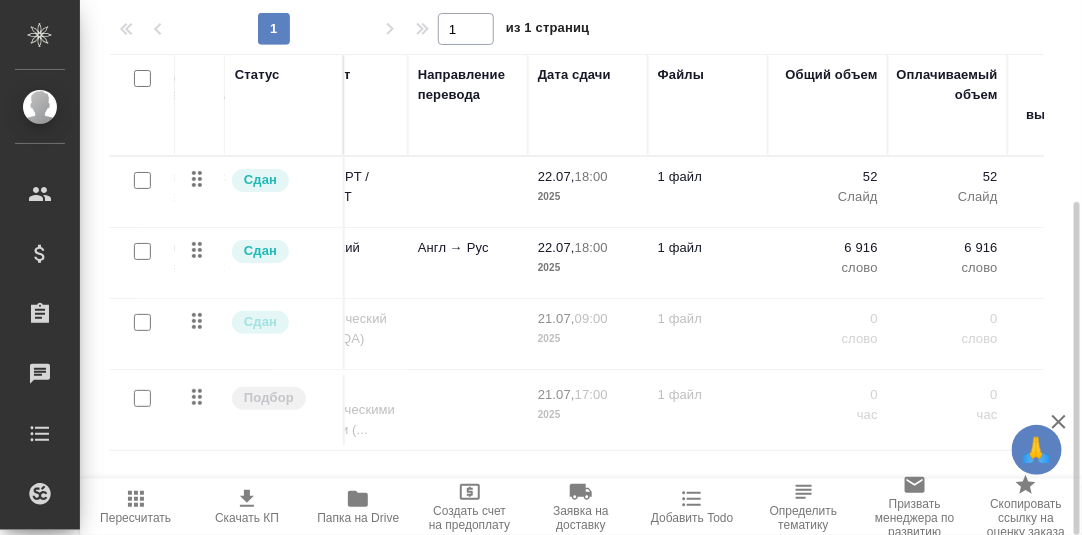 drag, startPoint x: 561, startPoint y: 391, endPoint x: 583, endPoint y: 398, distance: 23.086792 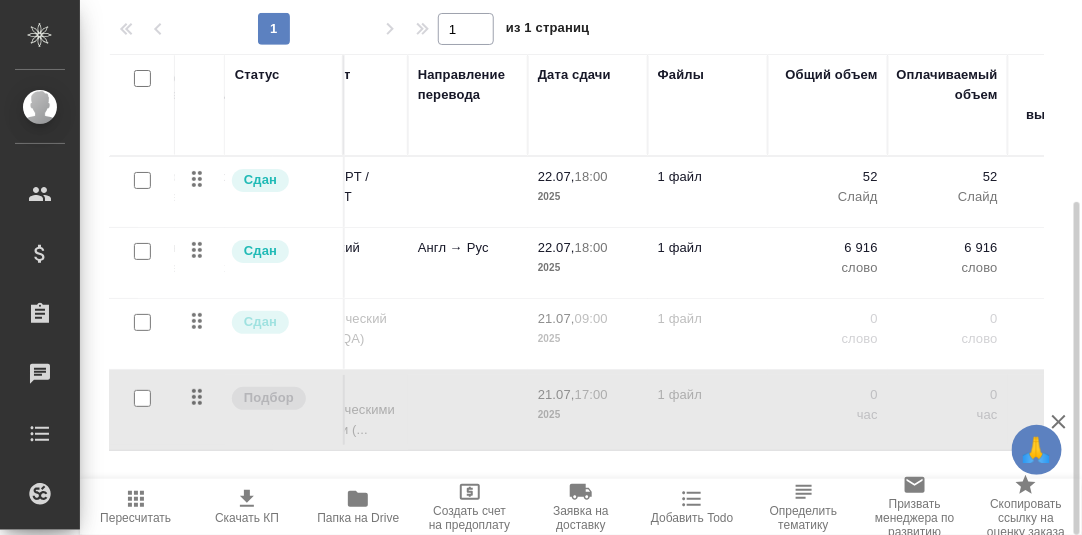 click on "21.07," at bounding box center [556, 394] 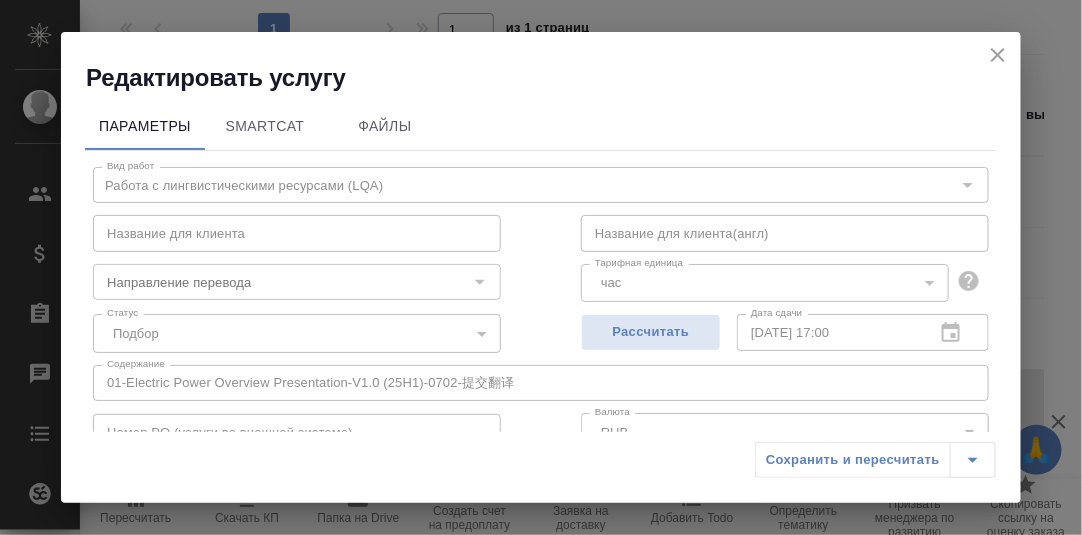 click on "21.07.2025 17:00 Дата сдачи" at bounding box center (863, 332) 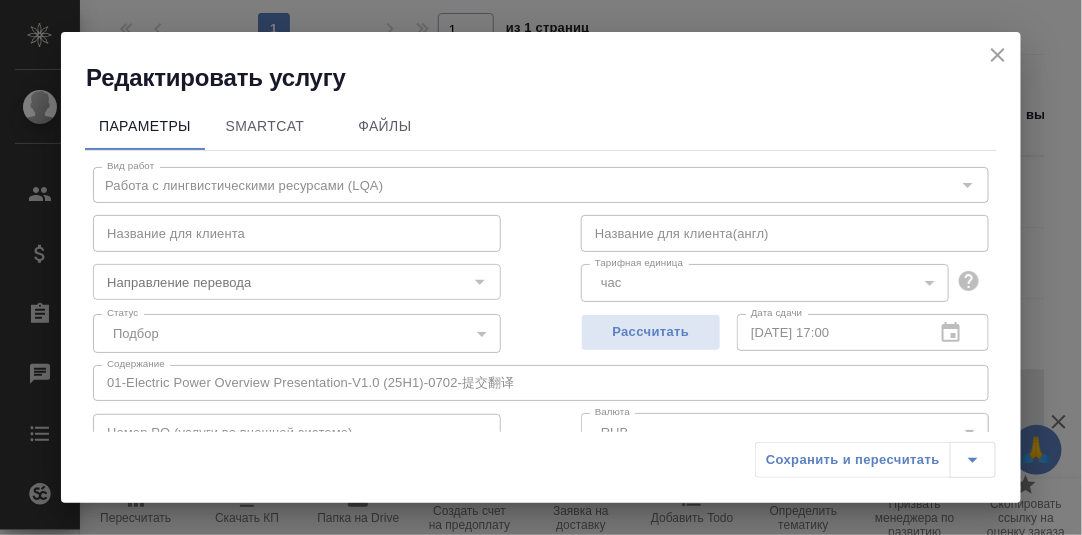 click at bounding box center (479, 282) 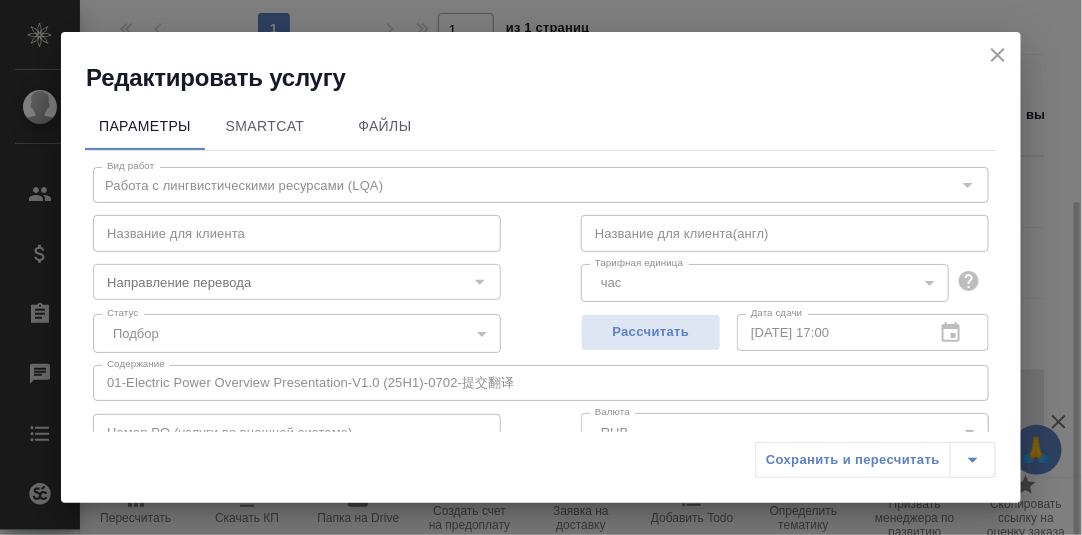 drag, startPoint x: 1000, startPoint y: 46, endPoint x: 995, endPoint y: 65, distance: 19.646883 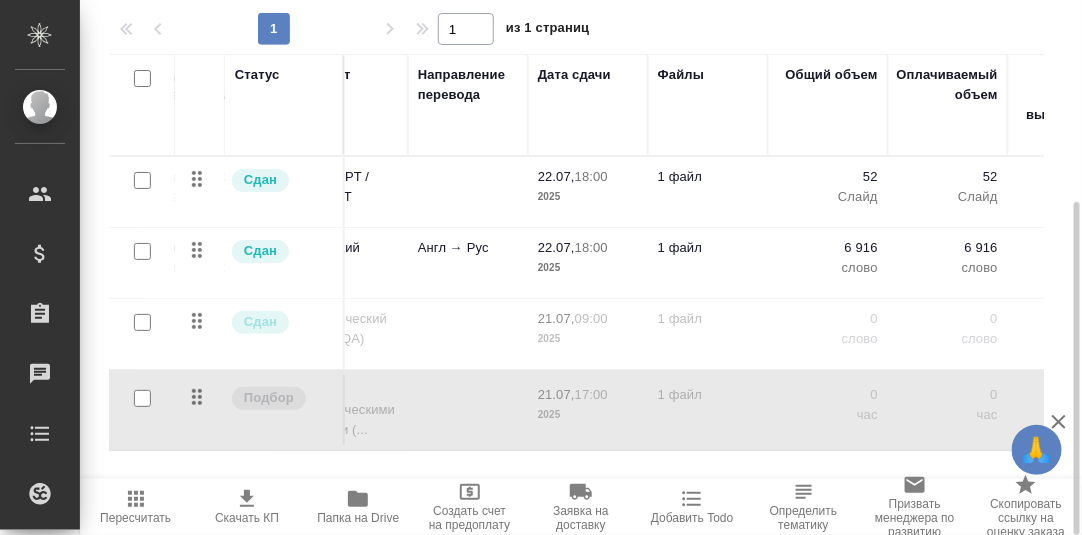 scroll, scrollTop: 0, scrollLeft: 0, axis: both 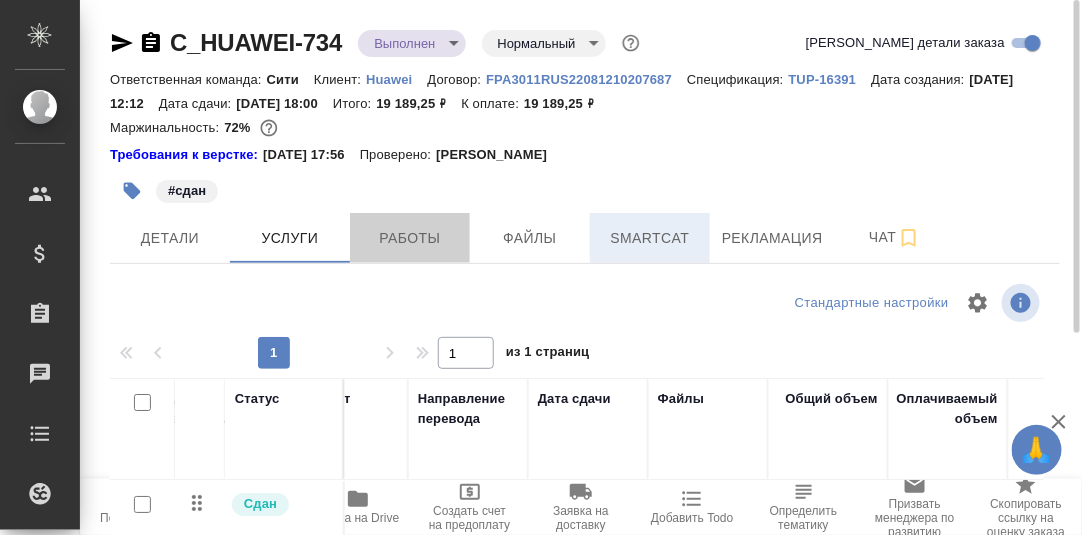 drag, startPoint x: 399, startPoint y: 242, endPoint x: 671, endPoint y: 243, distance: 272.00183 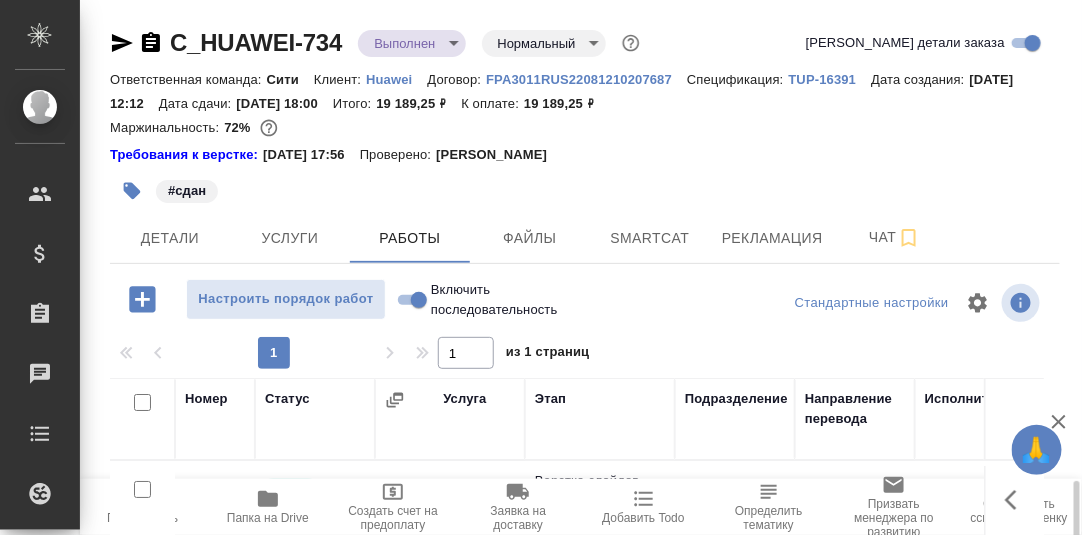 scroll, scrollTop: 344, scrollLeft: 0, axis: vertical 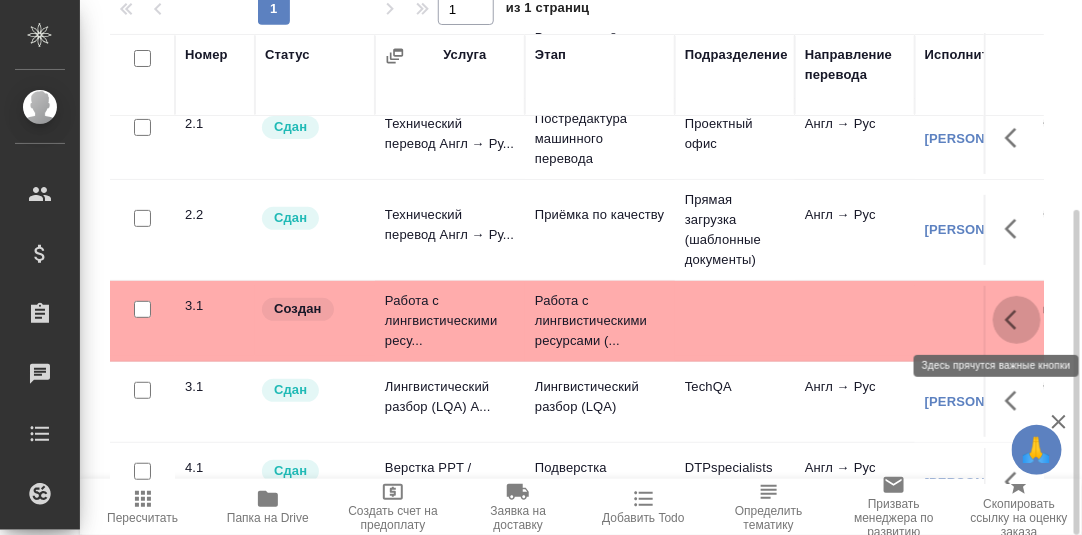 click at bounding box center [1017, 320] 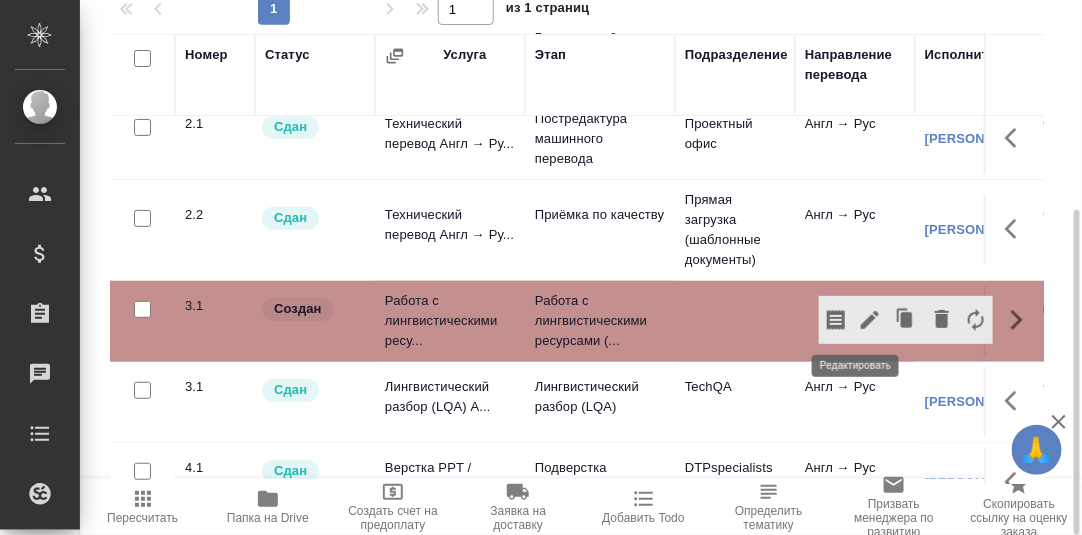 click 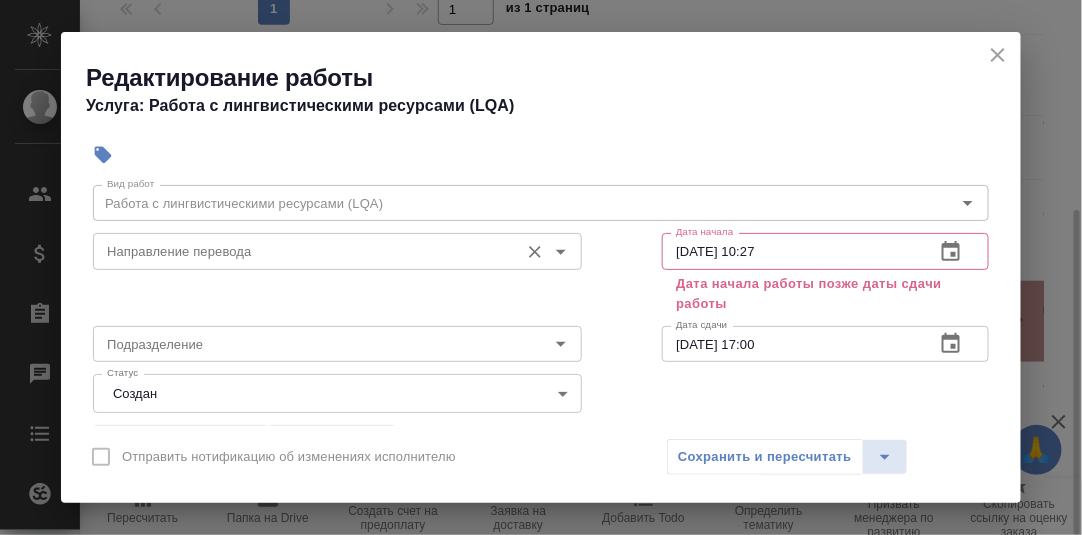 scroll, scrollTop: 99, scrollLeft: 0, axis: vertical 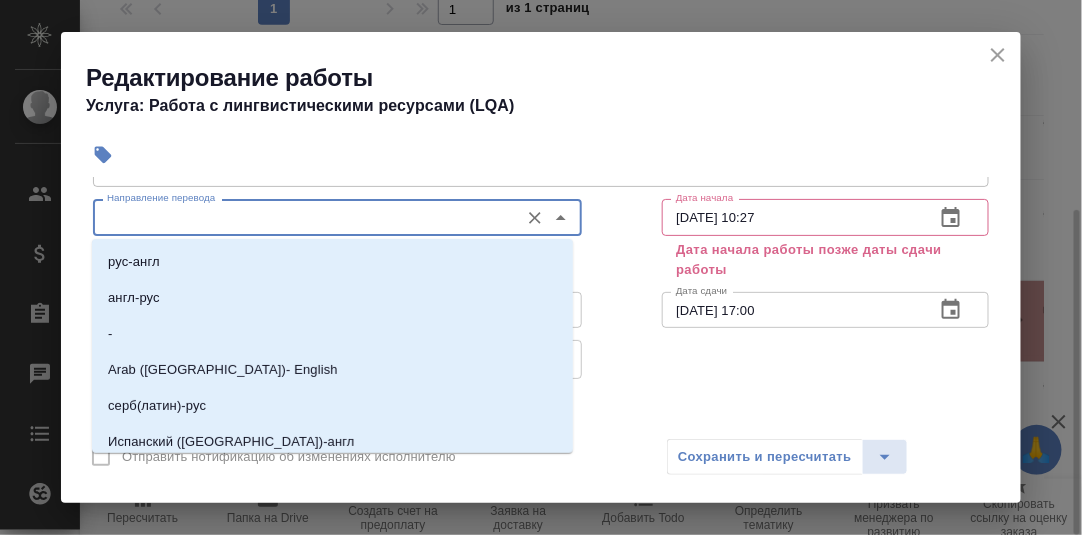 click on "Направление перевода" at bounding box center [304, 217] 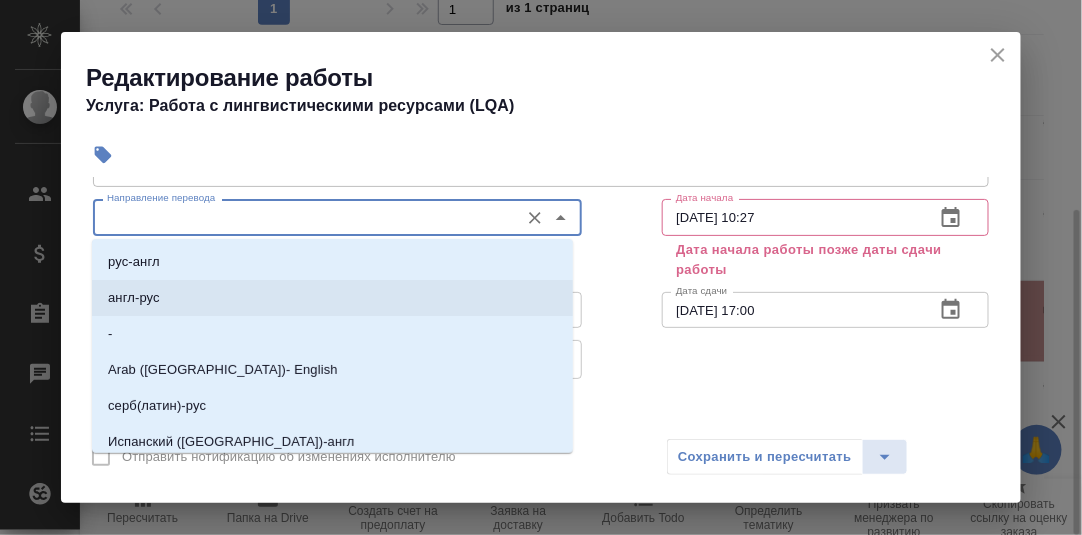 click on "англ-рус" at bounding box center [134, 298] 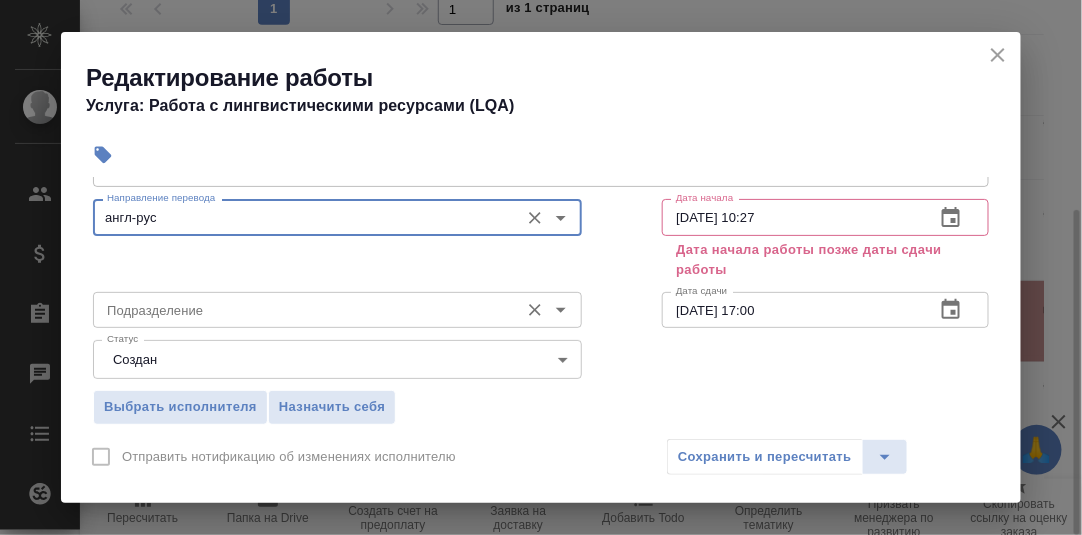 click on "Подразделение" at bounding box center (304, 310) 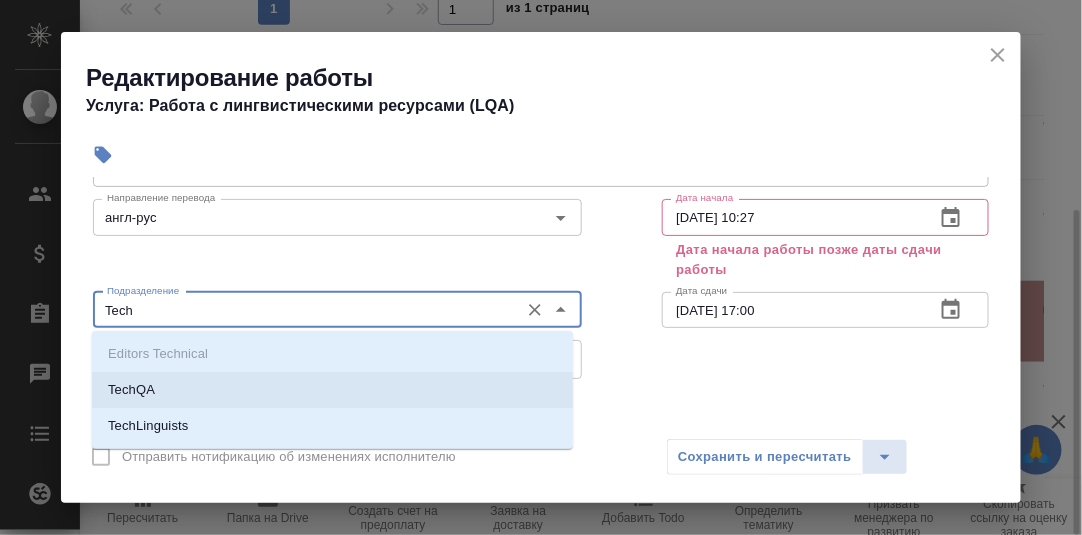 click on "TechQA" at bounding box center (332, 390) 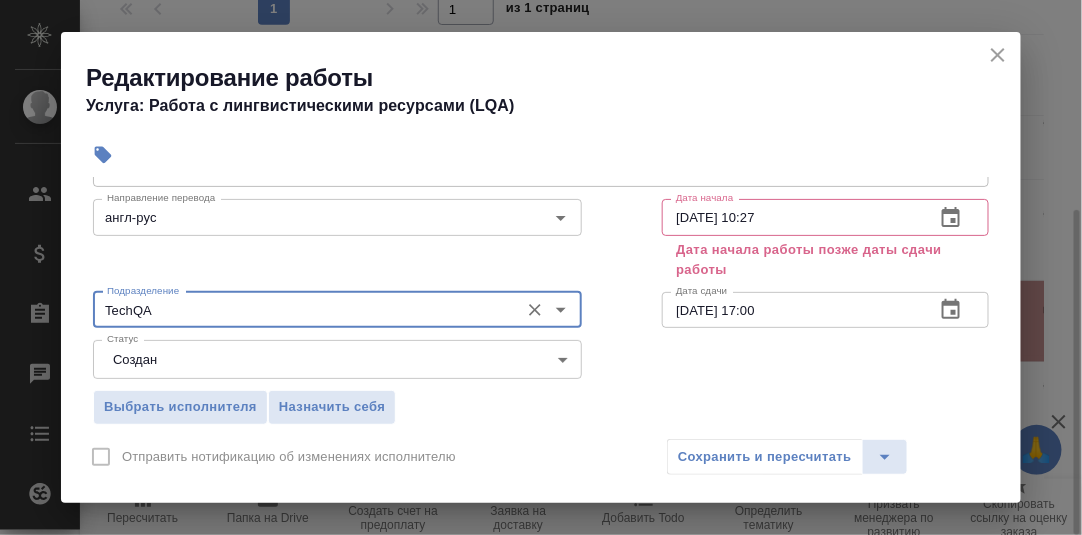 type on "TechQA" 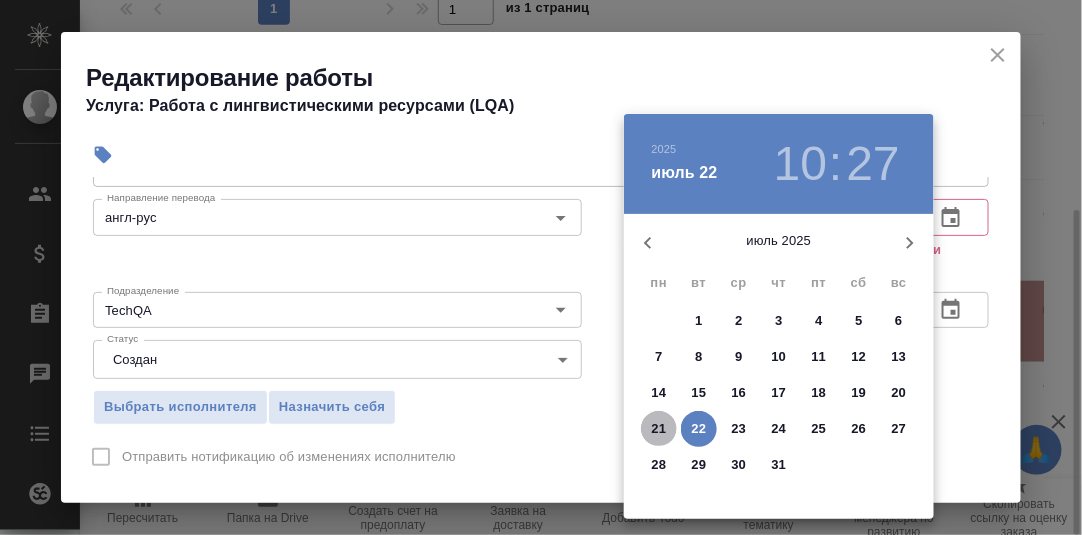 click on "21" at bounding box center (659, 429) 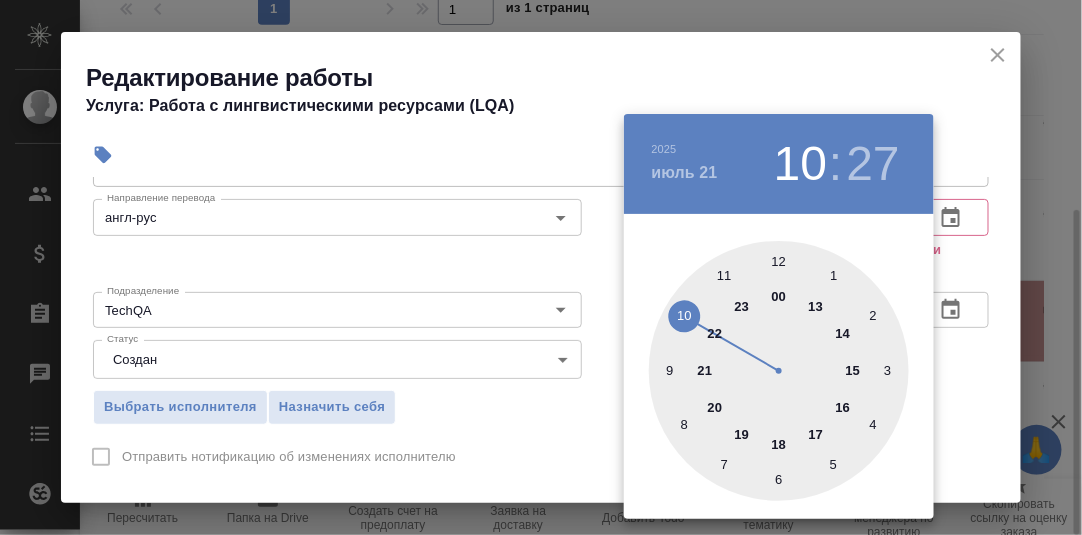 click at bounding box center [779, 371] 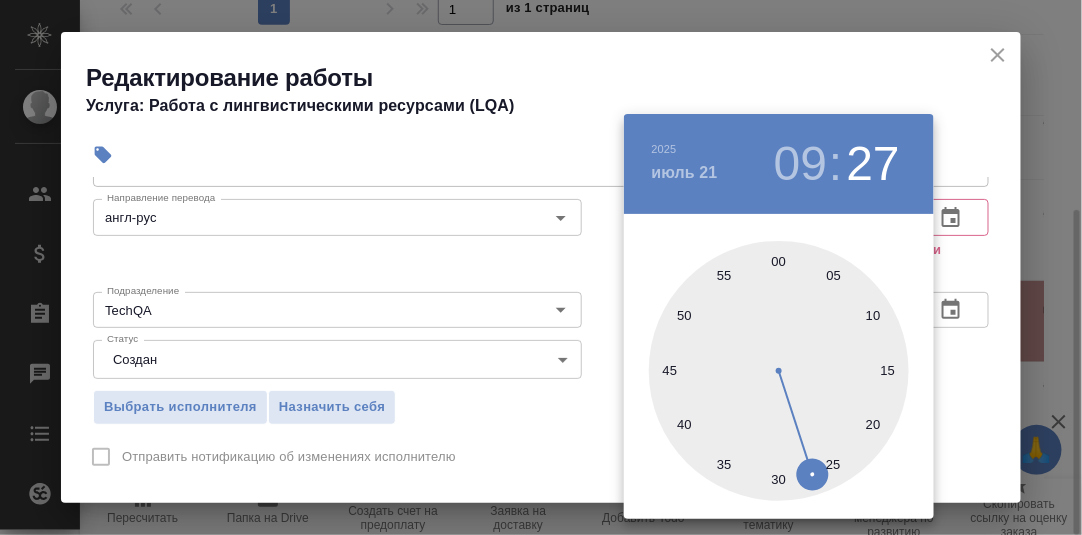 drag, startPoint x: 776, startPoint y: 261, endPoint x: 910, endPoint y: 269, distance: 134.23859 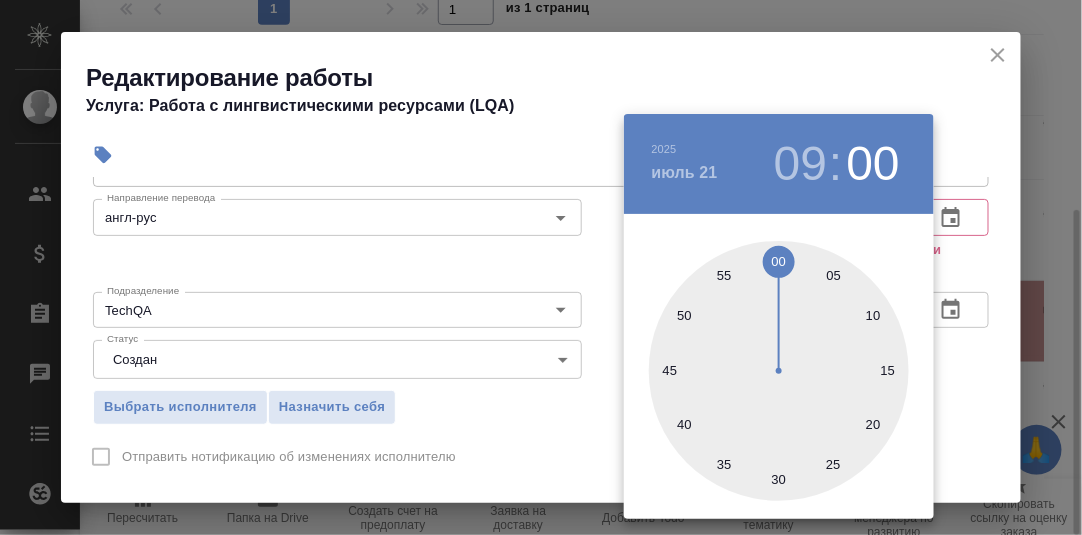 click at bounding box center [541, 267] 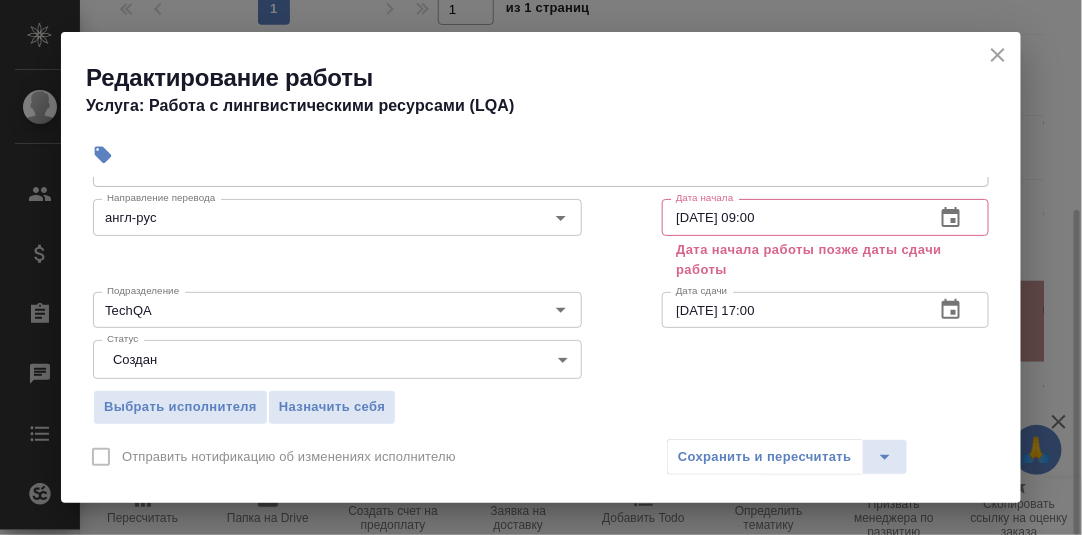 click 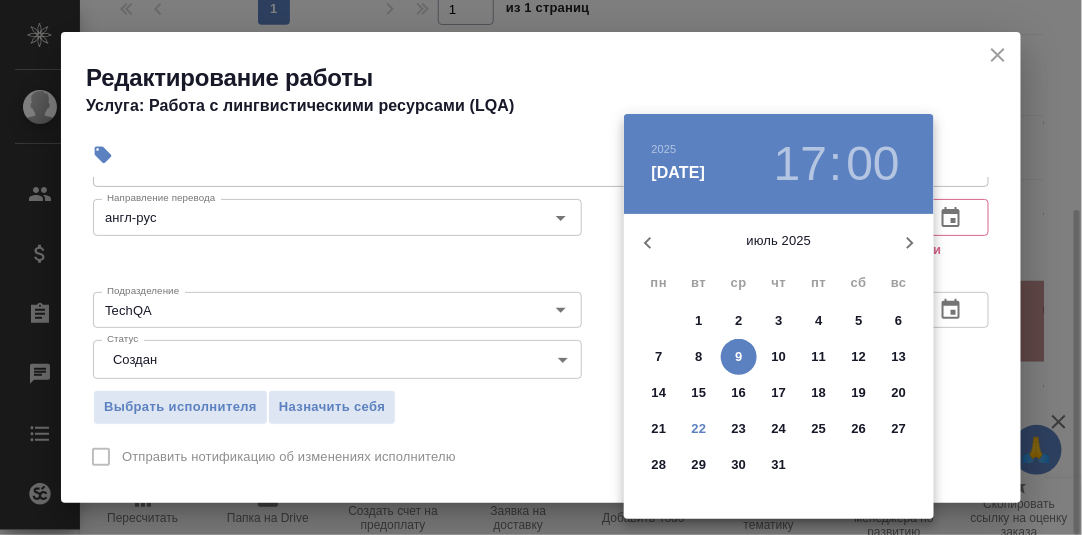 click on "21" at bounding box center (659, 429) 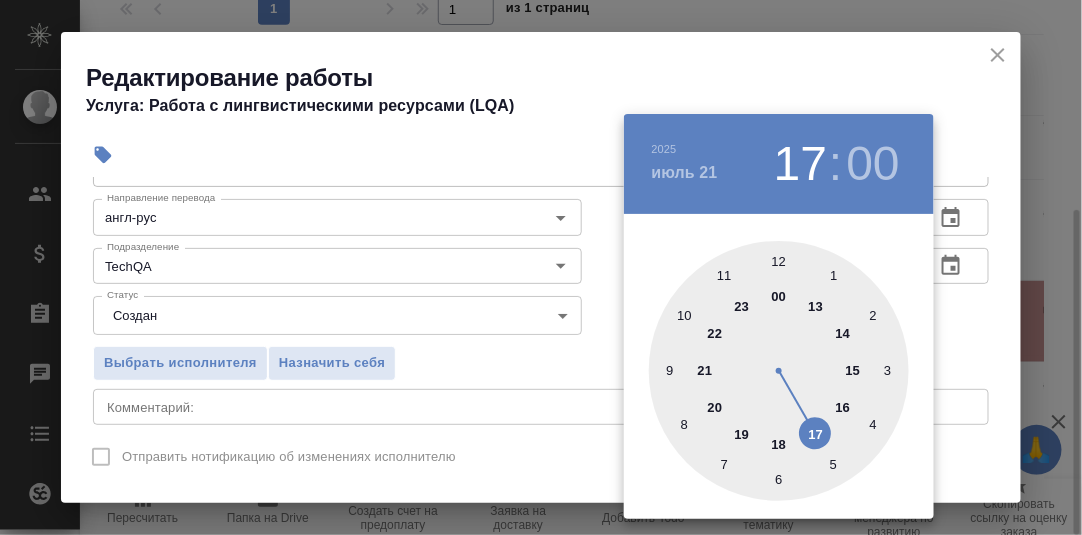 click at bounding box center (541, 267) 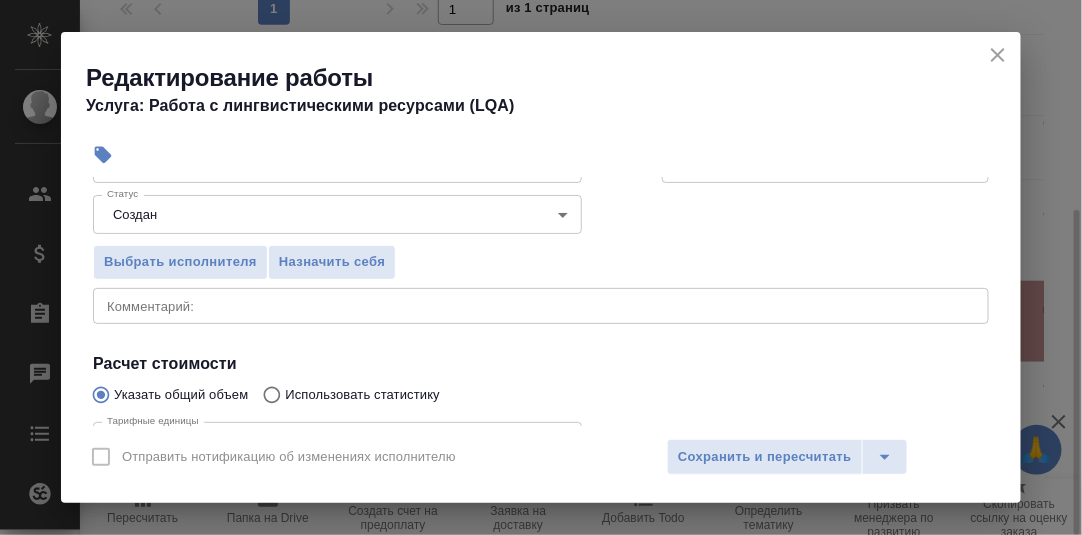 scroll, scrollTop: 300, scrollLeft: 0, axis: vertical 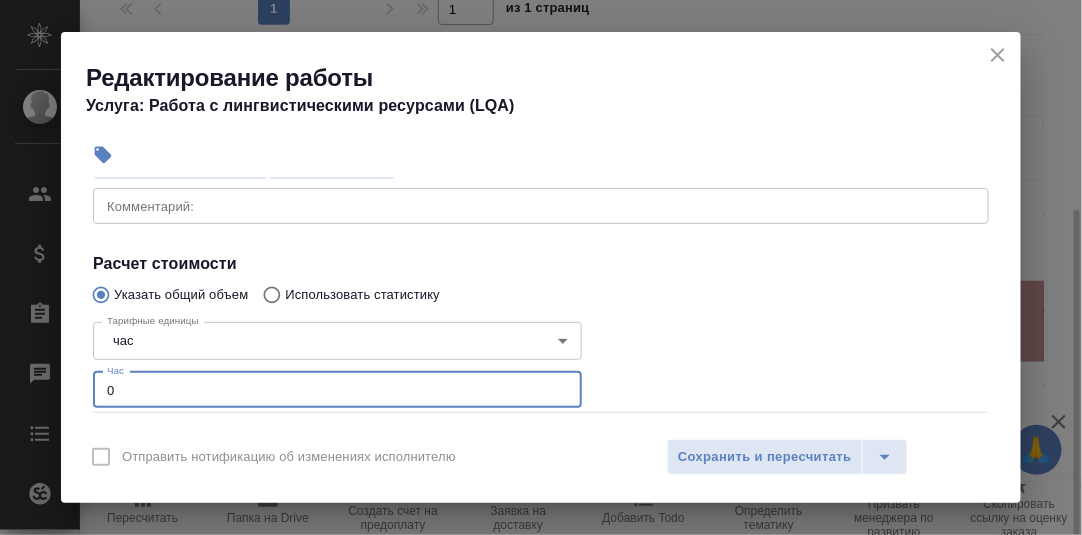 drag, startPoint x: 116, startPoint y: 391, endPoint x: 96, endPoint y: 391, distance: 20 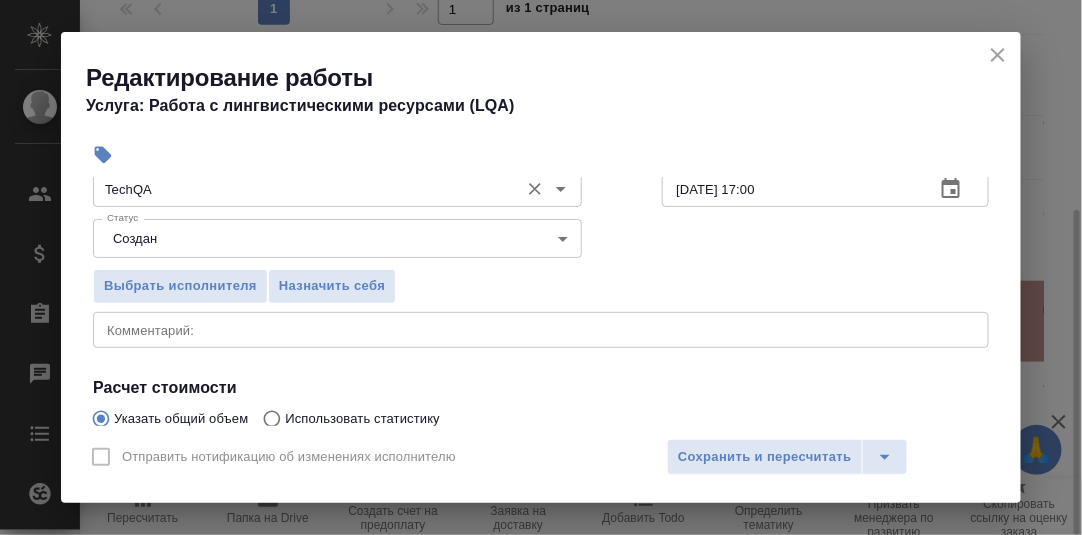 scroll, scrollTop: 200, scrollLeft: 0, axis: vertical 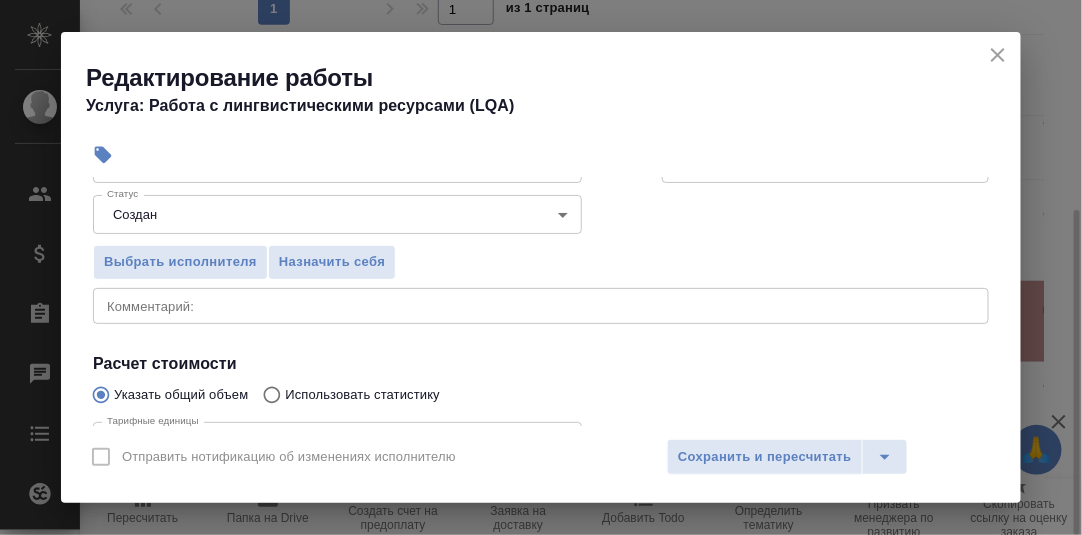 type on "3" 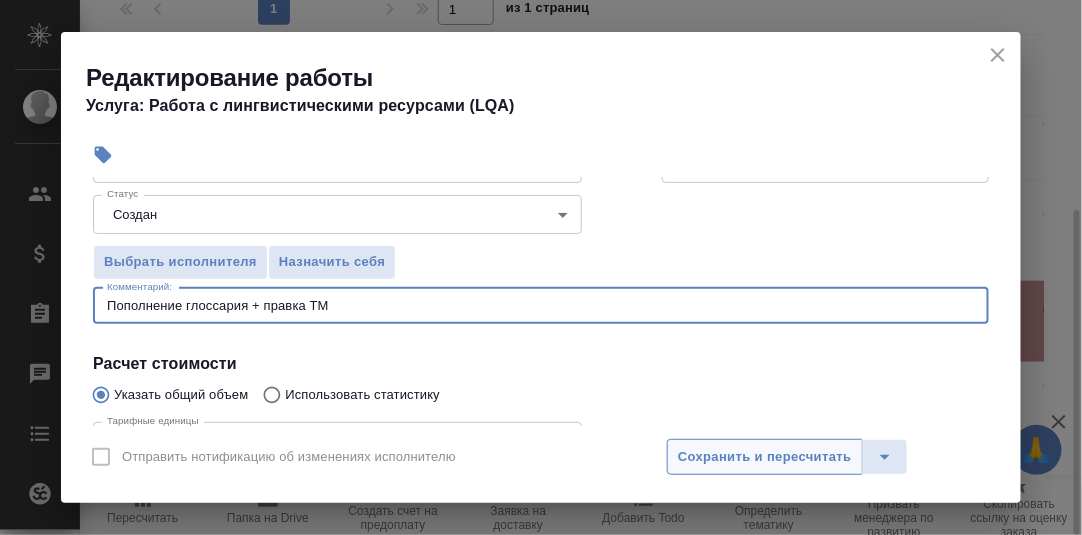 type on "Пополнение глоссария + правка ТМ" 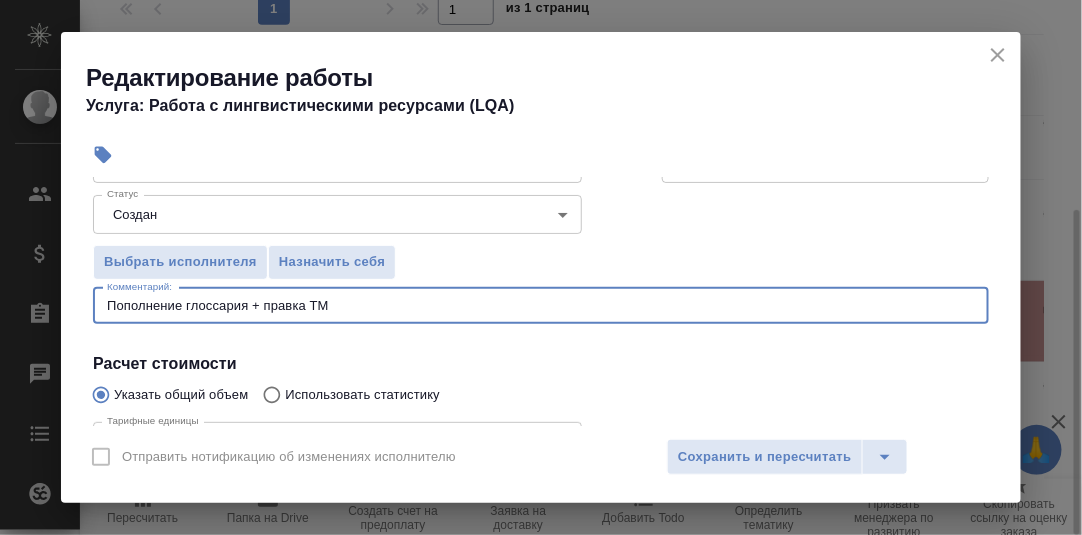 drag, startPoint x: 797, startPoint y: 448, endPoint x: 980, endPoint y: 386, distance: 193.2175 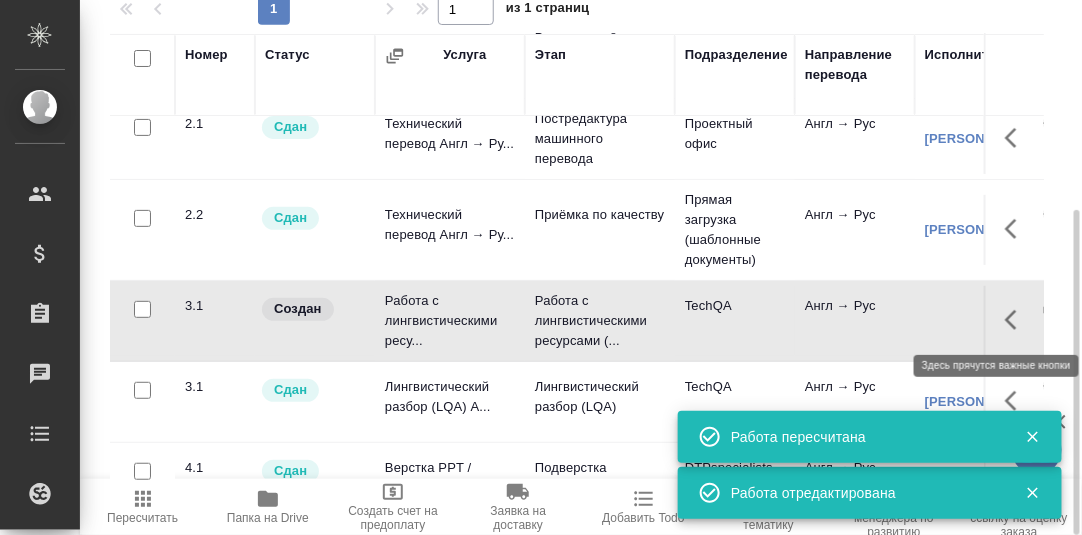 click 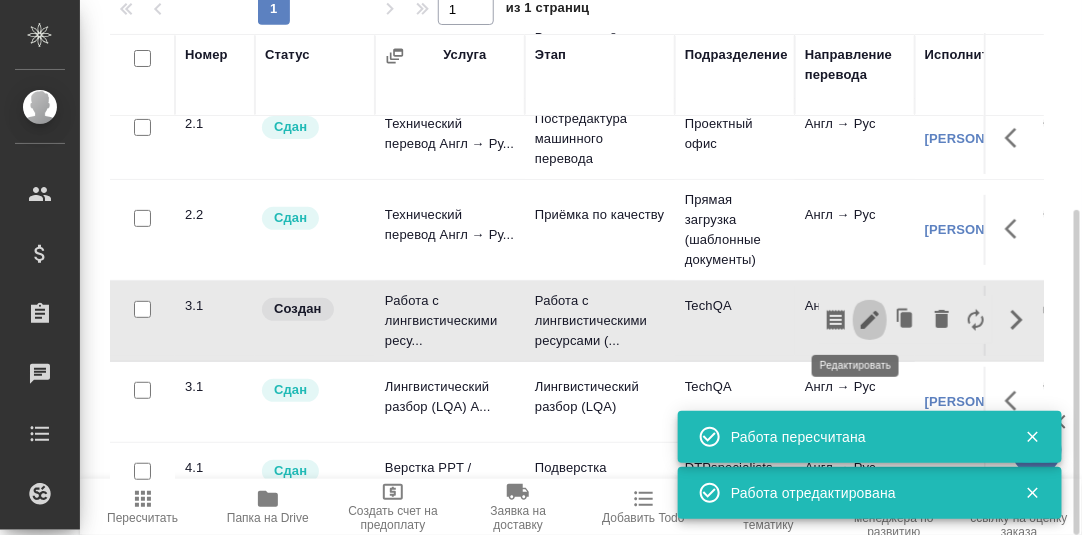 click 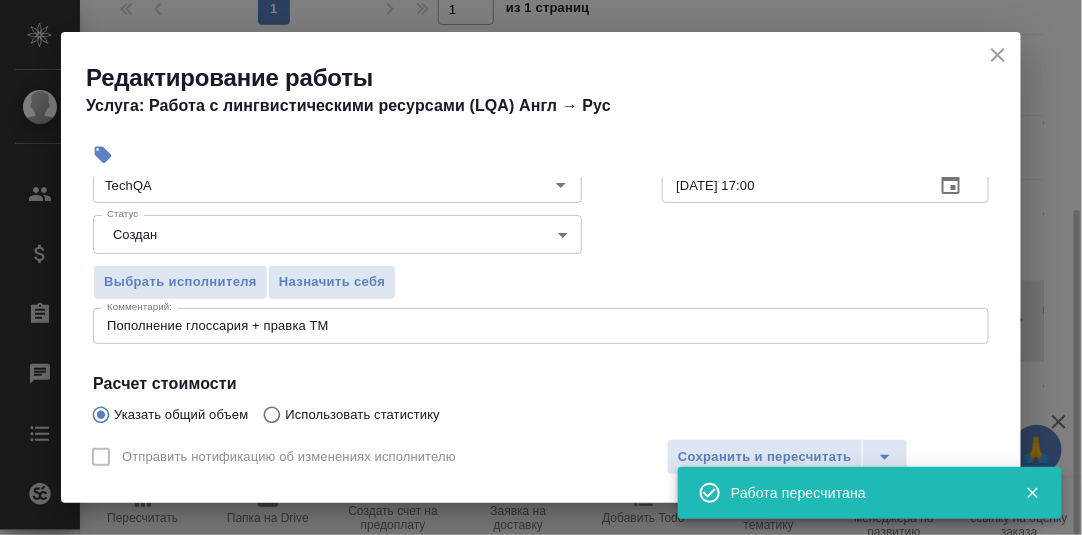 scroll, scrollTop: 200, scrollLeft: 0, axis: vertical 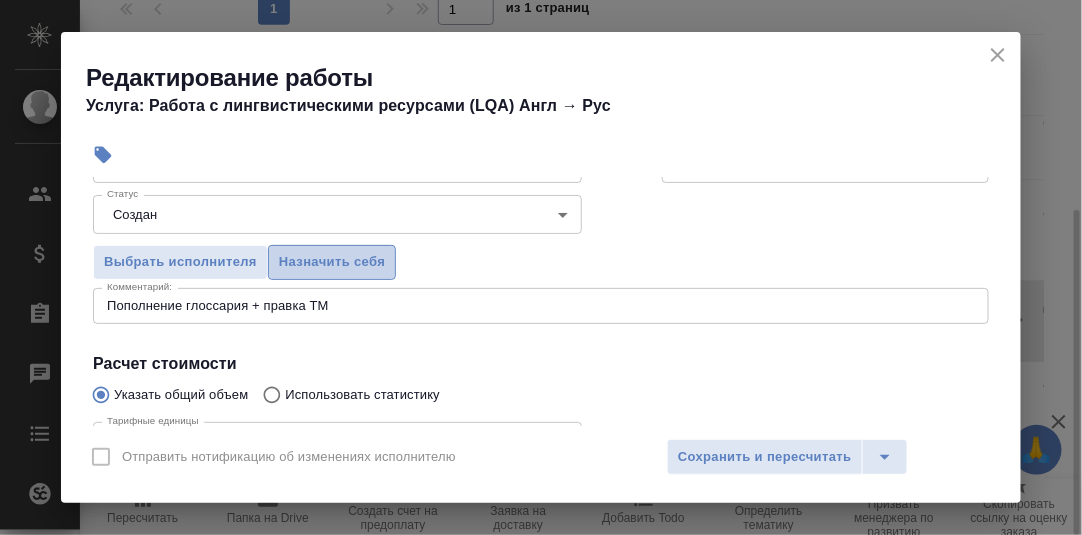 click on "Назначить себя" at bounding box center (332, 262) 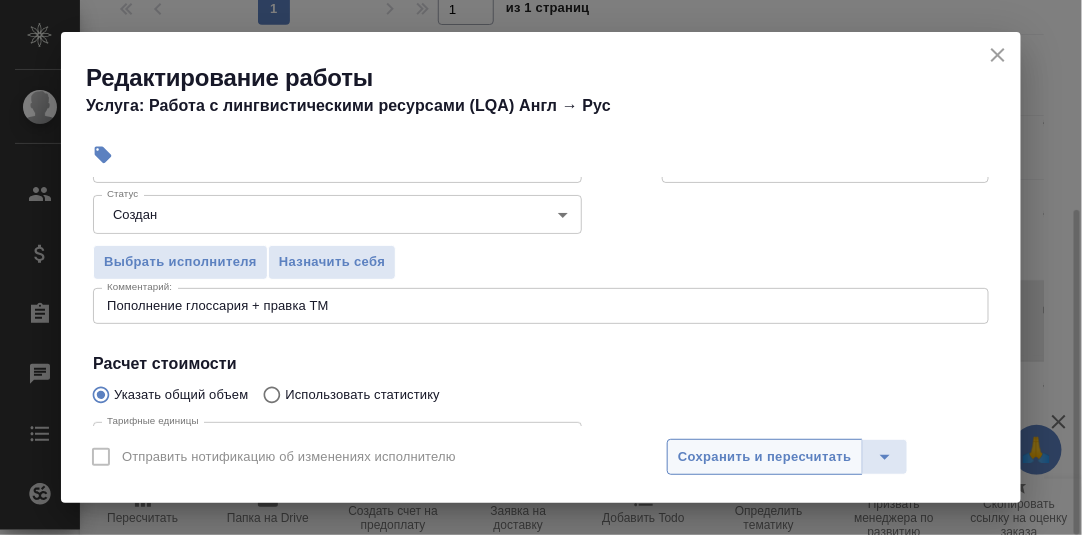 drag, startPoint x: 826, startPoint y: 453, endPoint x: 916, endPoint y: 392, distance: 108.72442 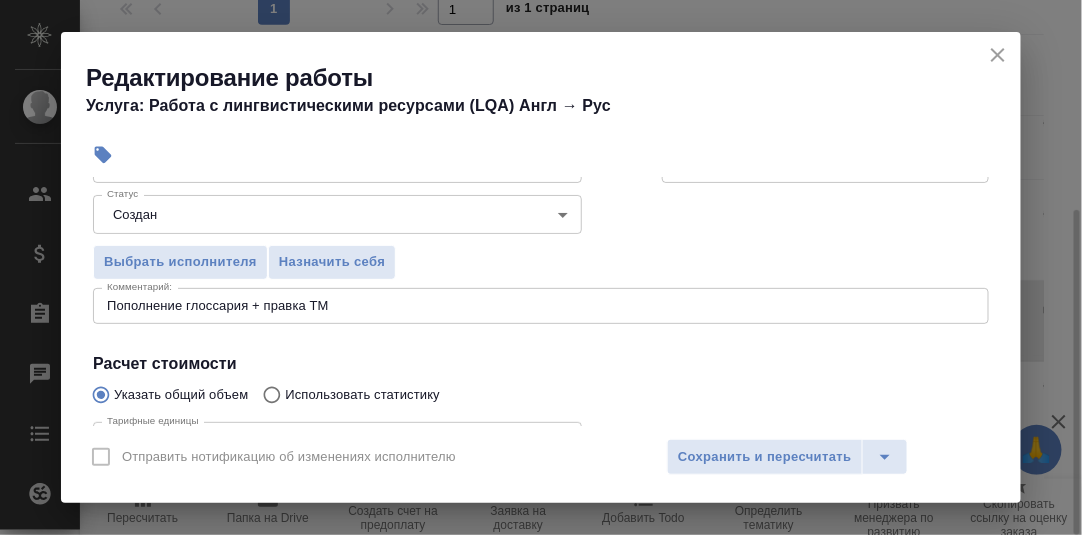 click on "Сохранить и пересчитать" at bounding box center [765, 457] 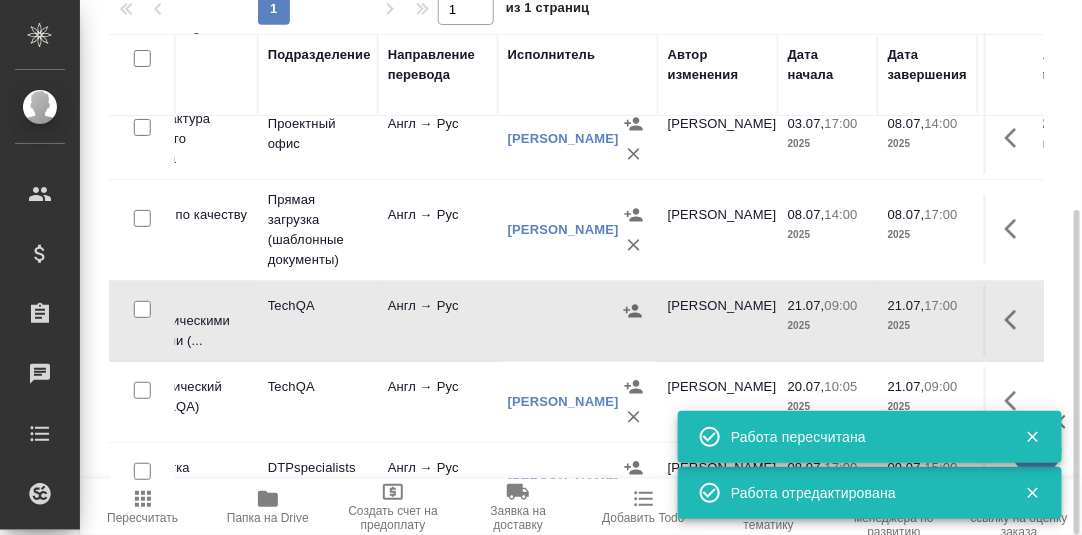 scroll, scrollTop: 99, scrollLeft: 419, axis: both 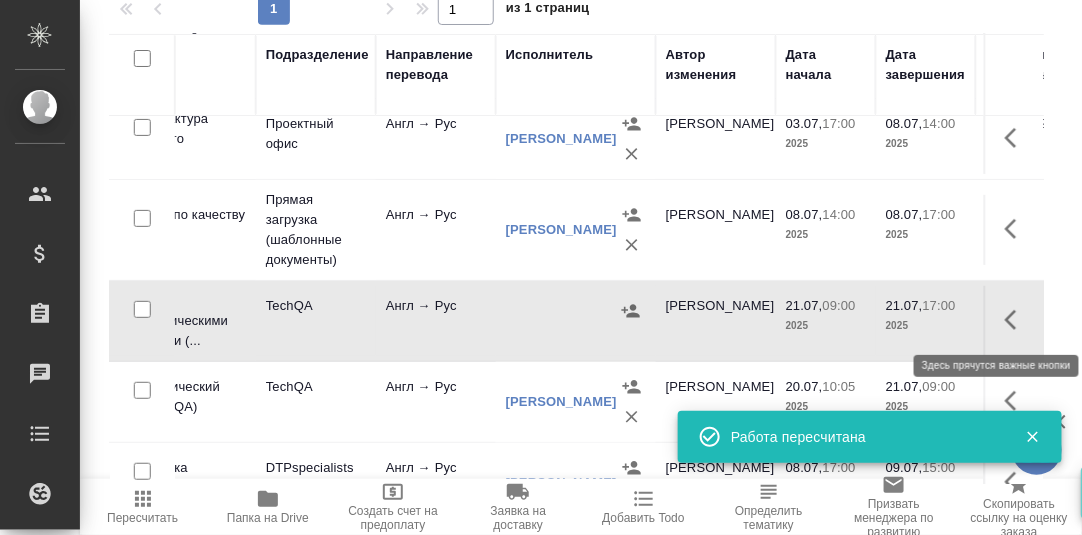 click 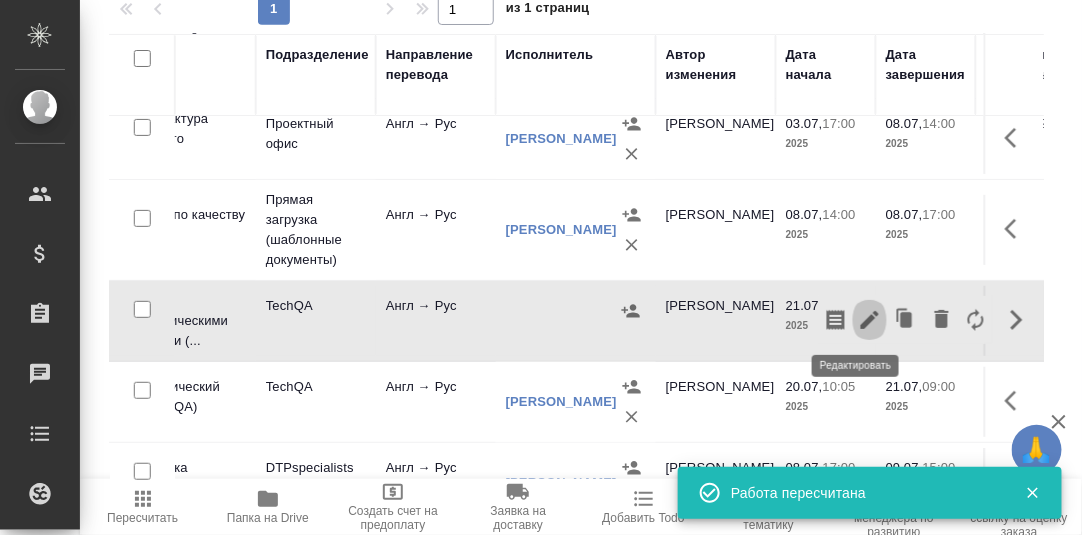 click 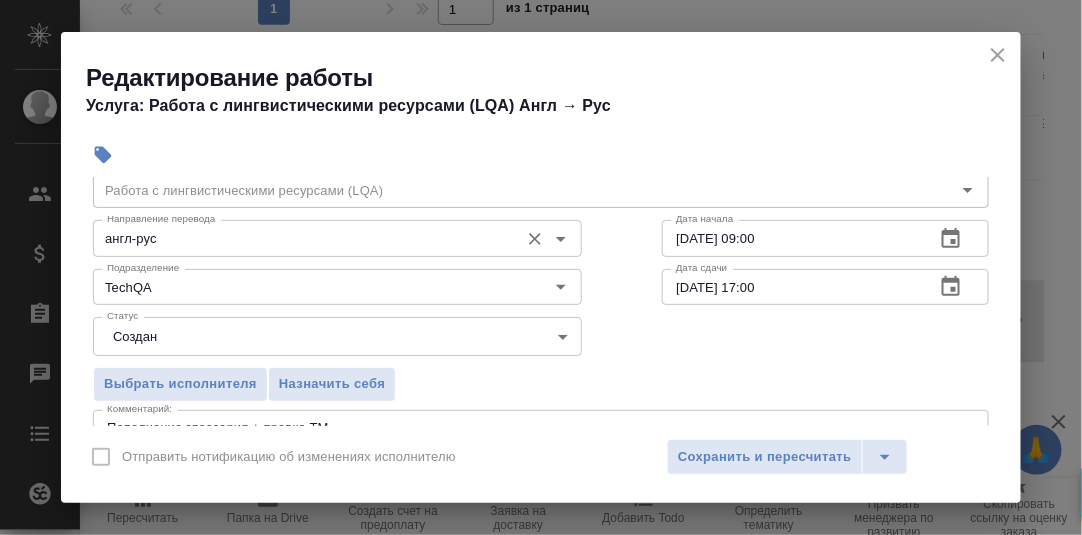 scroll, scrollTop: 99, scrollLeft: 0, axis: vertical 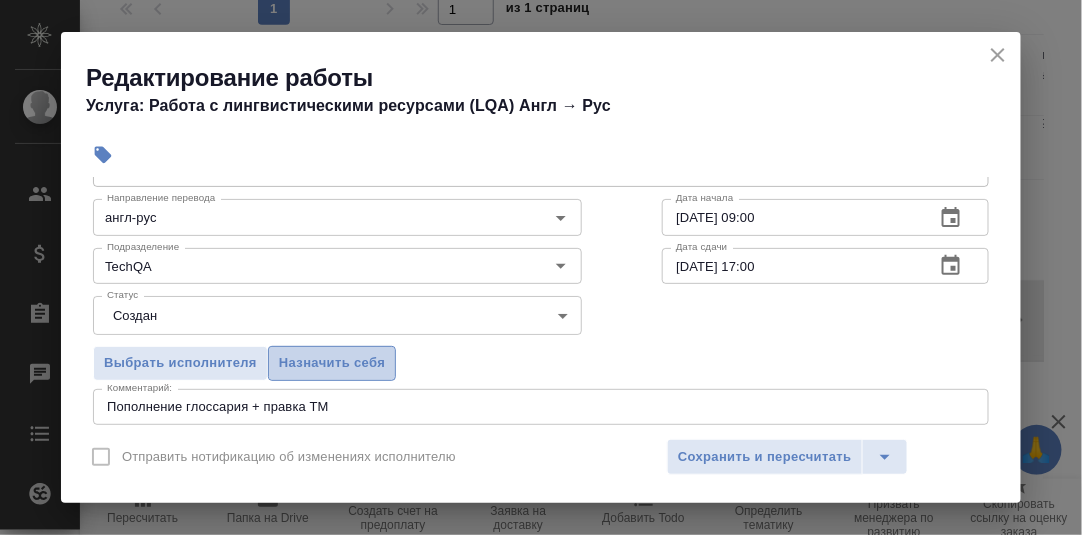 click on "Назначить себя" at bounding box center (332, 363) 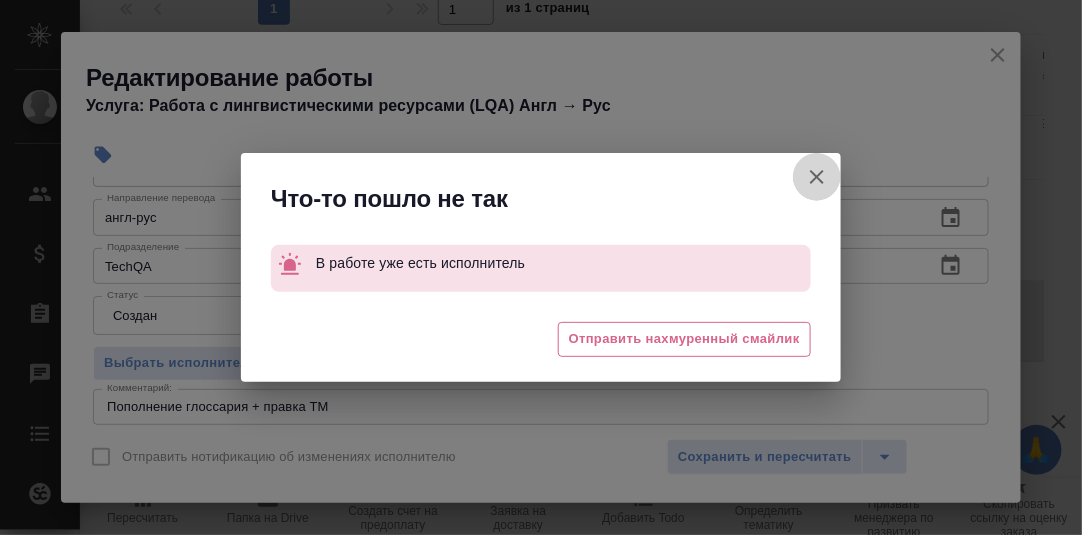 click 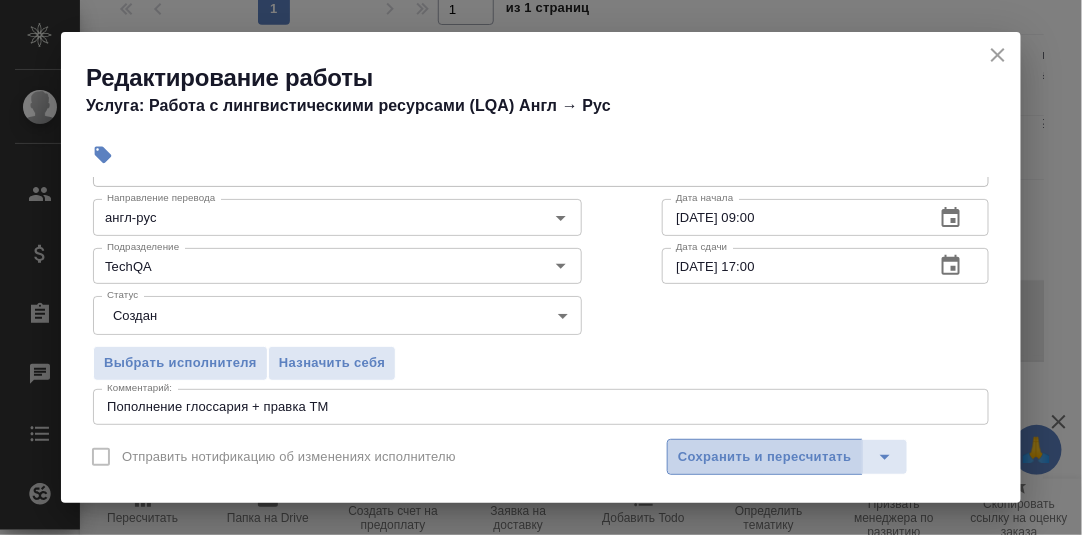 drag, startPoint x: 811, startPoint y: 454, endPoint x: 924, endPoint y: 387, distance: 131.3697 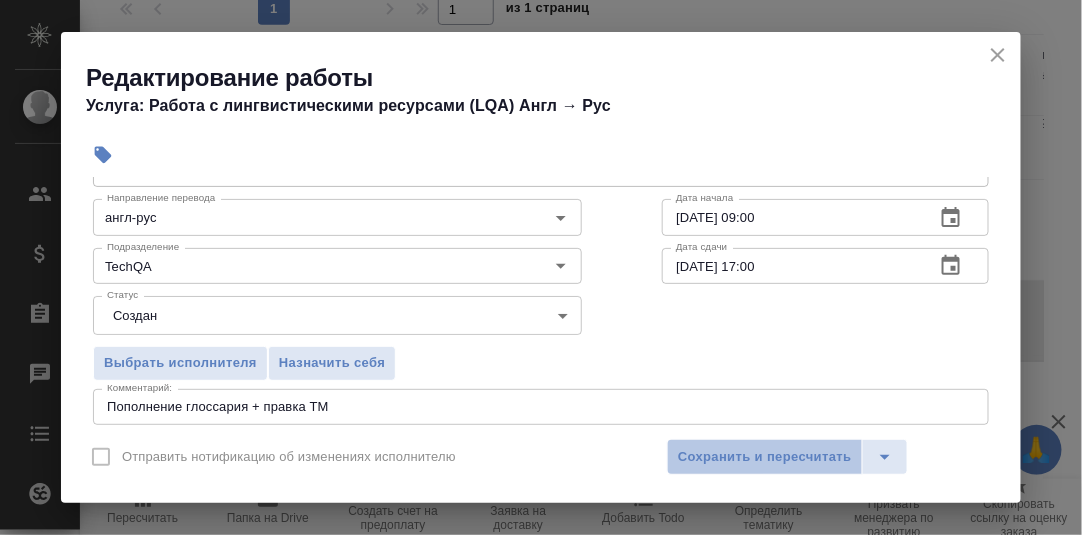 click on "Сохранить и пересчитать" at bounding box center (765, 457) 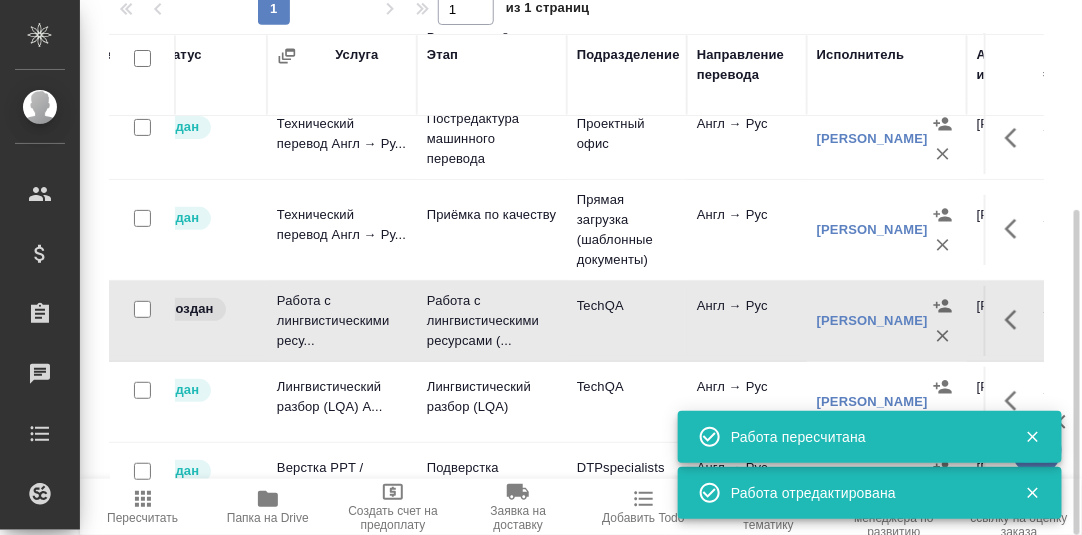 scroll, scrollTop: 99, scrollLeft: 0, axis: vertical 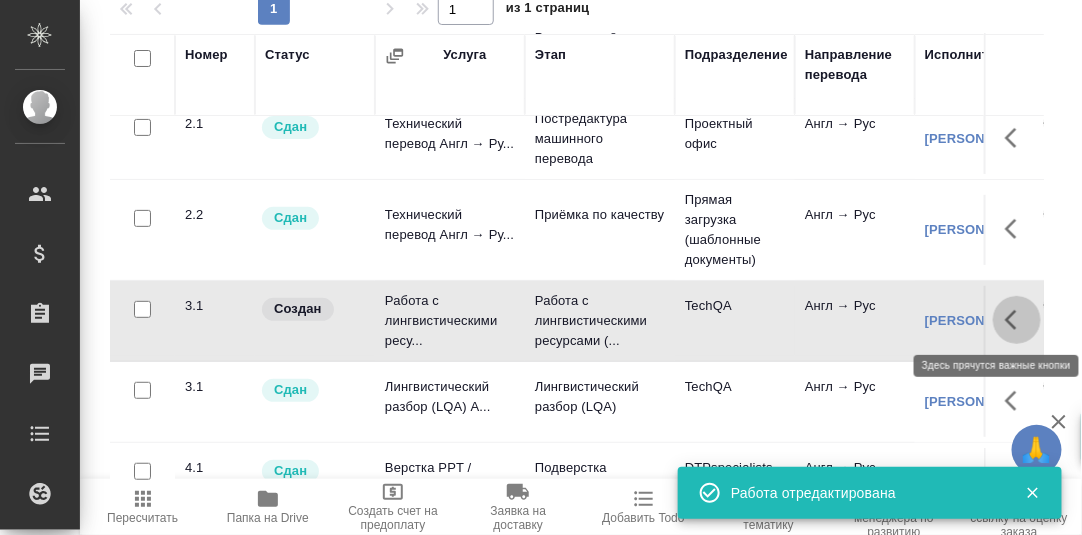 click 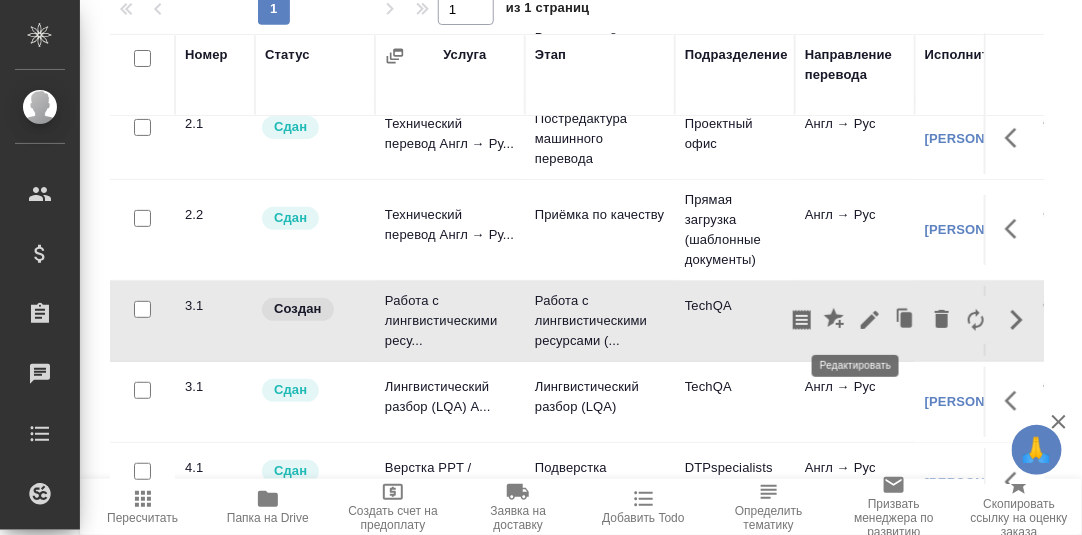 click 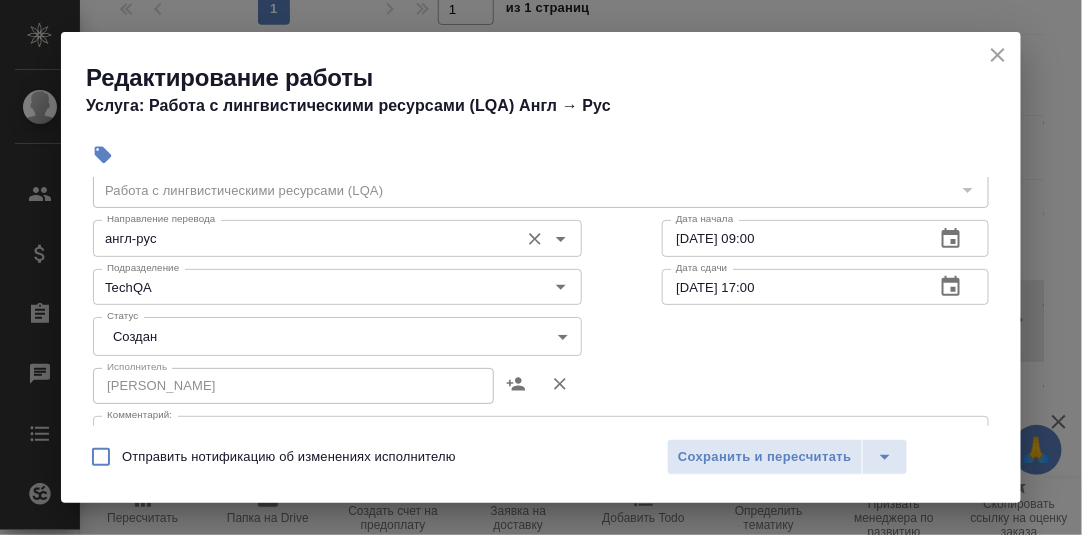 scroll, scrollTop: 99, scrollLeft: 0, axis: vertical 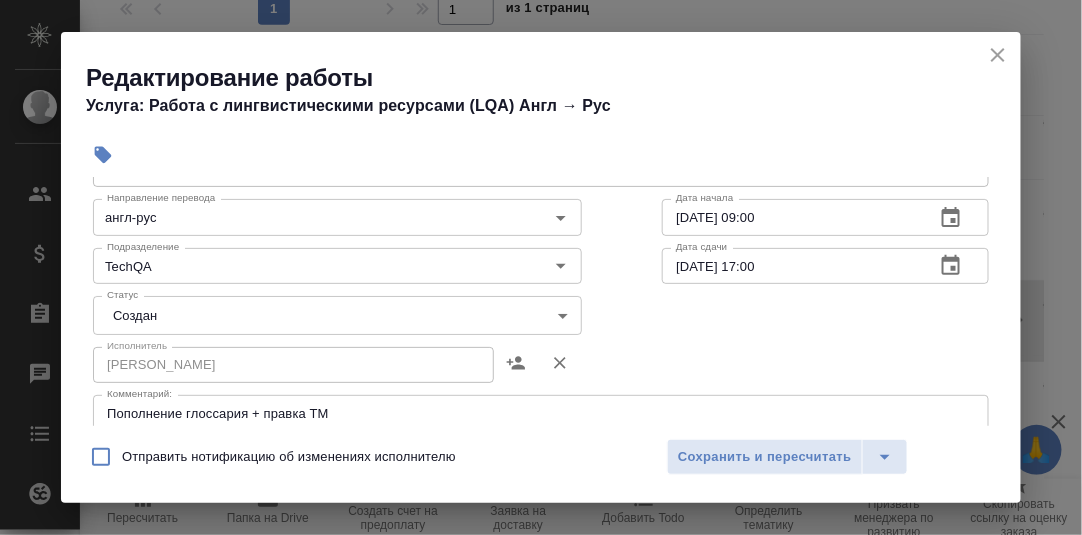 click on "🙏 .cls-1
fill:#fff;
AWATERA Румянцева Дарья d.rumyantseva Клиенты Спецификации Заказы 0 Чаты Todo Проекты SC Исполнители Кандидаты Работы Входящие заявки Заявки на доставку Рекламации Проекты процессинга Конференции Выйти C_HUAWEI-734 Выполнен completed Нормальный normal Кратко детали заказа Ответственная команда: Сити Клиент: Huawei Договор: FPA3011RUS22081210207687 Спецификация: TUP-16391 Дата создания: 03.07.2025, 12:12 Дата сдачи: 22.07.2025, 18:00 Итого: 19 189,25 ₽ К оплате: 19 189,25 ₽ Маржинальность: 72% Требования к верстке: 19.01.2024 17:56 Проверено: Петрова Валерия #сдан Детали Услуги Работы Файлы Smartcat Чат 1" at bounding box center [541, 267] 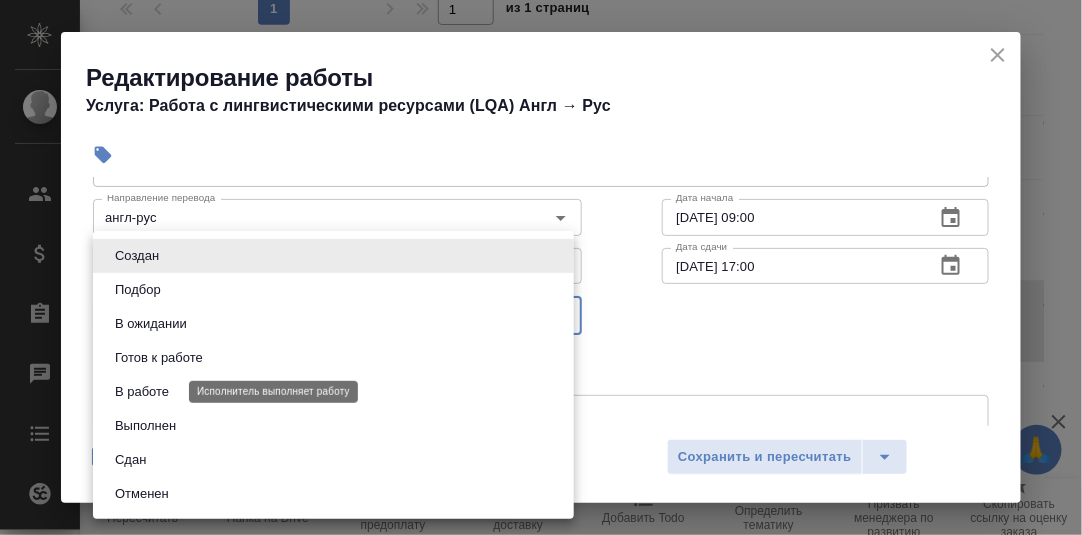 click on "В работе" at bounding box center [142, 392] 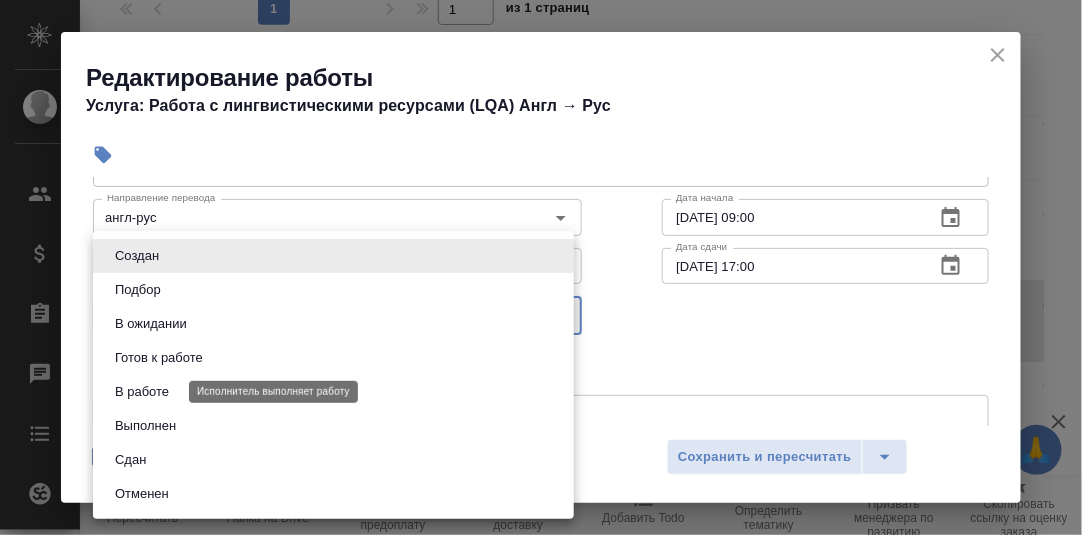 type on "inProgress" 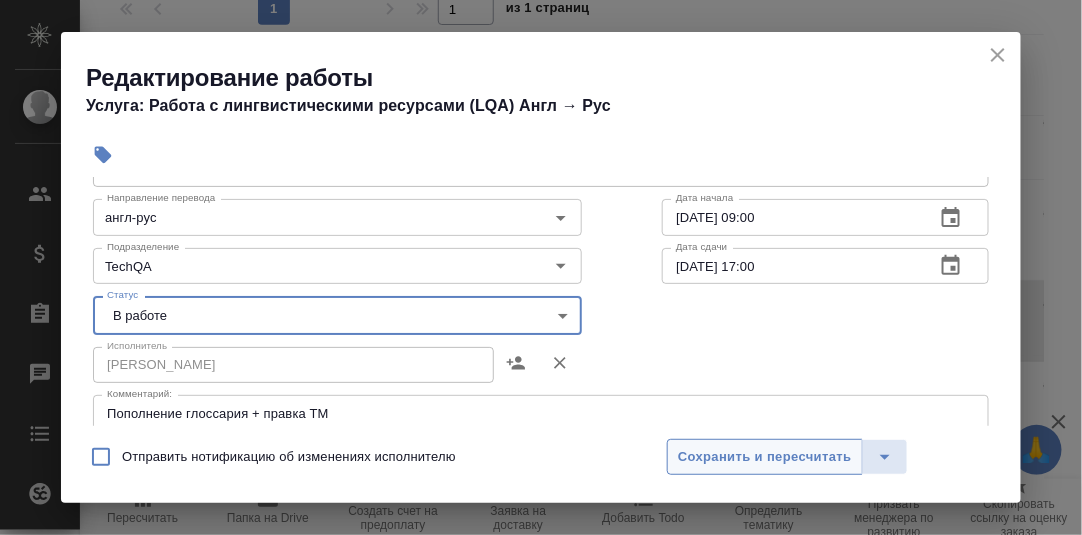 click on "Сохранить и пересчитать" at bounding box center [765, 457] 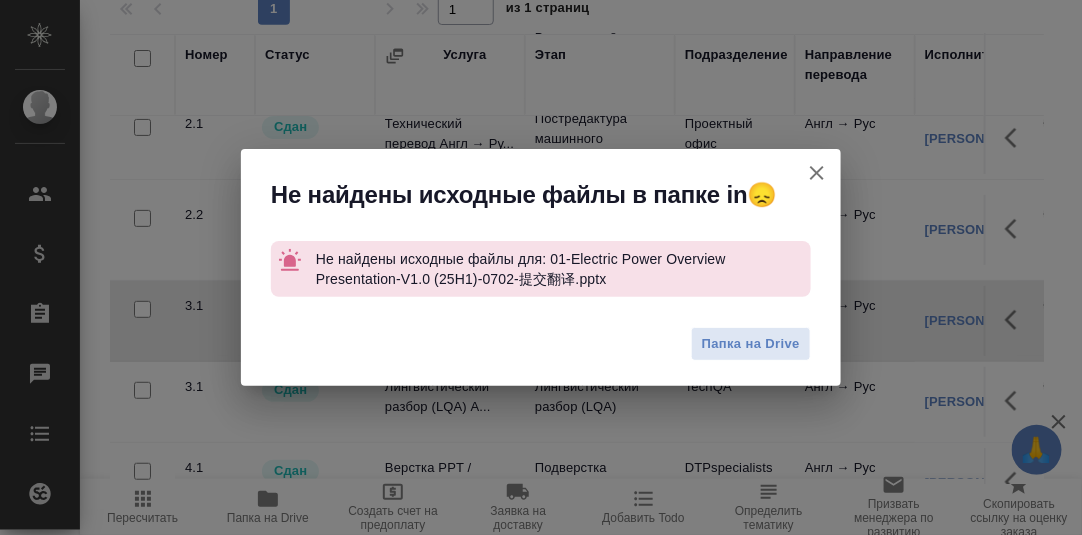 click 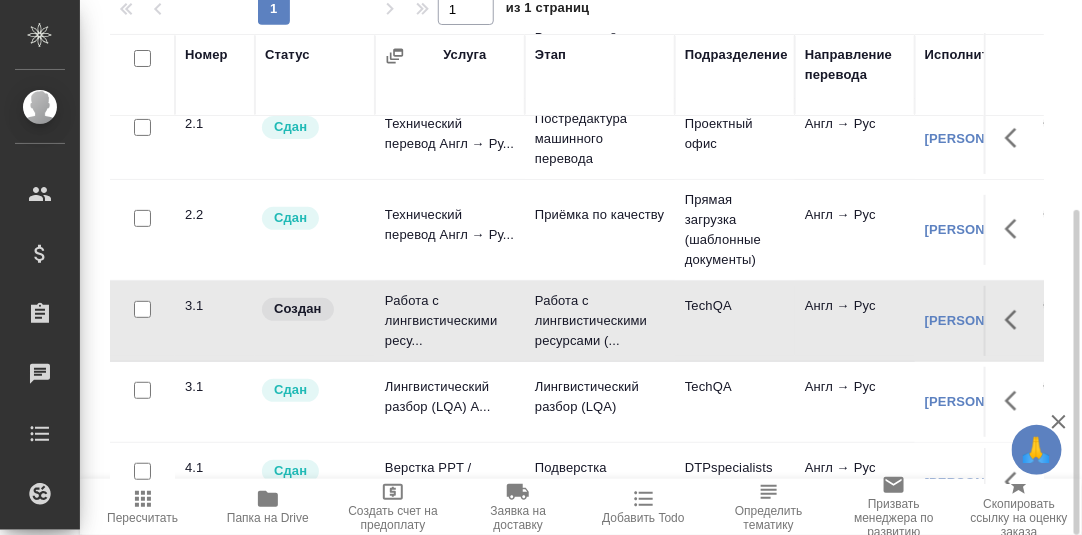 scroll, scrollTop: 0, scrollLeft: 0, axis: both 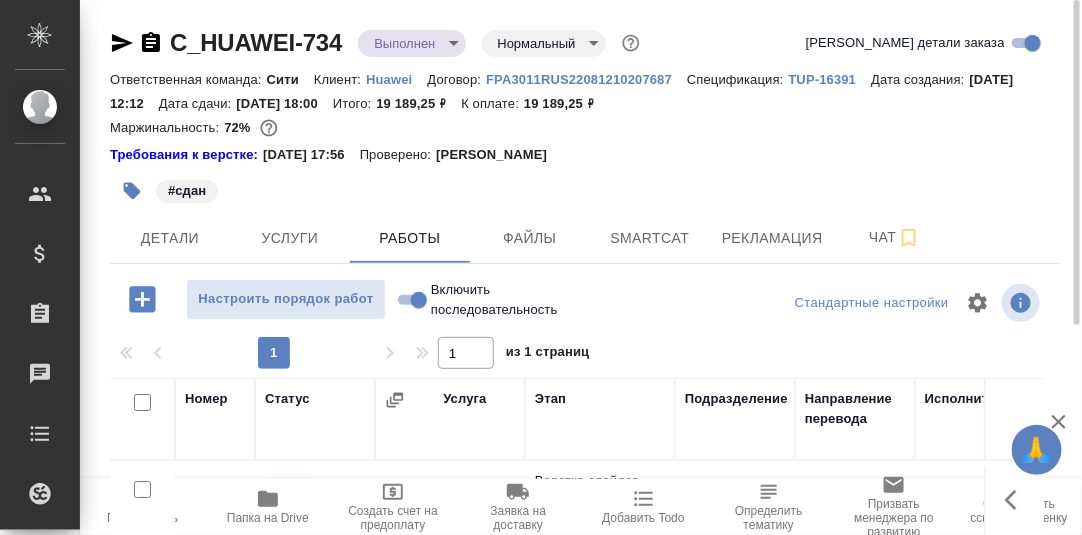 click on "Включить последовательность" at bounding box center [419, 300] 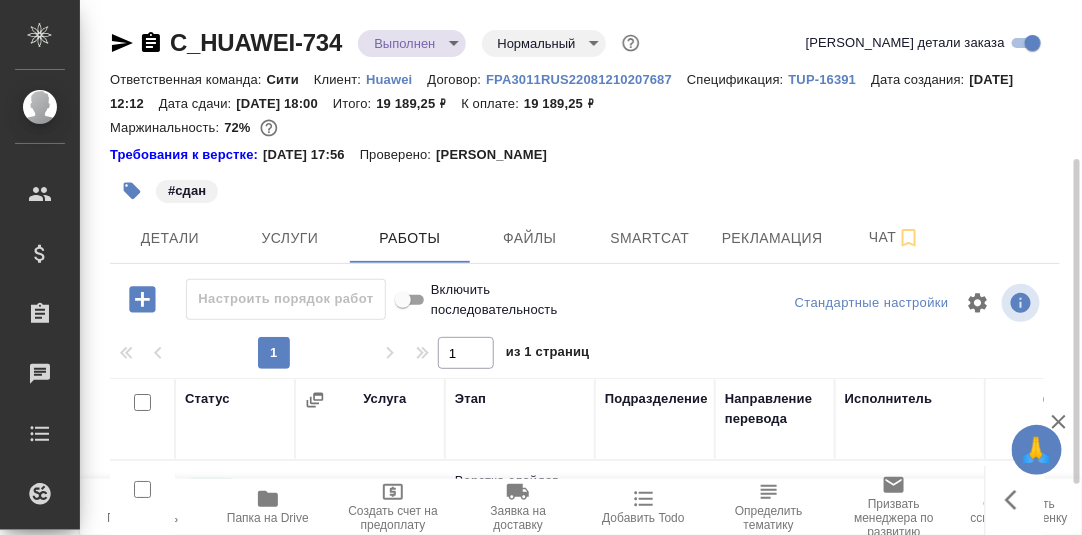scroll, scrollTop: 344, scrollLeft: 0, axis: vertical 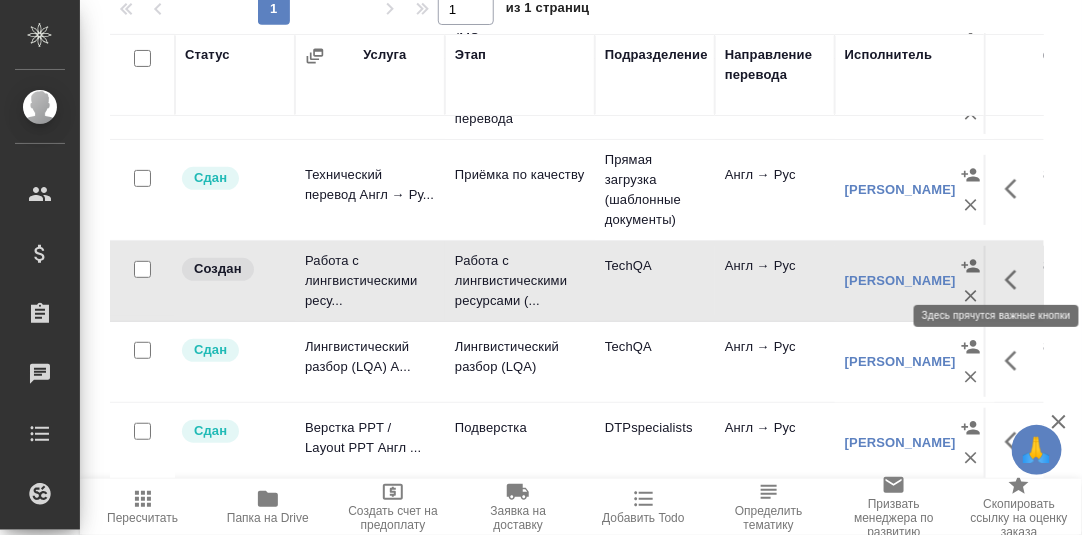 click 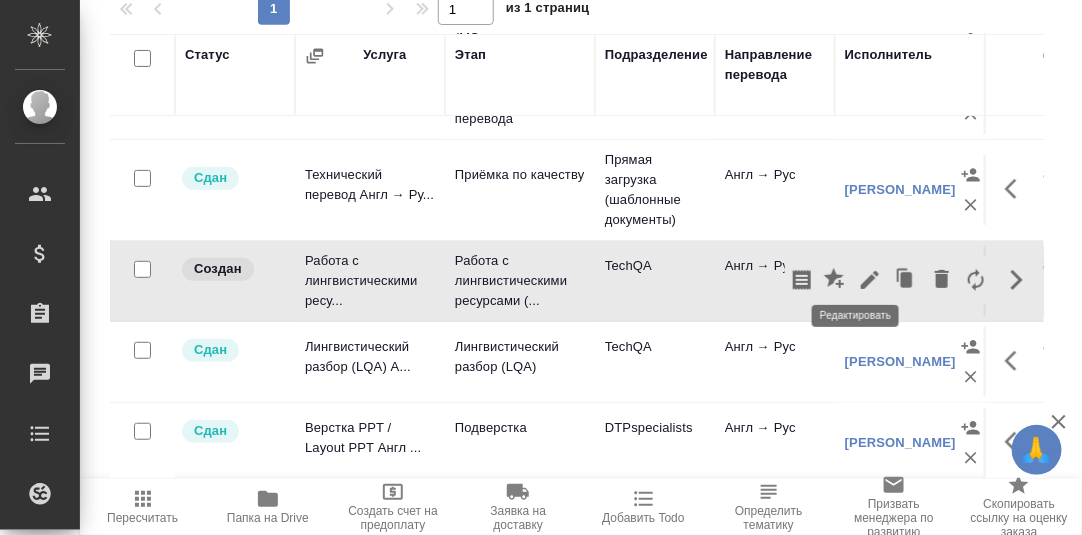 click 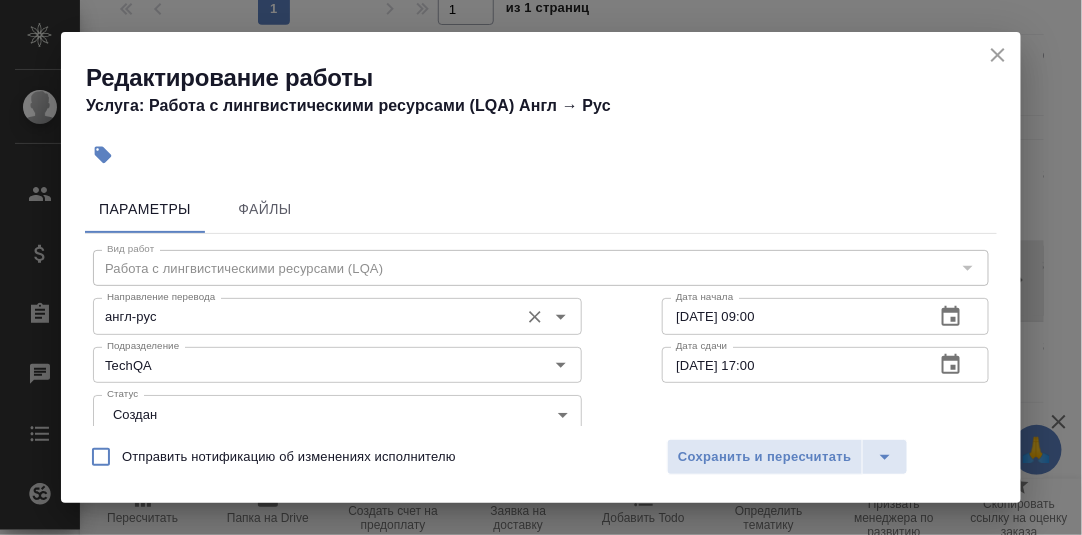 scroll, scrollTop: 99, scrollLeft: 0, axis: vertical 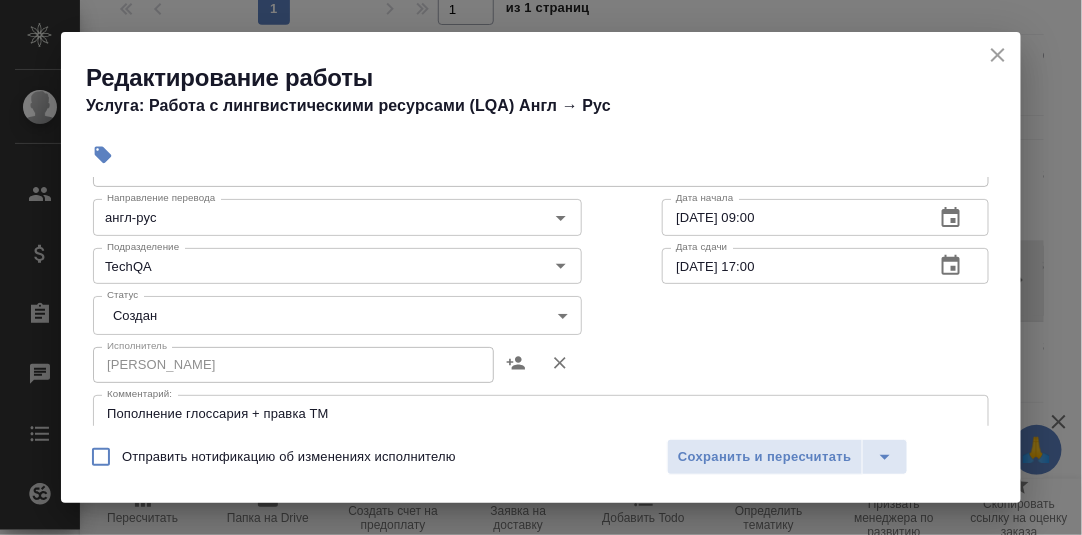 click on "🙏 .cls-1
fill:#fff;
AWATERA Румянцева Дарья d.rumyantseva Клиенты Спецификации Заказы 0 Чаты Todo Проекты SC Исполнители Кандидаты Работы Входящие заявки Заявки на доставку Рекламации Проекты процессинга Конференции Выйти C_HUAWEI-734 Выполнен completed Нормальный normal Кратко детали заказа Ответственная команда: Сити Клиент: Huawei Договор: FPA3011RUS22081210207687 Спецификация: TUP-16391 Дата создания: 03.07.2025, 12:12 Дата сдачи: 22.07.2025, 18:00 Итого: 19 189,25 ₽ К оплате: 19 189,25 ₽ Маржинальность: 72% Требования к верстке: 19.01.2024 17:56 Проверено: Петрова Валерия #сдан Детали Услуги Работы Файлы Smartcat Чат 1" at bounding box center [541, 267] 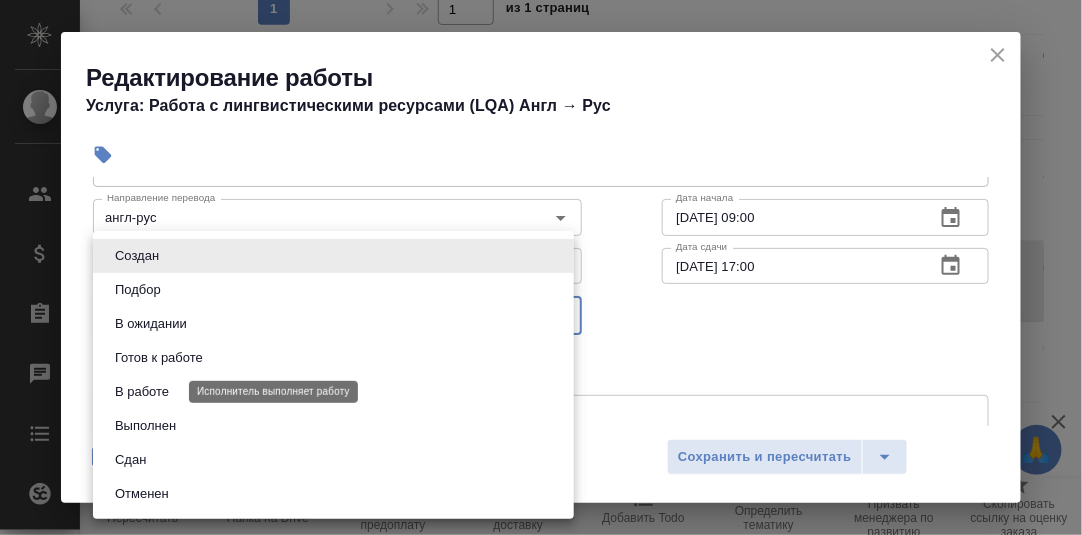 click on "В работе" at bounding box center (142, 392) 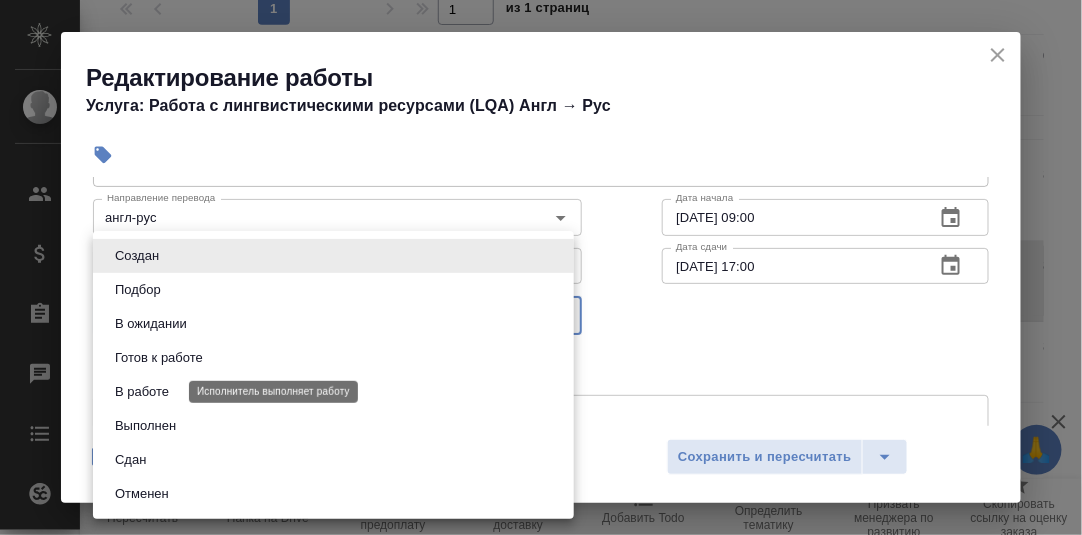 type on "inProgress" 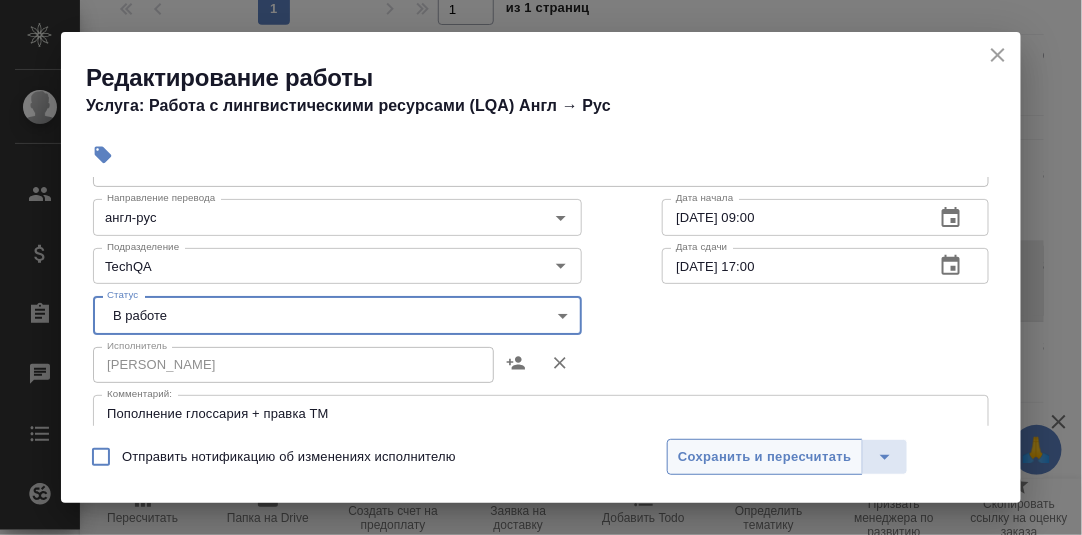 click on "Сохранить и пересчитать" at bounding box center [765, 457] 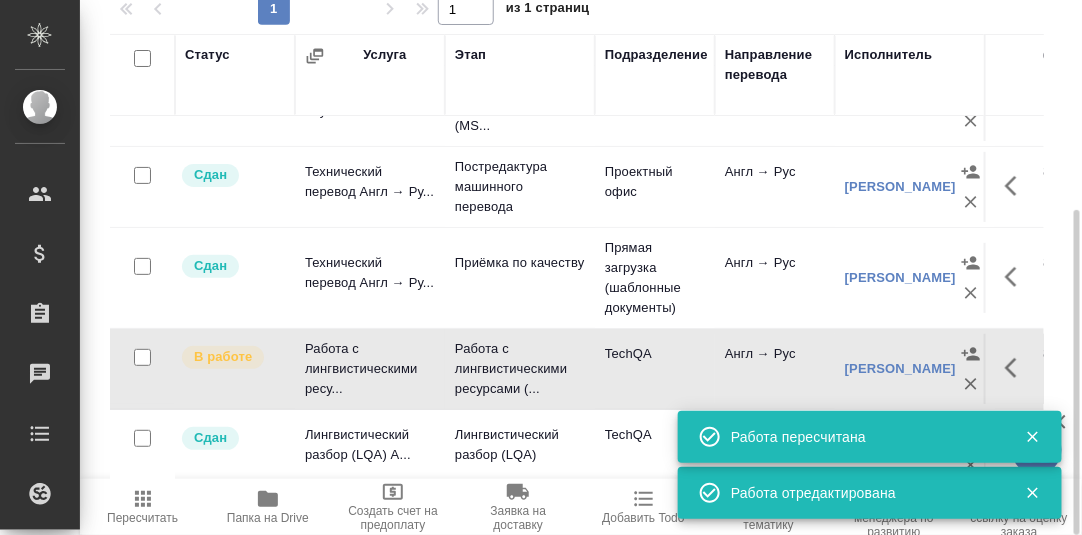 scroll, scrollTop: 0, scrollLeft: 0, axis: both 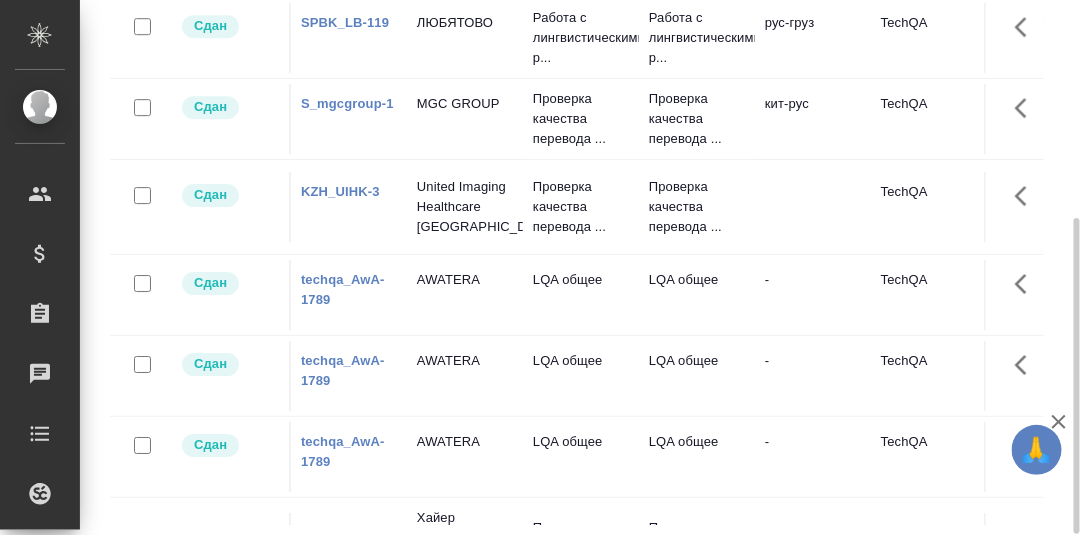 click on "techqa_AwA-1789" at bounding box center [343, 289] 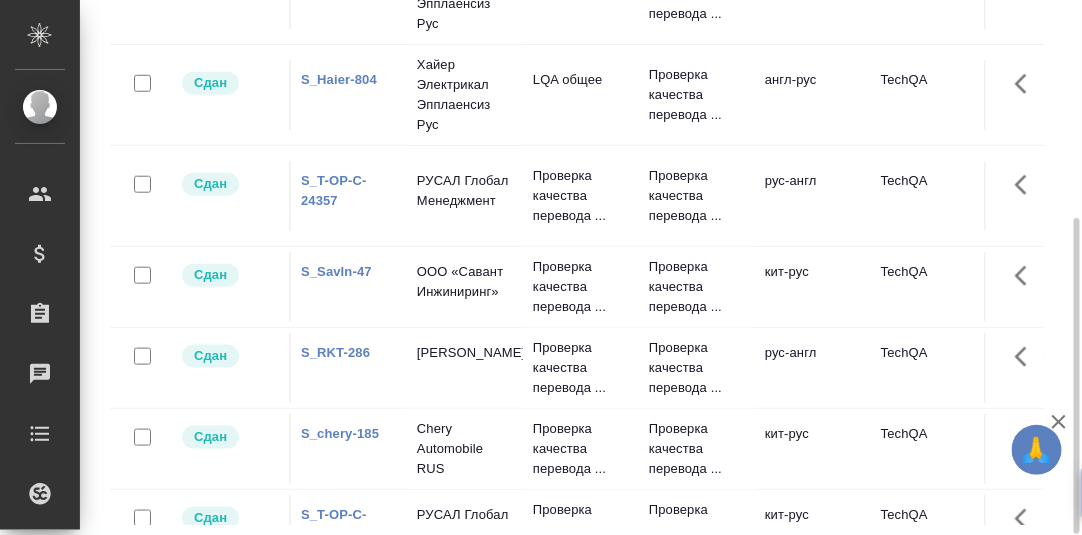 scroll, scrollTop: 0, scrollLeft: 0, axis: both 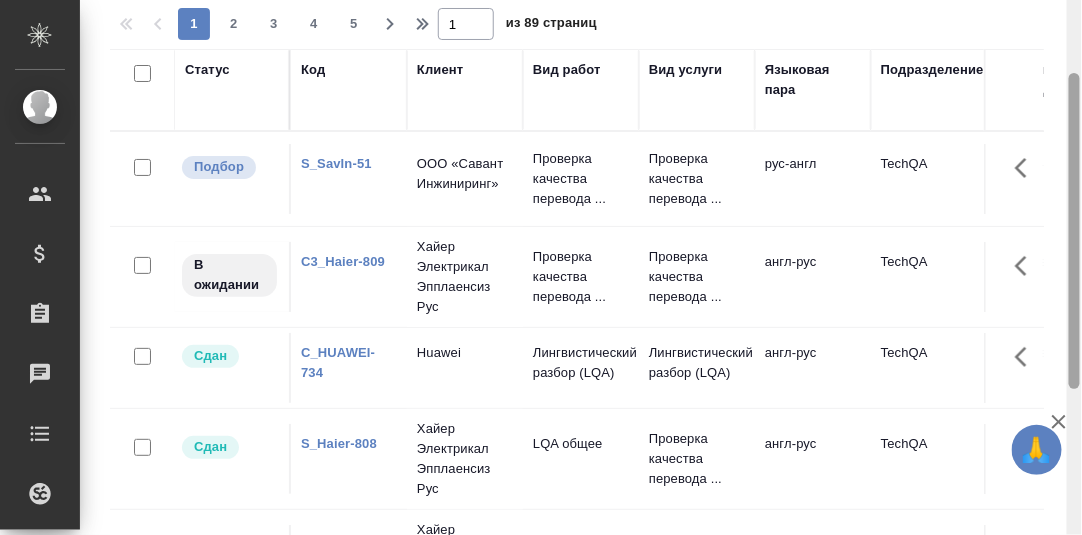 drag, startPoint x: 1084, startPoint y: 164, endPoint x: 1070, endPoint y: 98, distance: 67.46851 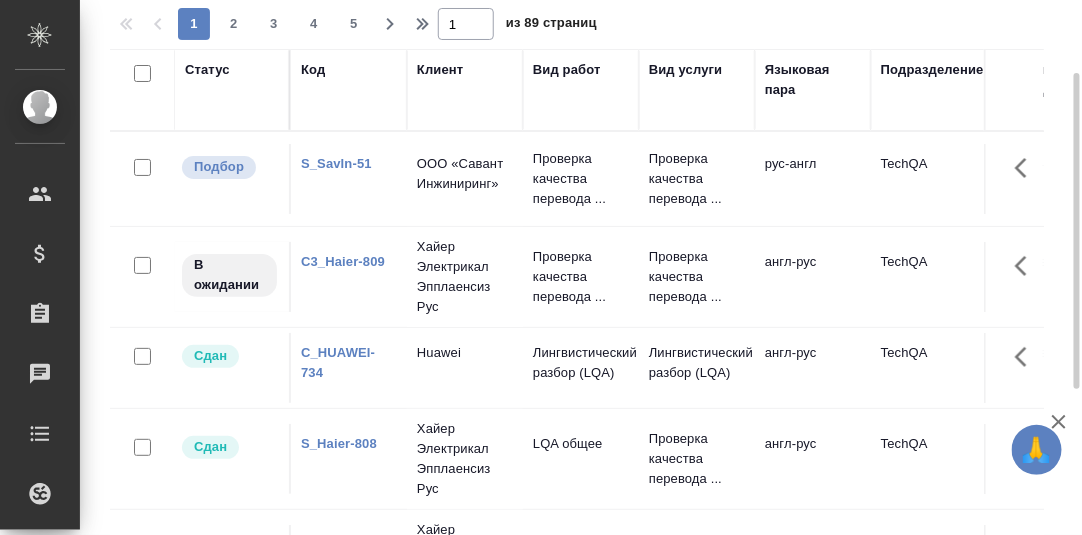click on "S_SavIn-51" at bounding box center (336, 163) 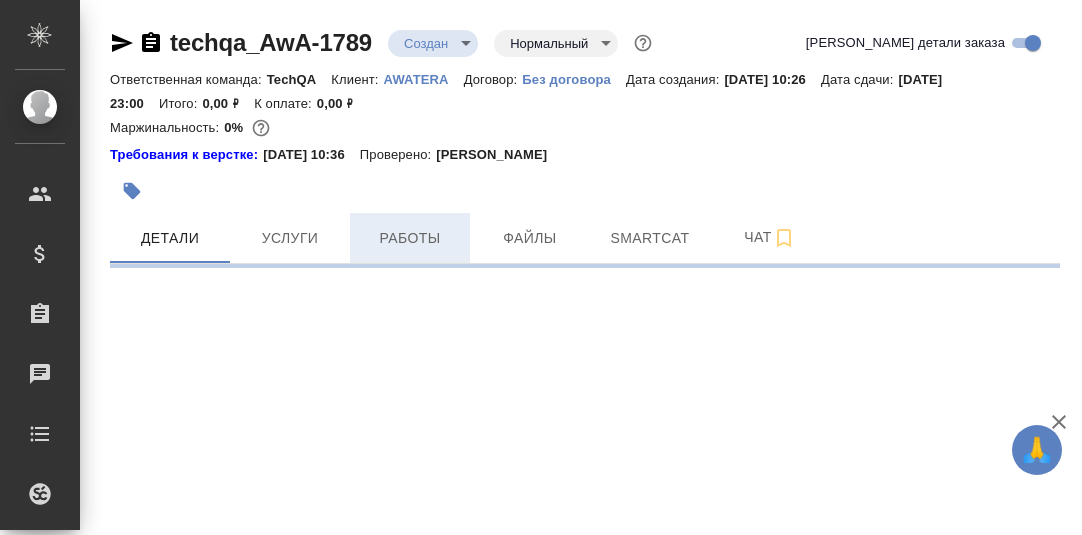 scroll, scrollTop: 0, scrollLeft: 0, axis: both 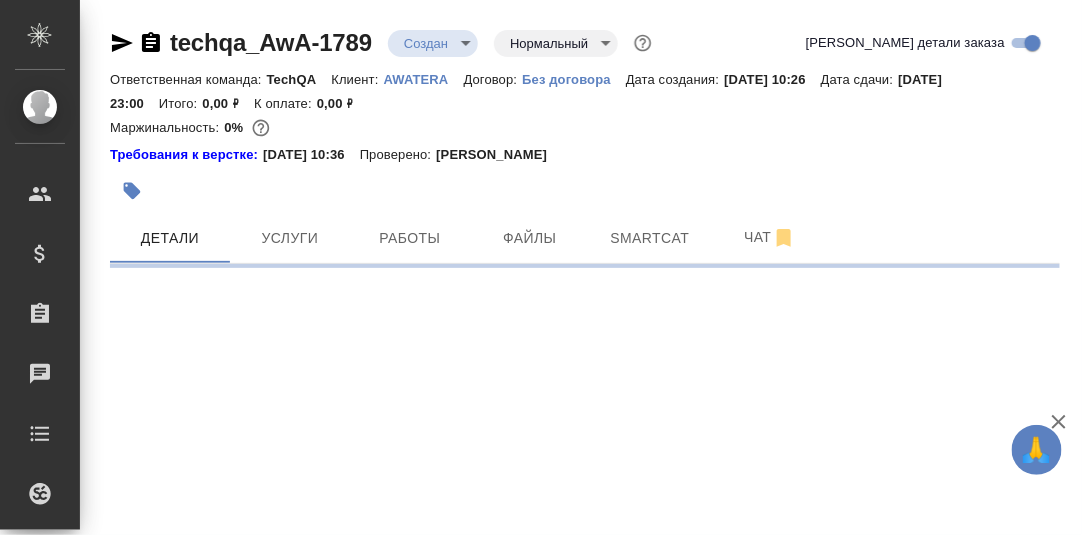 select on "RU" 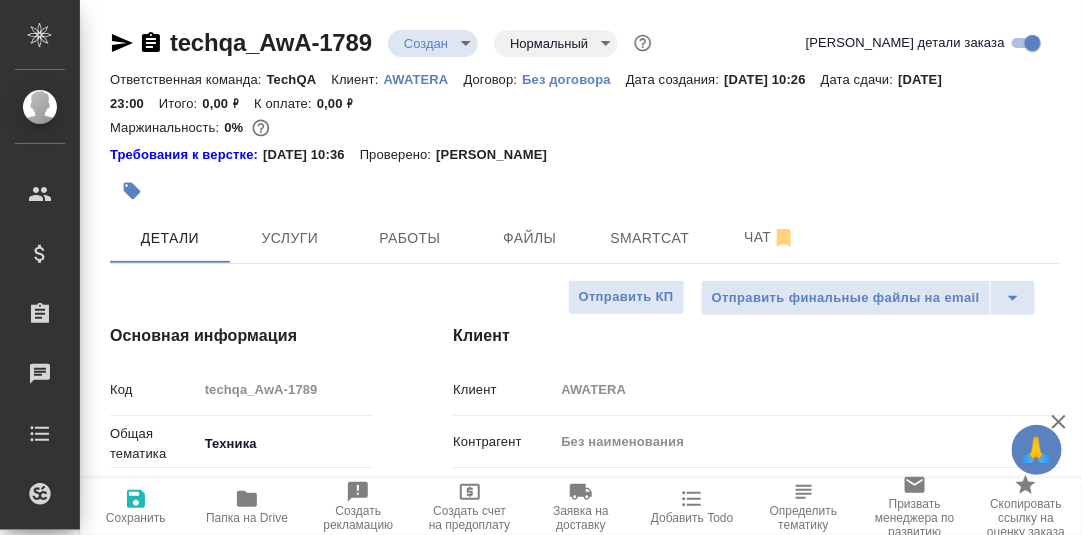 type on "x" 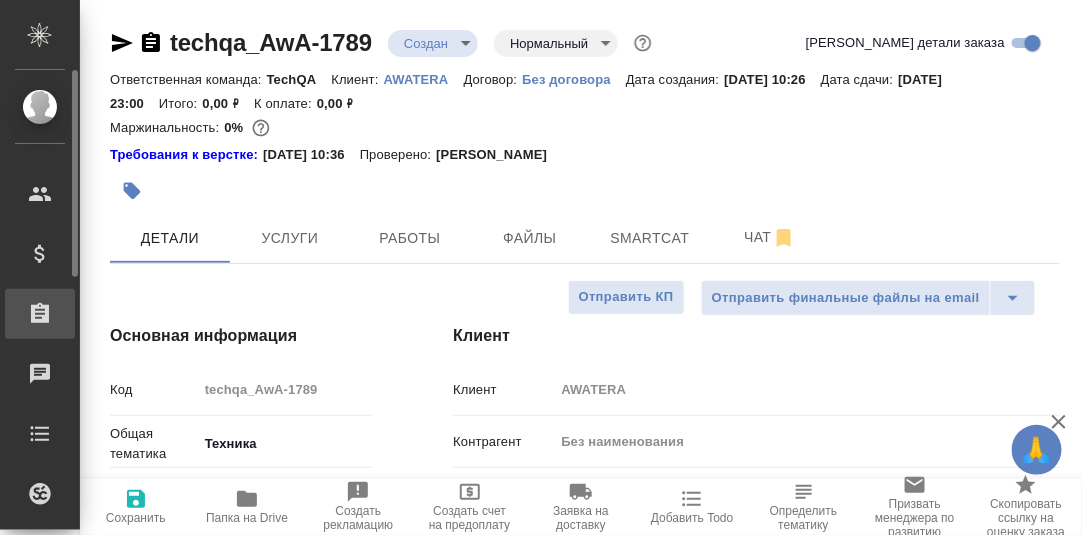 type on "x" 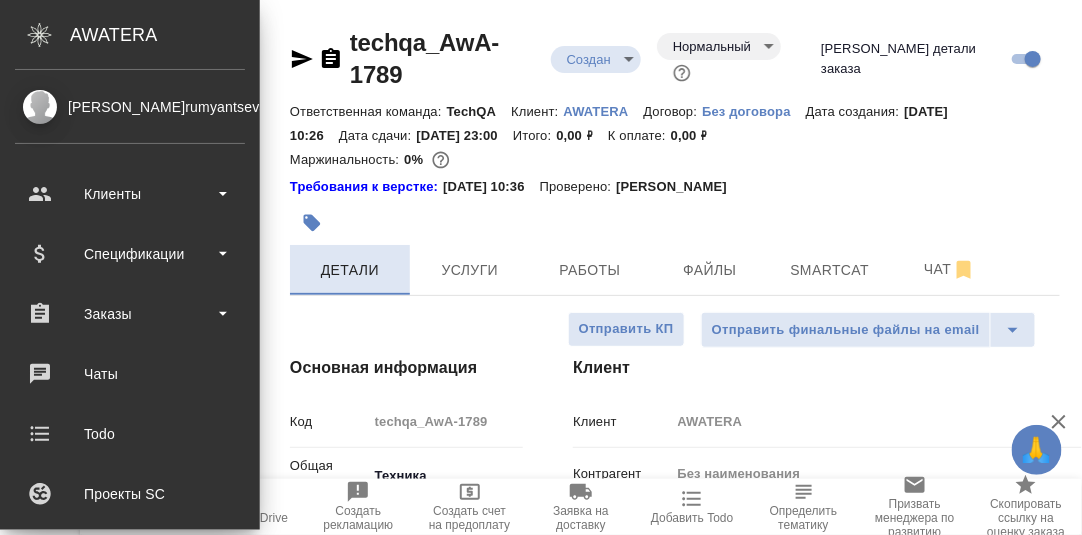 type on "x" 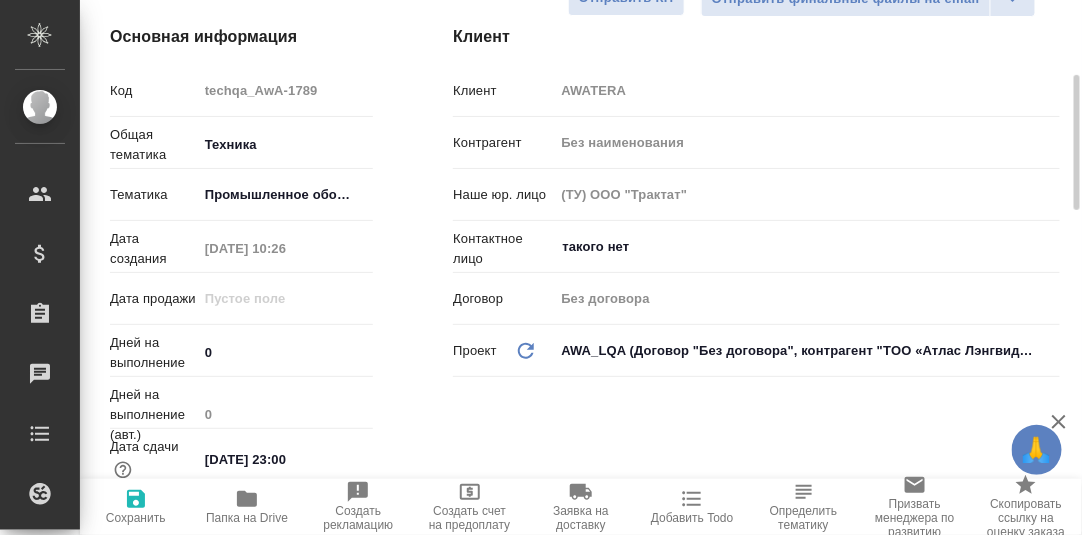 scroll, scrollTop: 0, scrollLeft: 0, axis: both 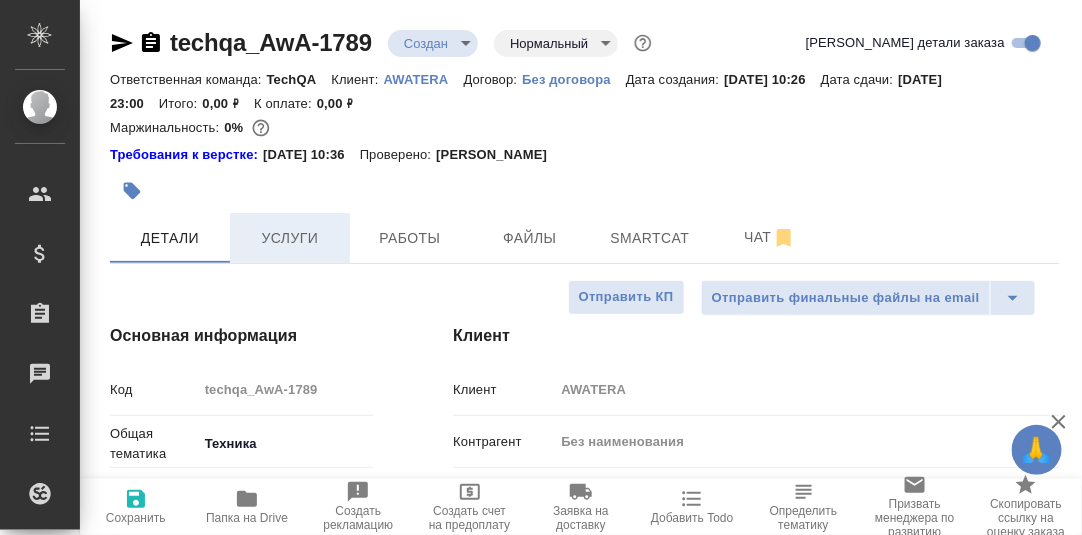 click on "Услуги" at bounding box center (290, 238) 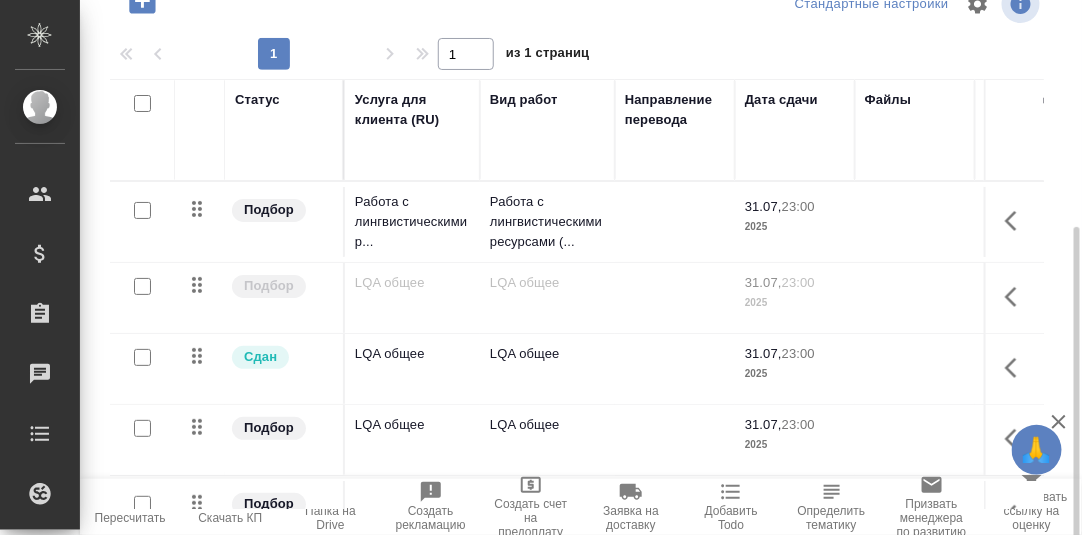scroll, scrollTop: 324, scrollLeft: 0, axis: vertical 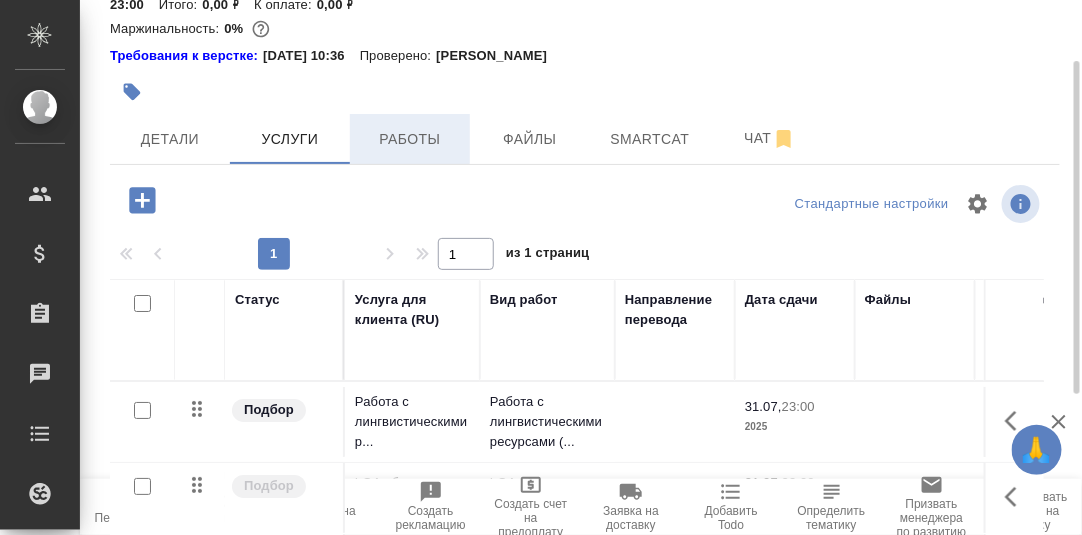 click on "Работы" at bounding box center (410, 139) 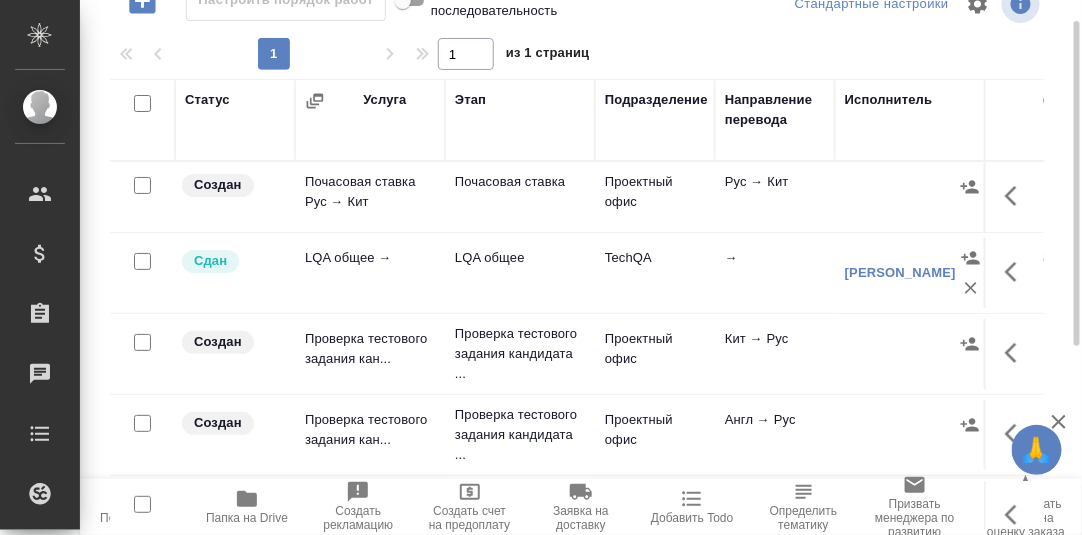scroll, scrollTop: 344, scrollLeft: 0, axis: vertical 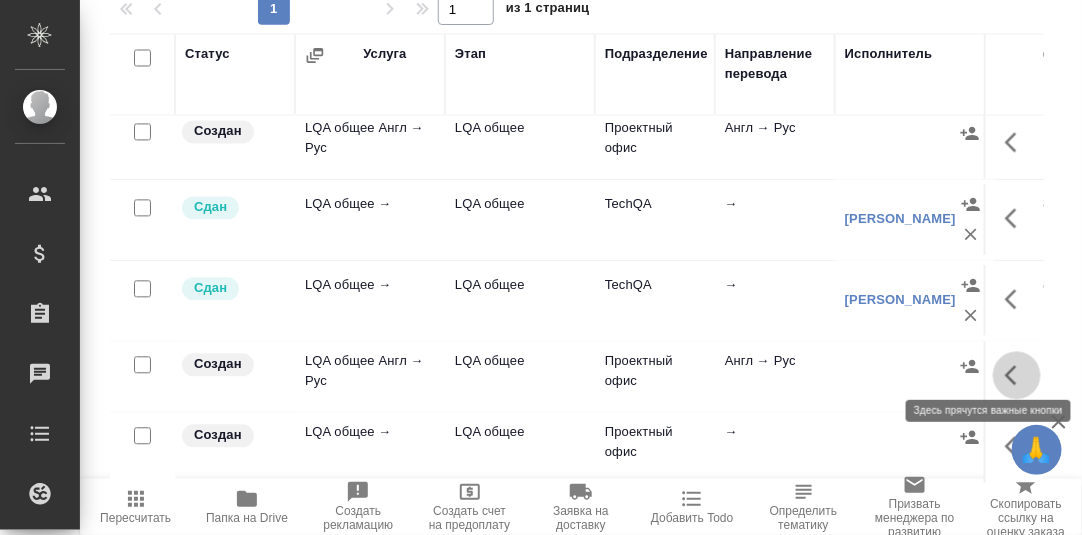 click 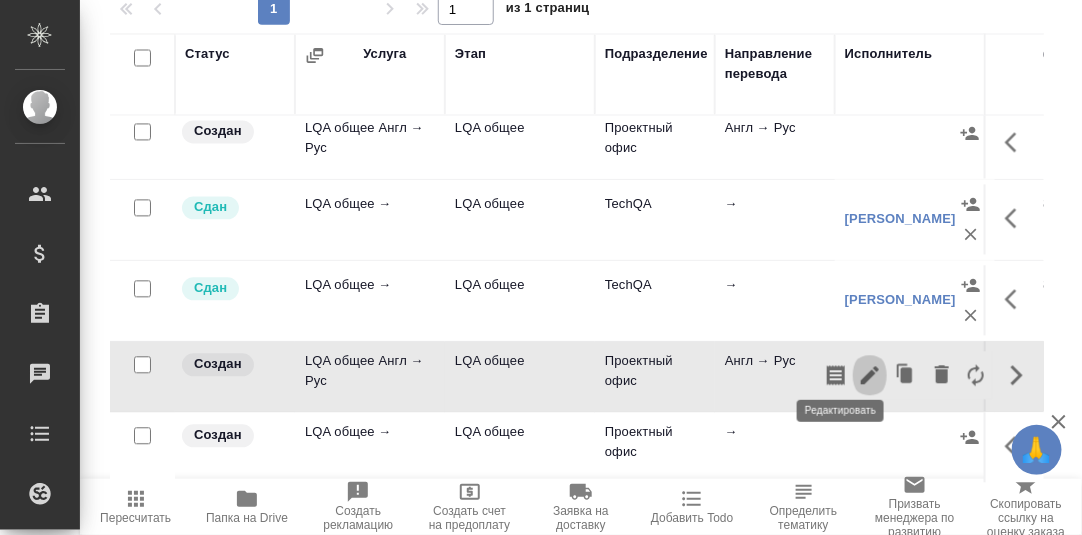click 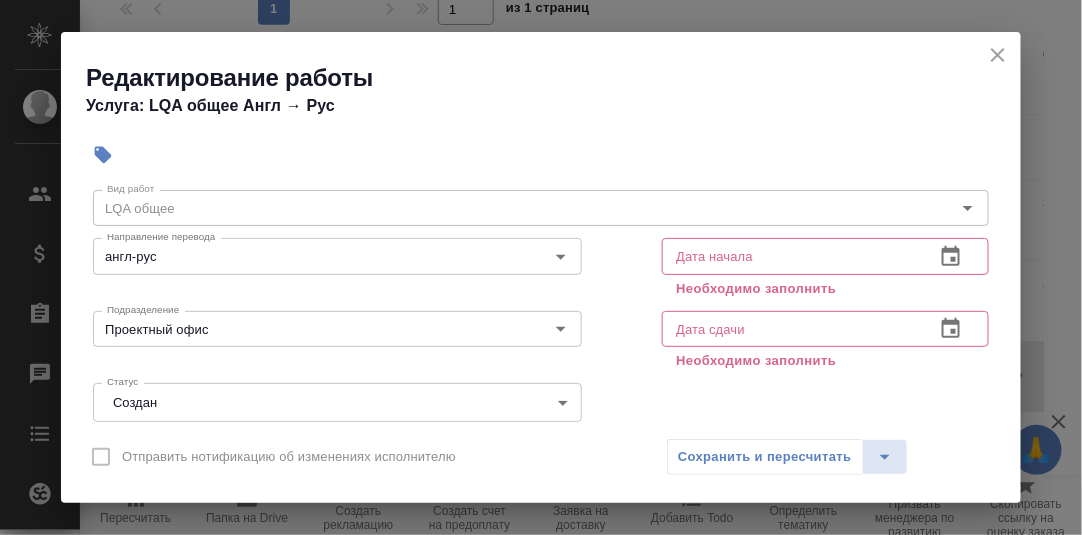 scroll, scrollTop: 99, scrollLeft: 0, axis: vertical 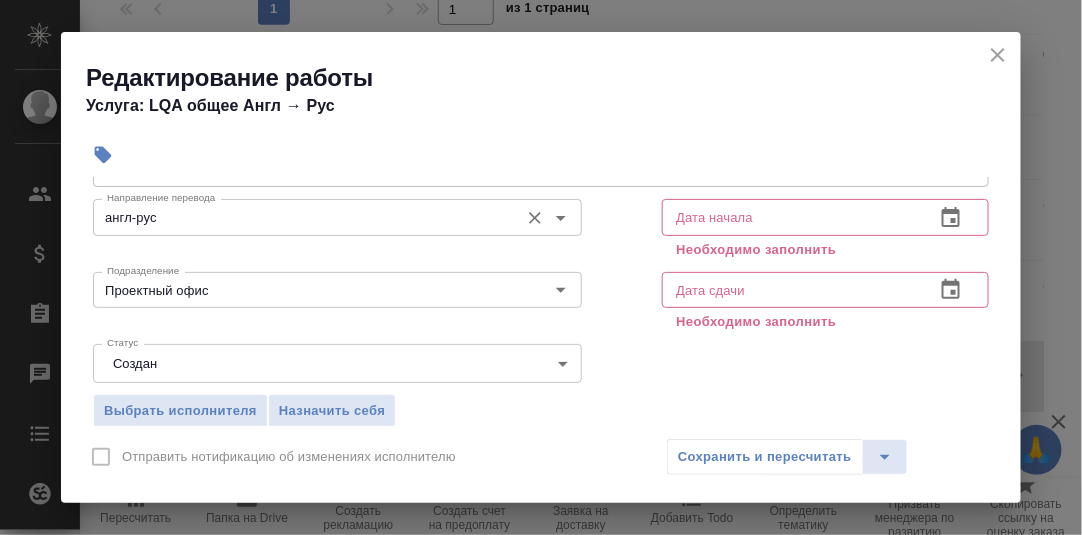 click 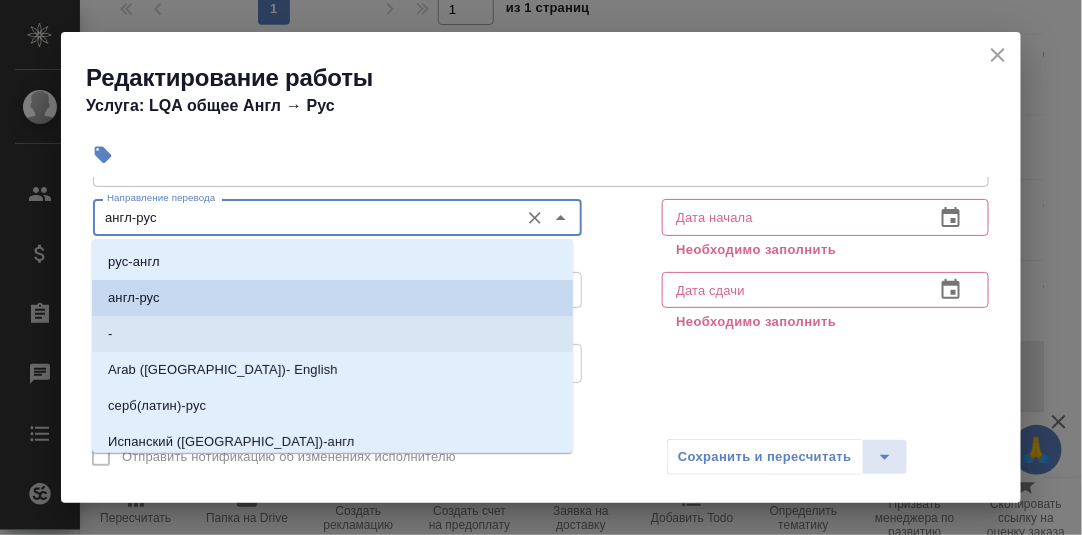 click on "-" at bounding box center [332, 334] 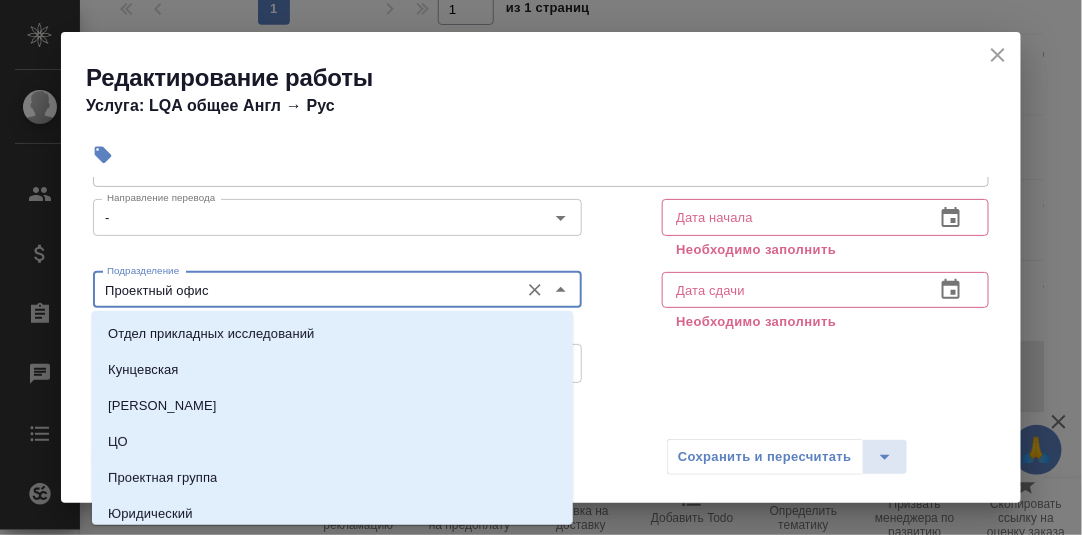 click on "Проектный офис" at bounding box center (304, 290) 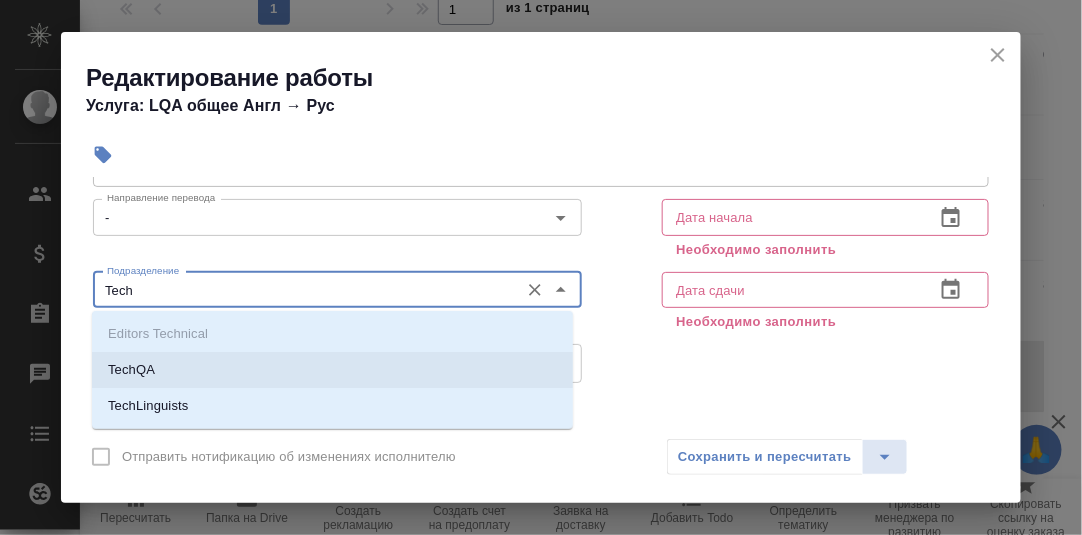 click on "TechQA" at bounding box center (332, 370) 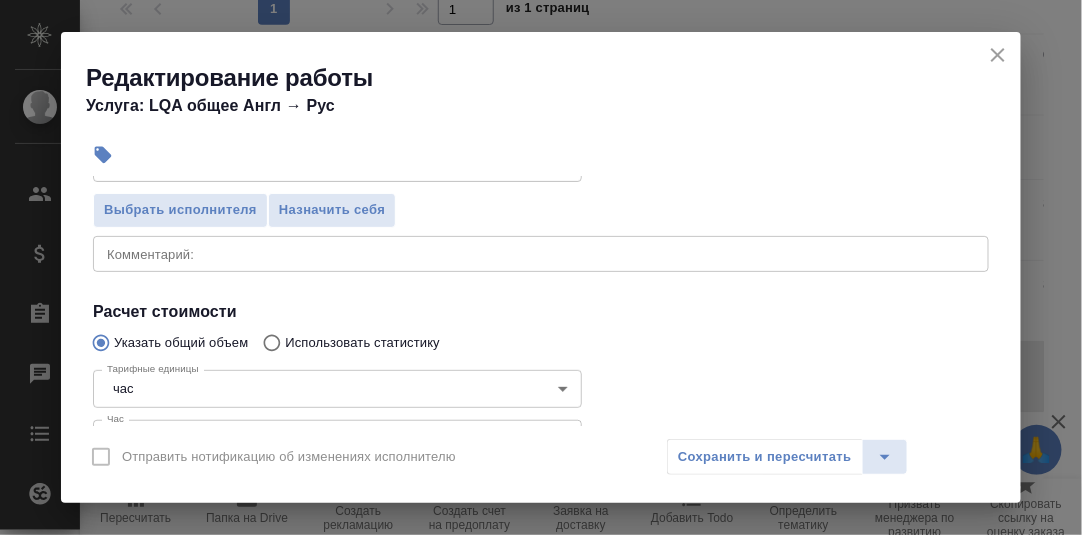 scroll, scrollTop: 400, scrollLeft: 0, axis: vertical 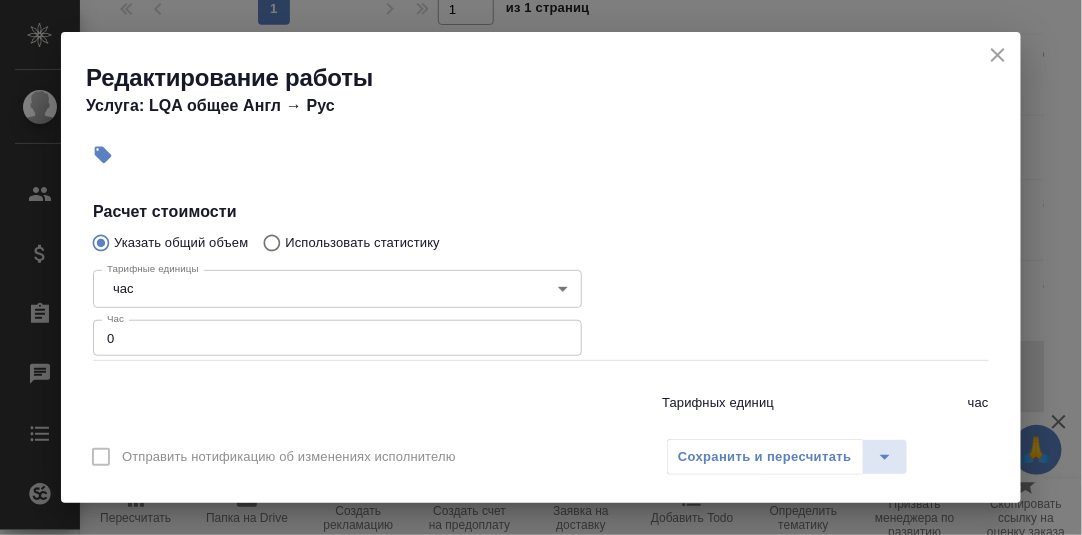 type on "TechQA" 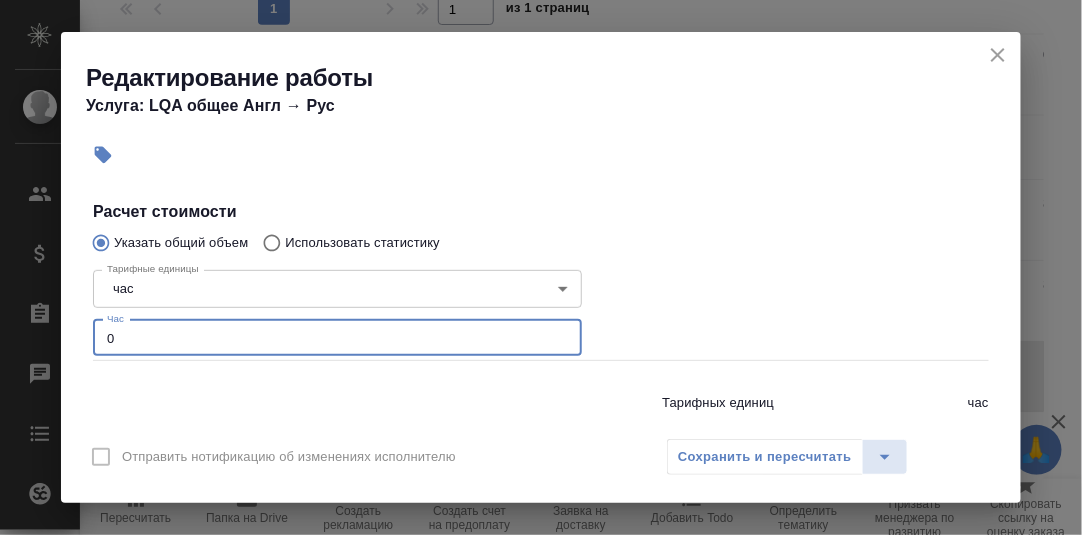 drag, startPoint x: 119, startPoint y: 340, endPoint x: 100, endPoint y: 340, distance: 19 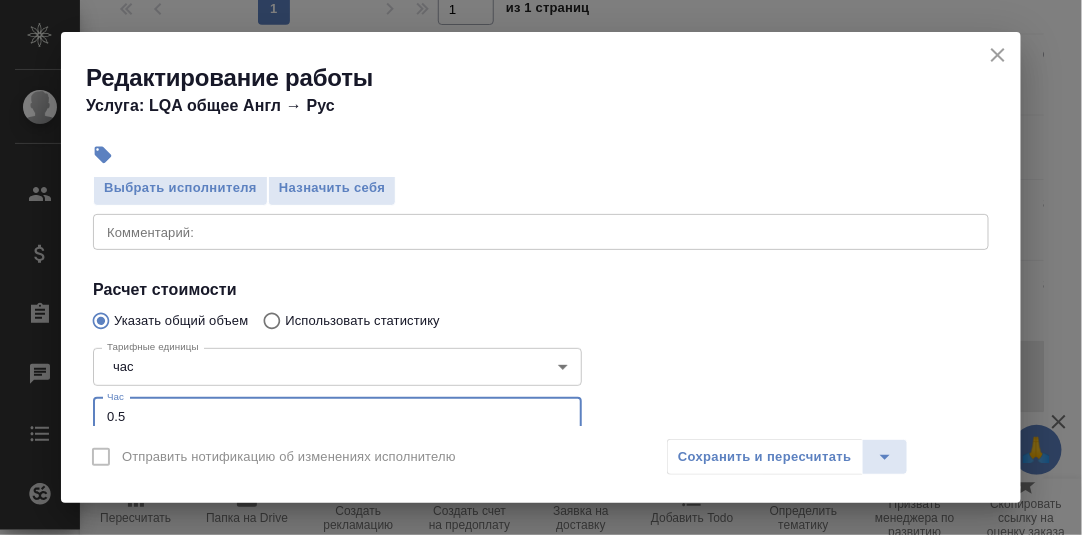 scroll, scrollTop: 300, scrollLeft: 0, axis: vertical 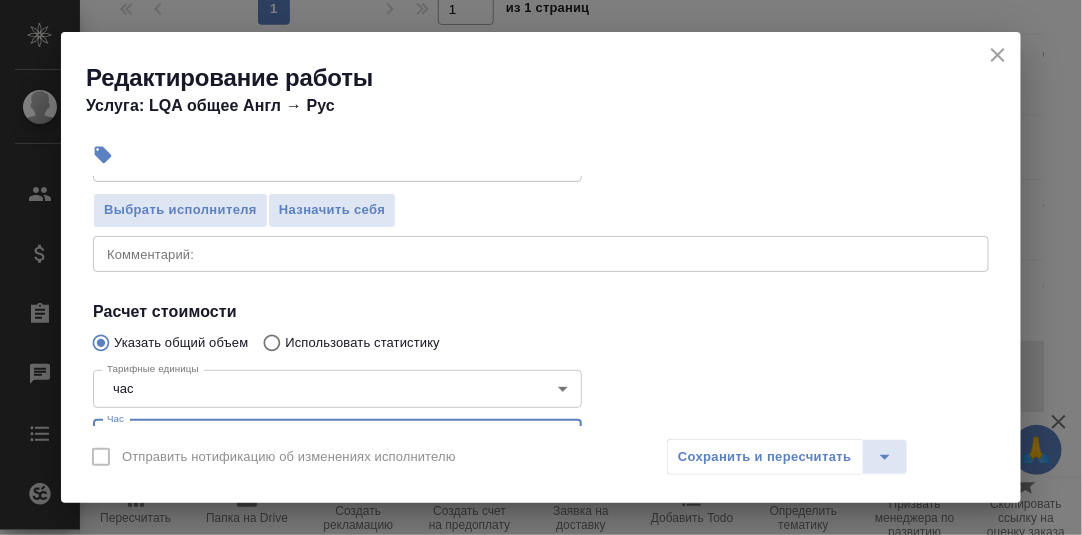type on "0.5" 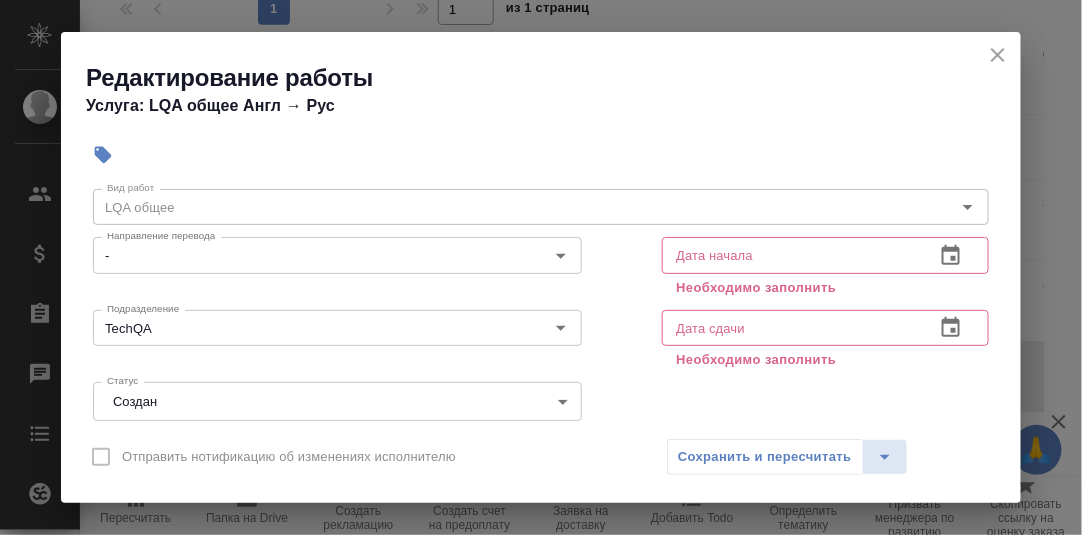scroll, scrollTop: 0, scrollLeft: 0, axis: both 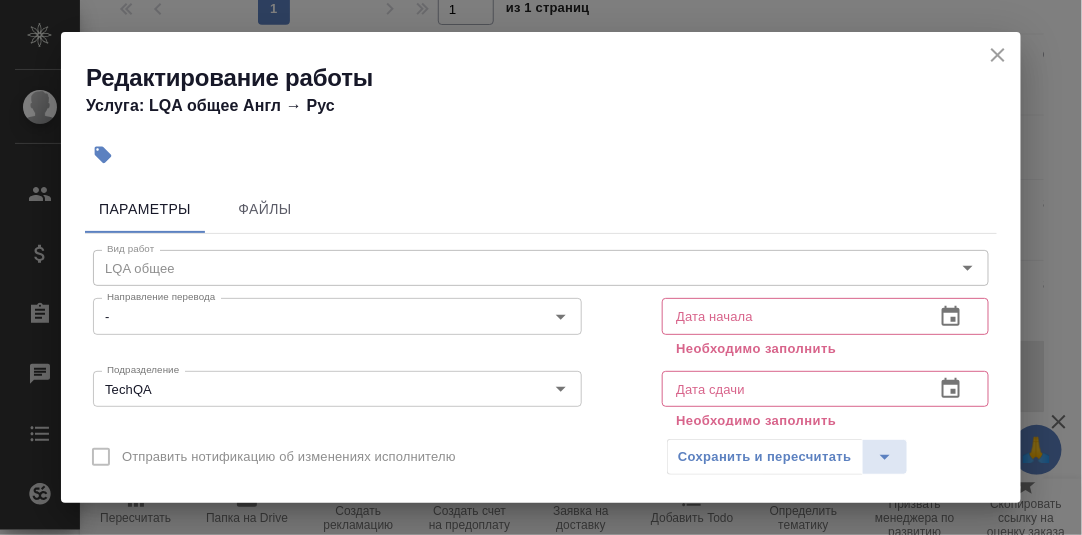 type on "Выгрузка часов из Теры и подготовка рыбы" 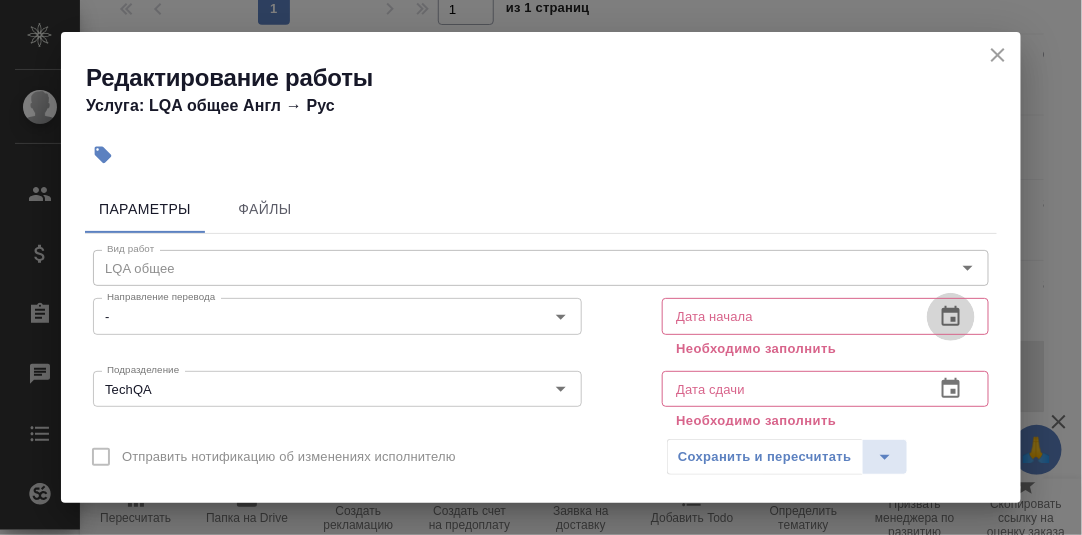 click 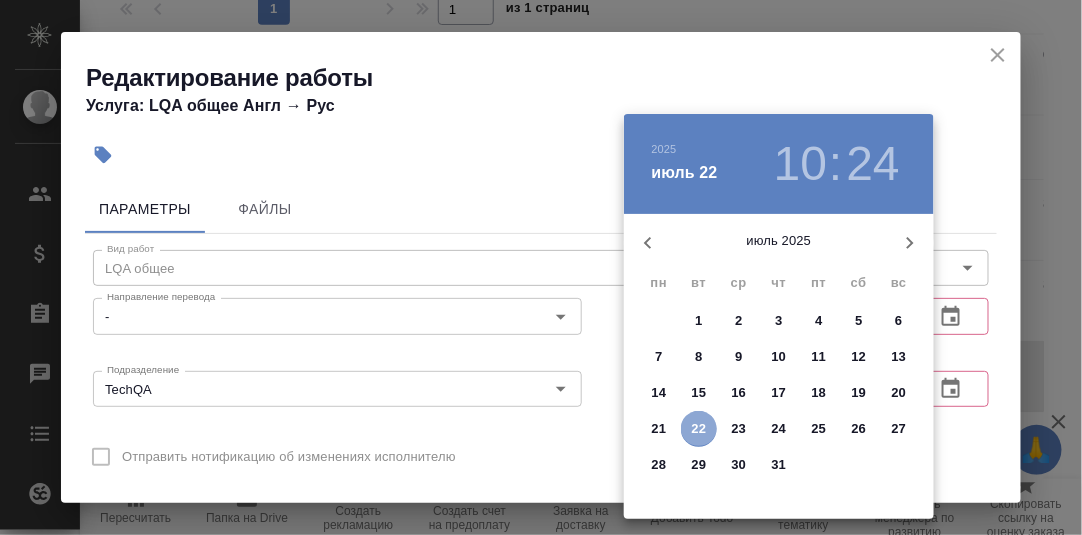 click on "22" at bounding box center [699, 429] 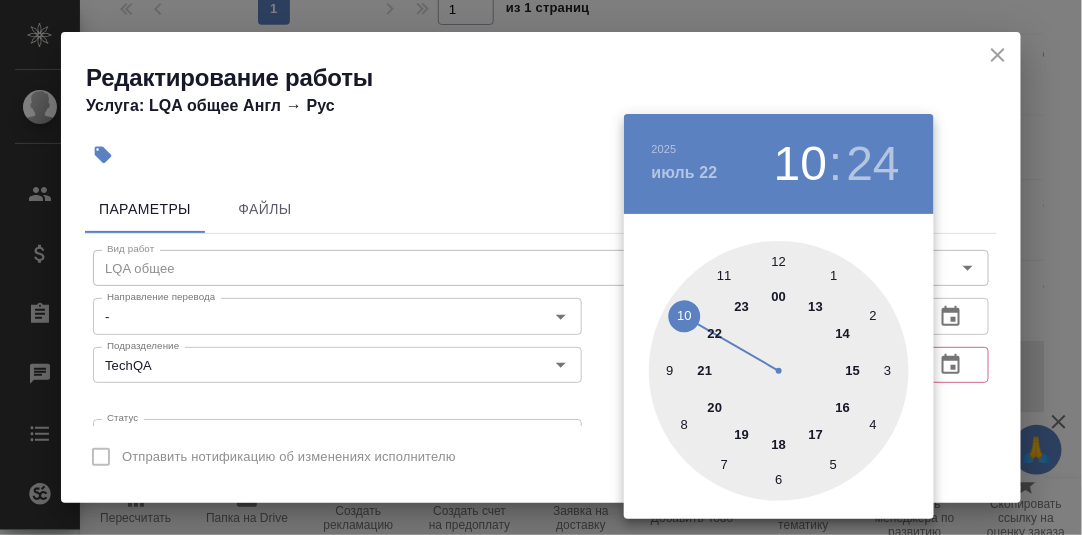 drag, startPoint x: 667, startPoint y: 371, endPoint x: 734, endPoint y: 357, distance: 68.44706 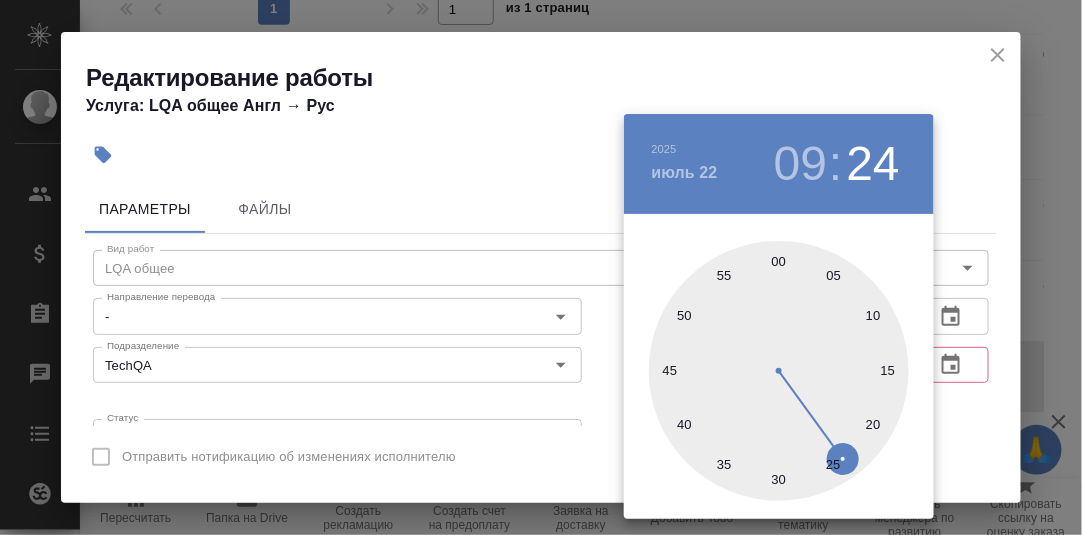 drag, startPoint x: 778, startPoint y: 259, endPoint x: 816, endPoint y: 277, distance: 42.047592 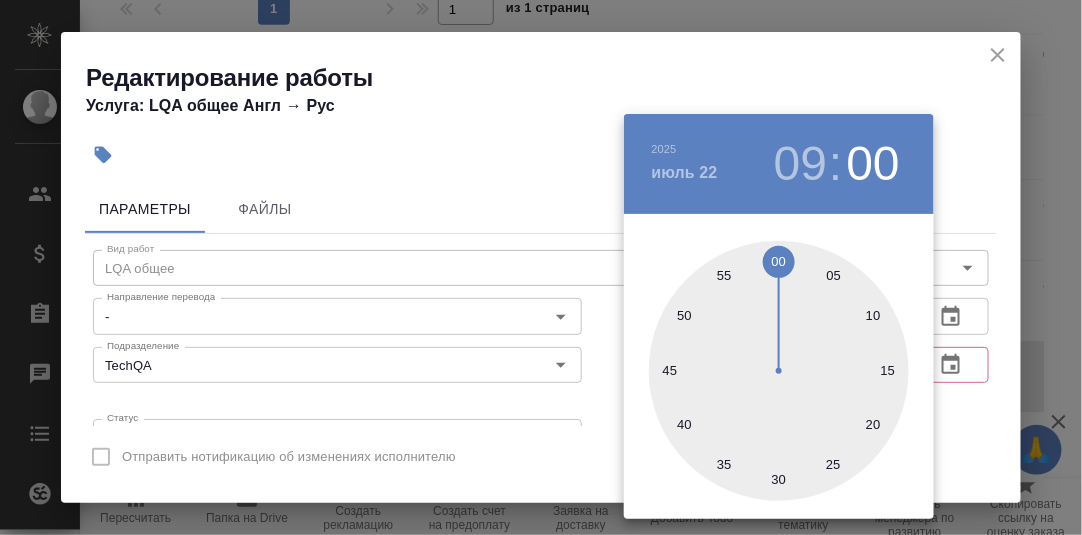 drag, startPoint x: 1003, startPoint y: 318, endPoint x: 984, endPoint y: 356, distance: 42.48529 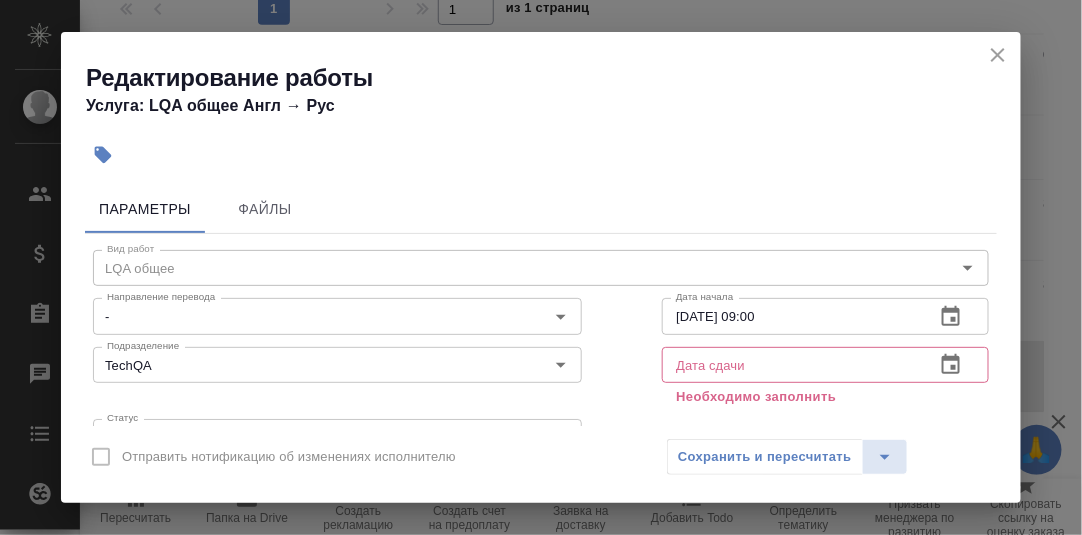 click 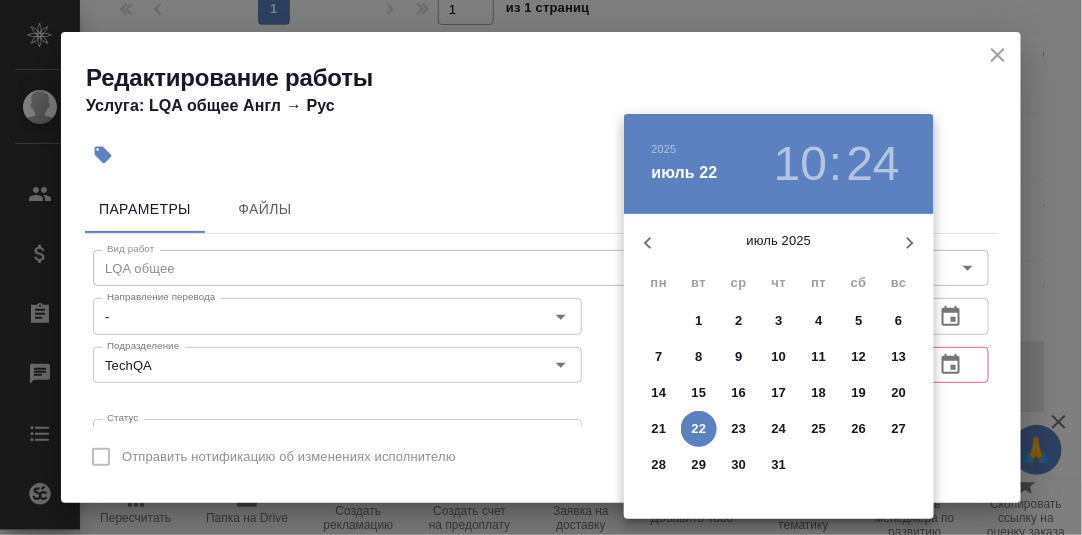 click on "22" at bounding box center (699, 429) 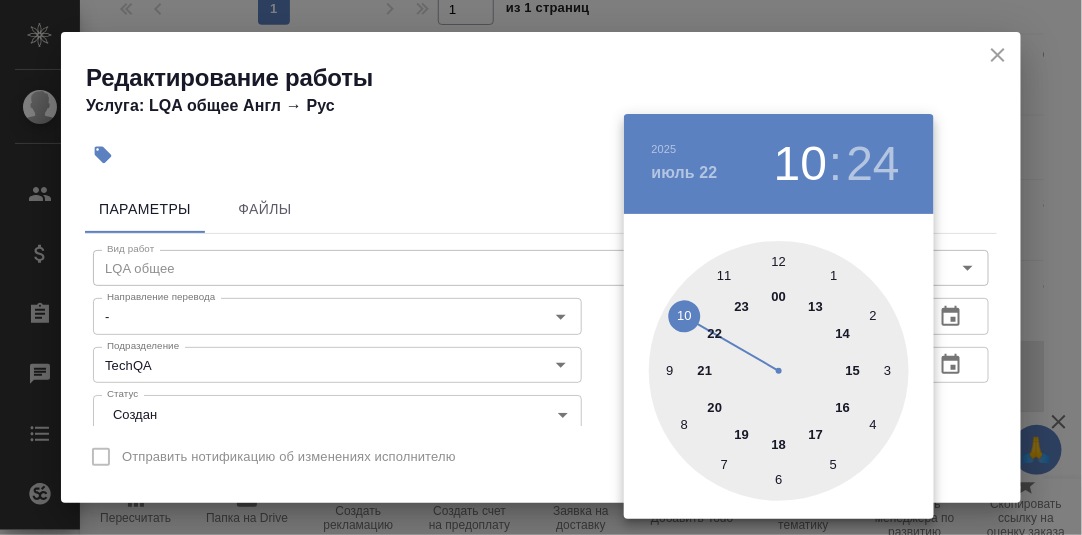 click at bounding box center (779, 371) 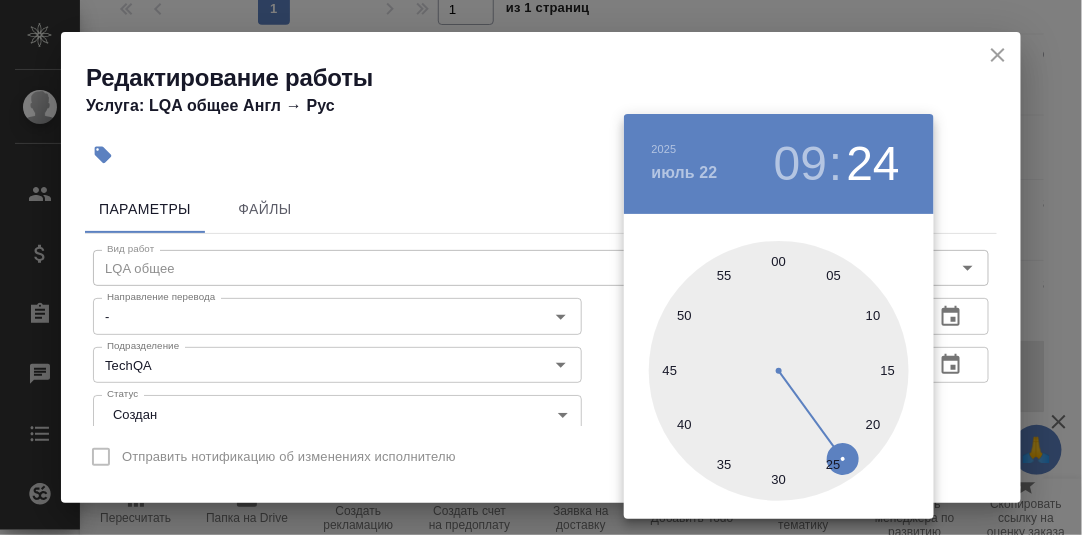 click at bounding box center [779, 371] 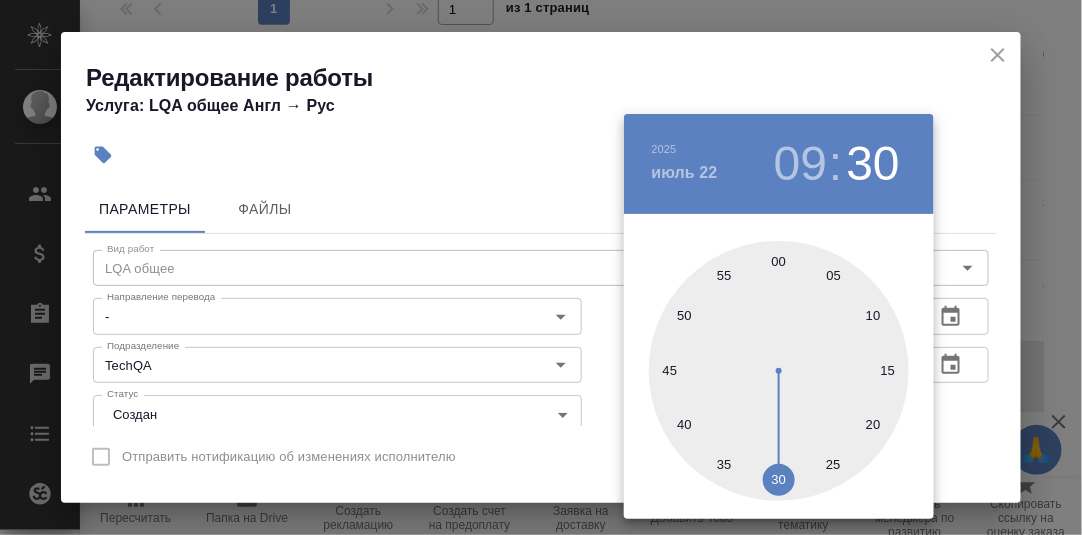 click at bounding box center [541, 267] 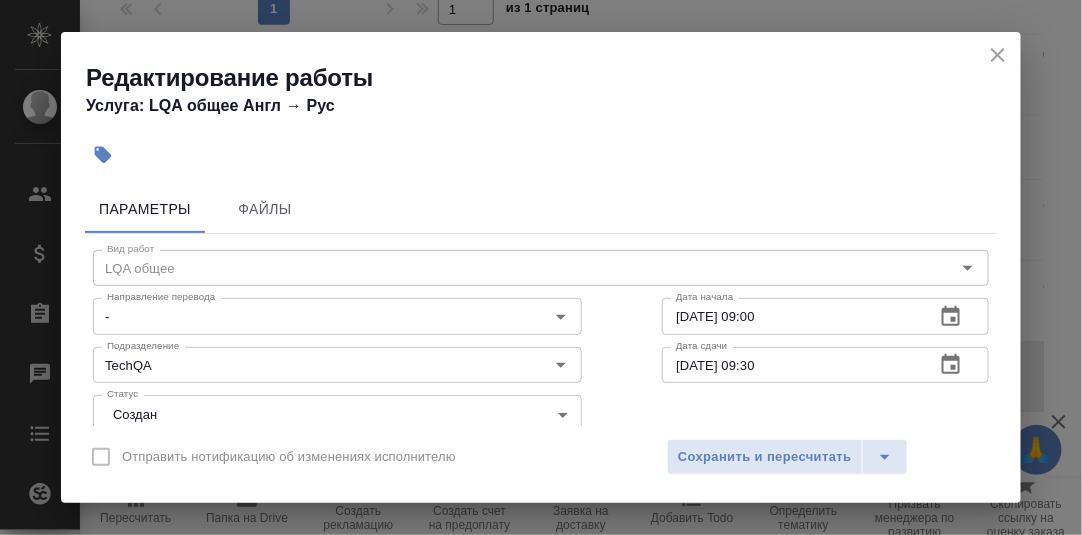 scroll, scrollTop: 200, scrollLeft: 0, axis: vertical 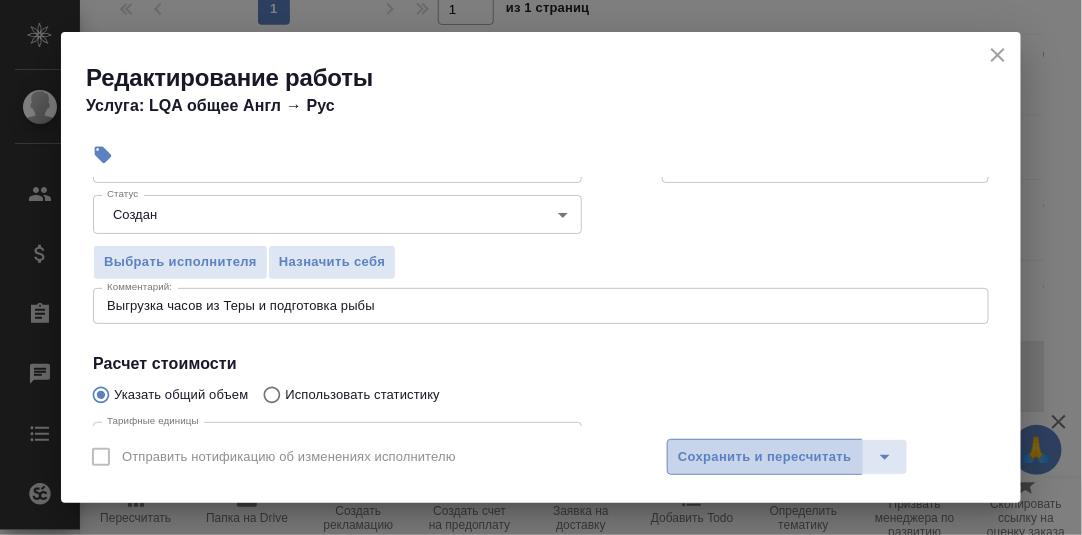 click on "Сохранить и пересчитать" at bounding box center (765, 457) 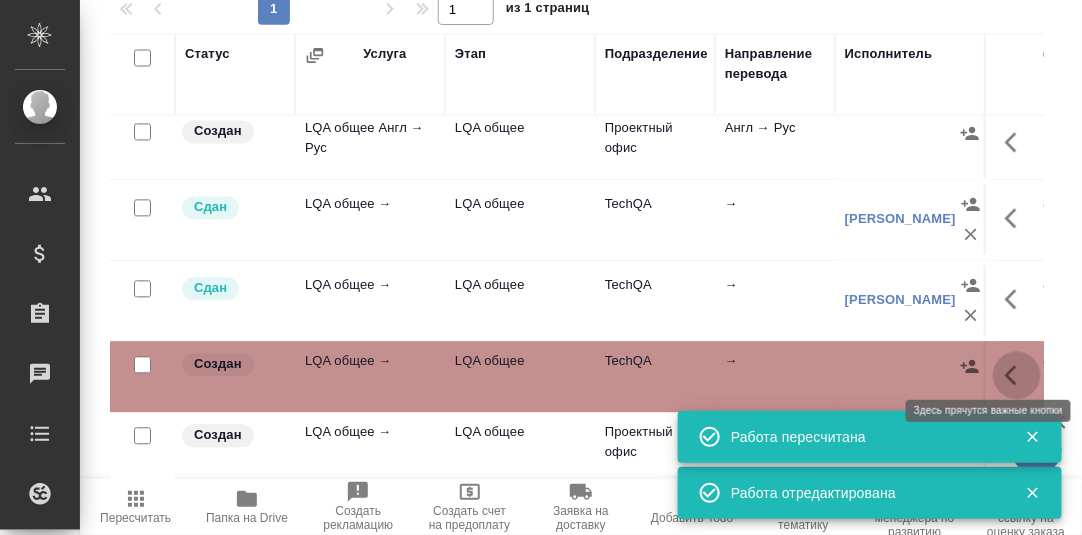 click 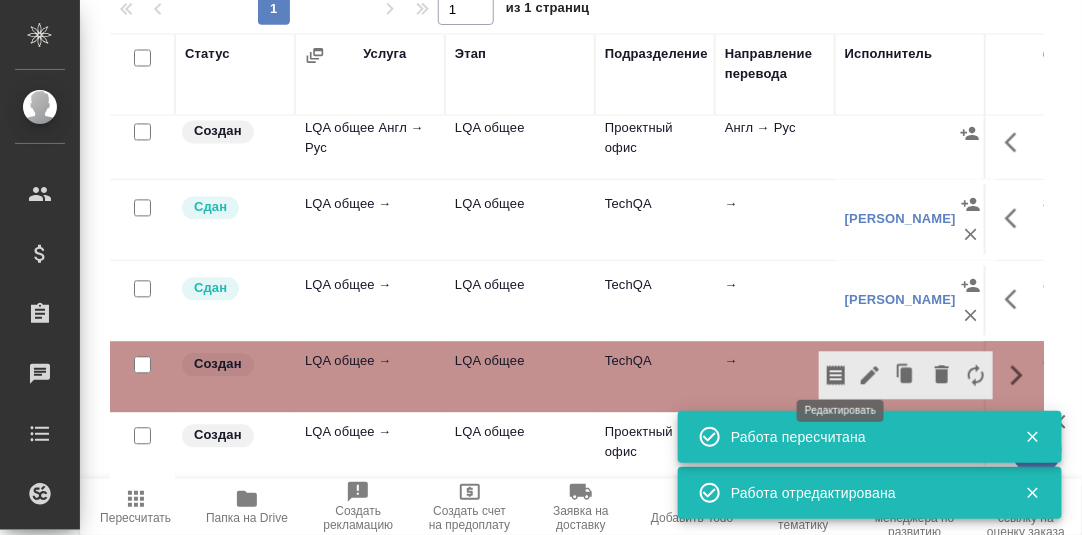 click 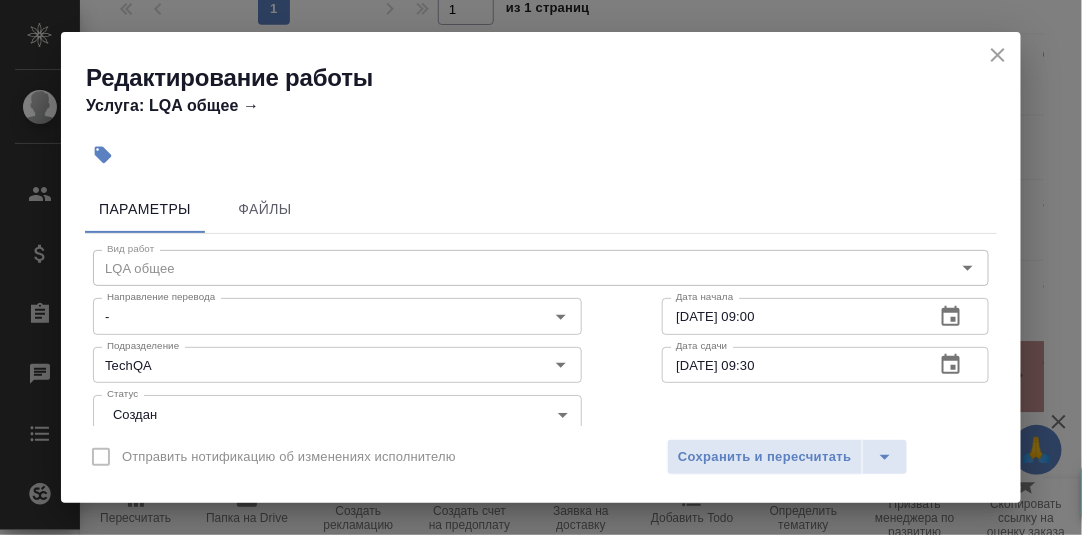 scroll, scrollTop: 200, scrollLeft: 0, axis: vertical 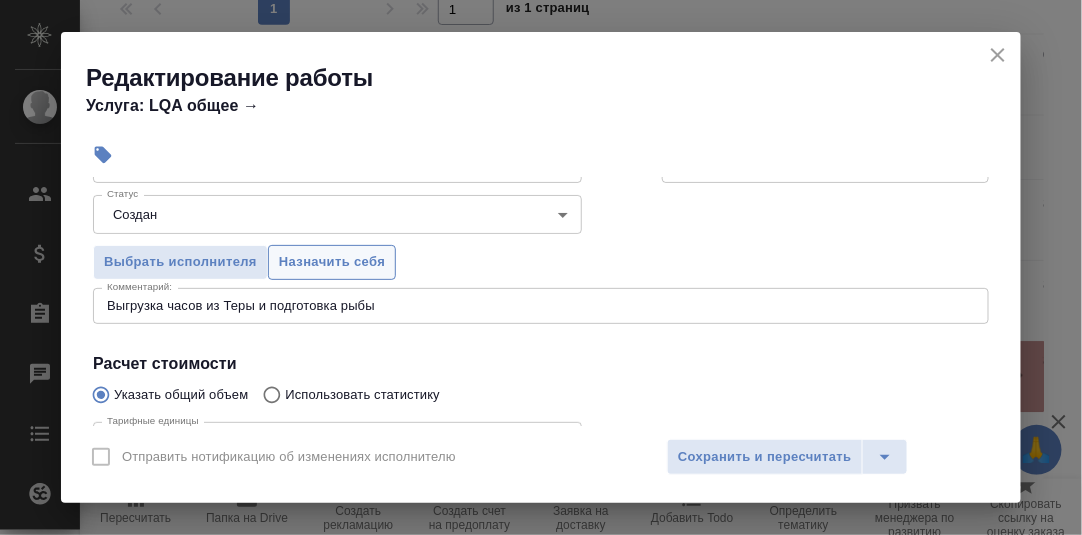 drag, startPoint x: 354, startPoint y: 261, endPoint x: 431, endPoint y: 309, distance: 90.73588 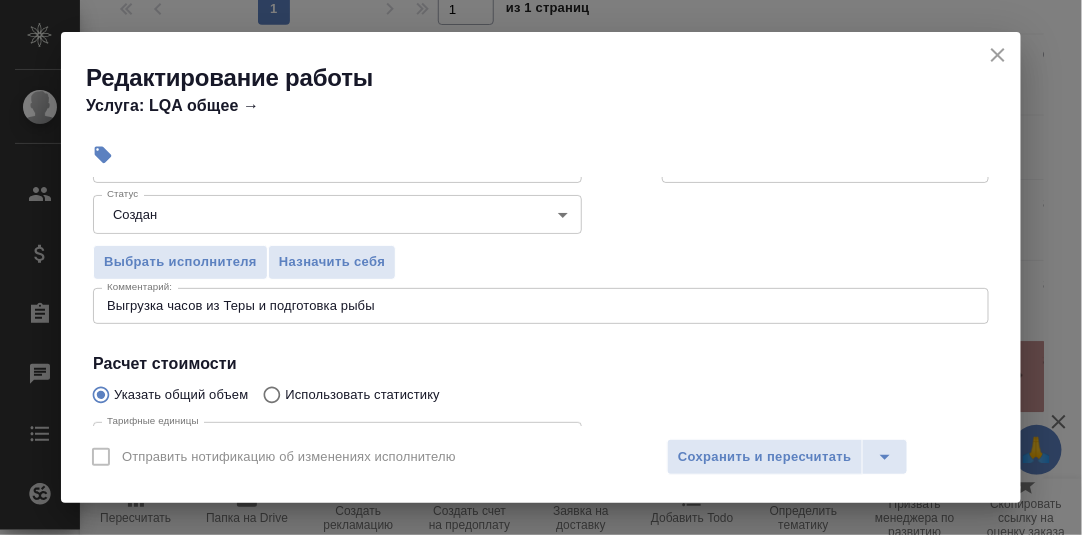 click on "Назначить себя" at bounding box center [332, 262] 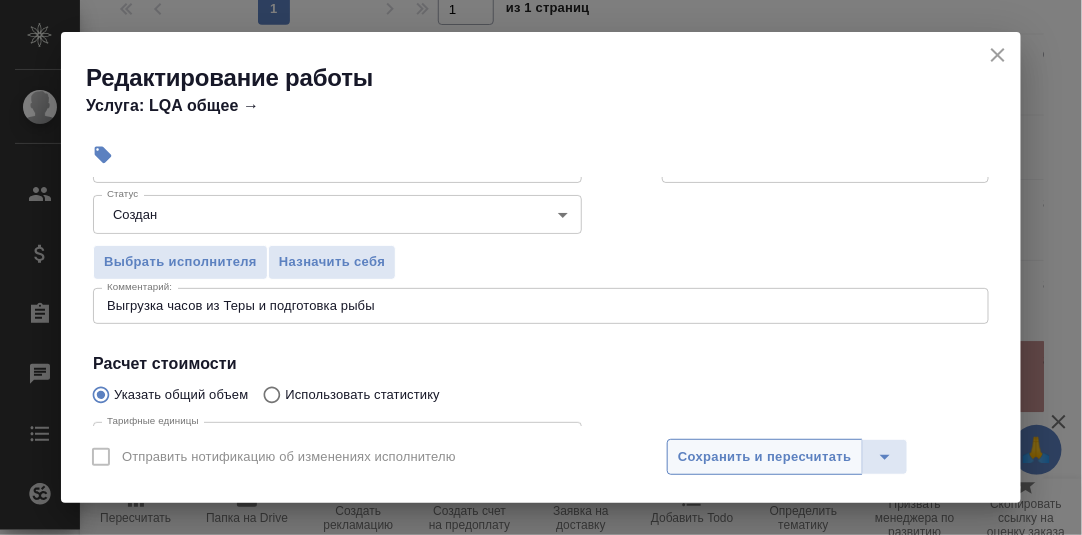 drag, startPoint x: 695, startPoint y: 448, endPoint x: 881, endPoint y: 396, distance: 193.13208 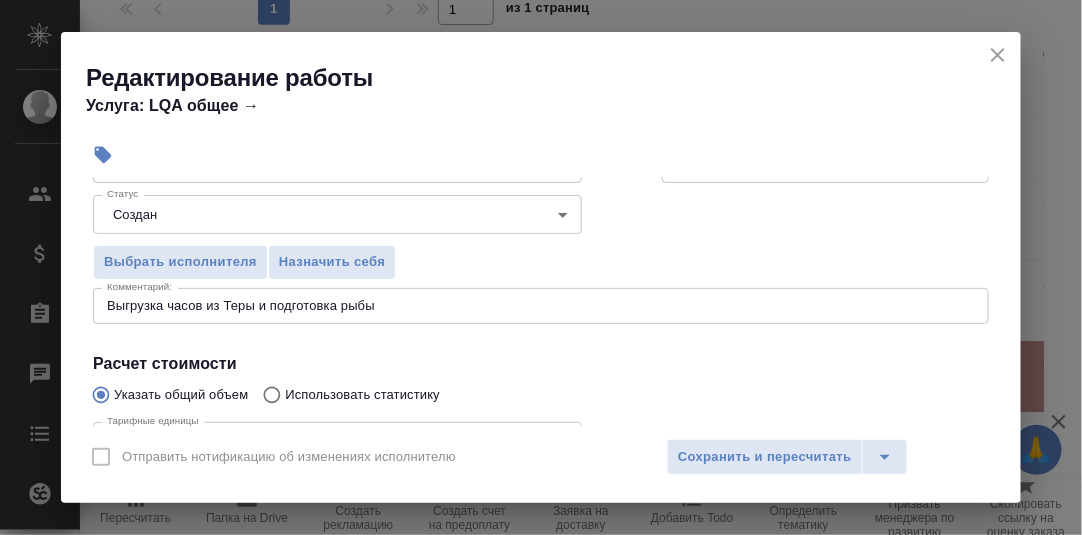 click on "Сохранить и пересчитать" at bounding box center (765, 457) 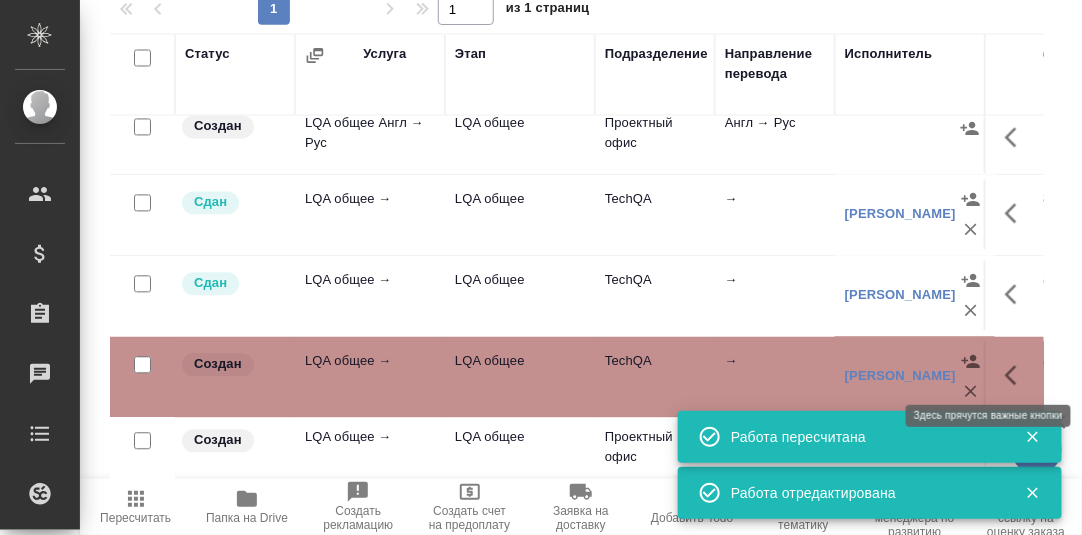 click 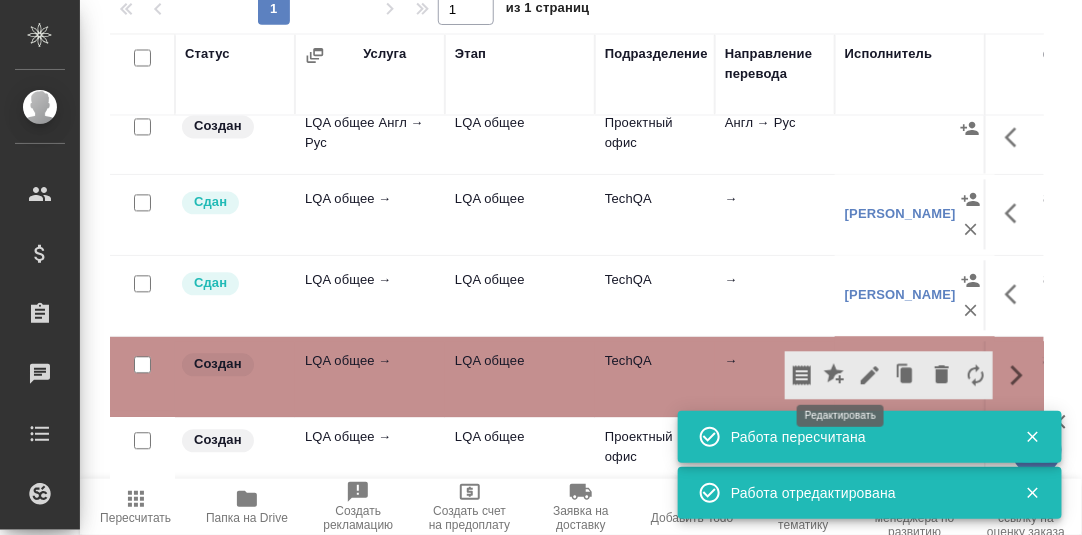click 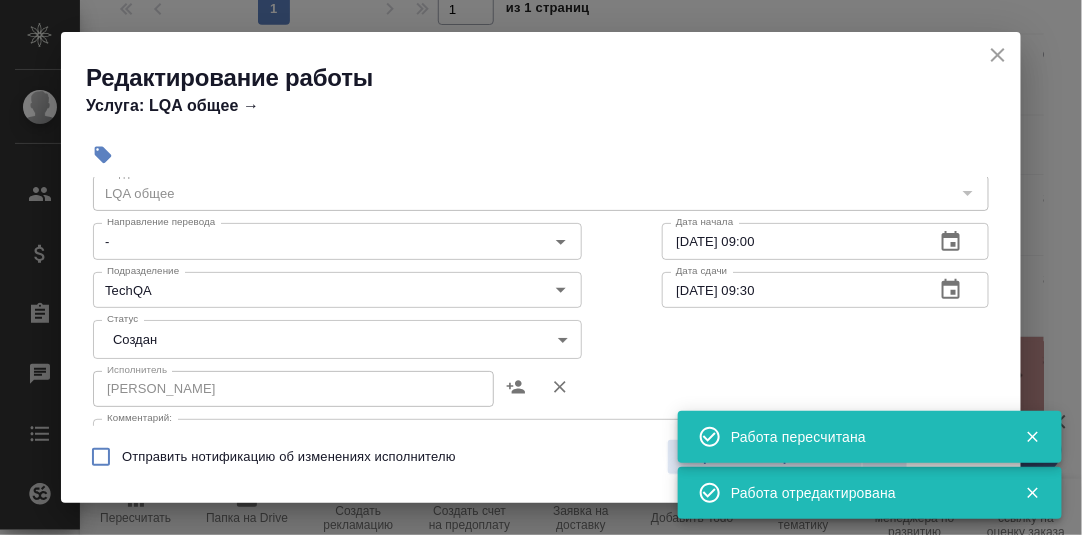 scroll, scrollTop: 99, scrollLeft: 0, axis: vertical 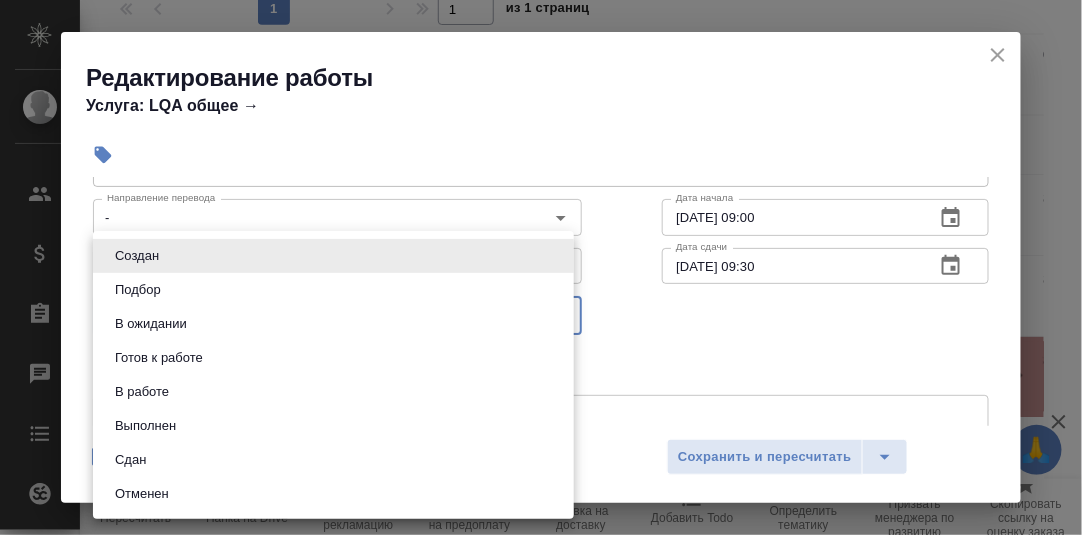 click on "🙏 .cls-1
fill:#fff;
AWATERA Румянцева Дарья d.rumyantseva Клиенты Спецификации Заказы 0 Чаты Todo Проекты SC Исполнители Кандидаты Работы Входящие заявки Заявки на доставку Рекламации Проекты процессинга Конференции Выйти techqa_AwA-1789 Создан new Нормальный normal Кратко детали заказа Ответственная команда: TechQA Клиент: AWATERA Договор: Без договора Дата создания: 01.07.2025, 10:26 Дата сдачи: 31.07.2025, 23:00 Итого: 0,00 ₽ К оплате: 0,00 ₽ Маржинальность: 0% Требования к верстке: 13.05.2025 10:36 Проверено: Петрова Валерия Детали Услуги Работы Файлы Smartcat Чат Настроить порядок работ 1 1 Статус   0 0" at bounding box center [541, 267] 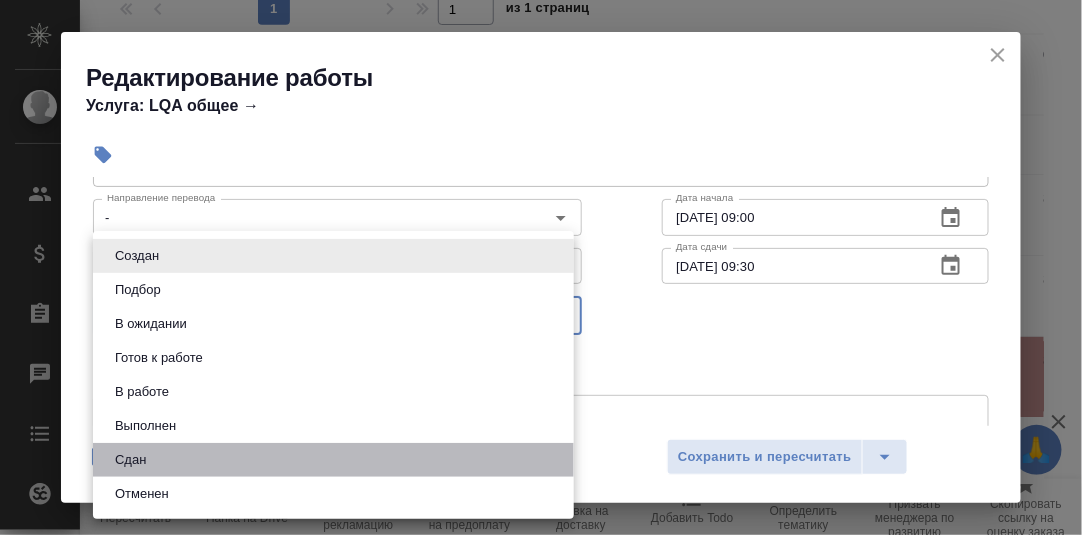 click on "Сдан" at bounding box center [333, 460] 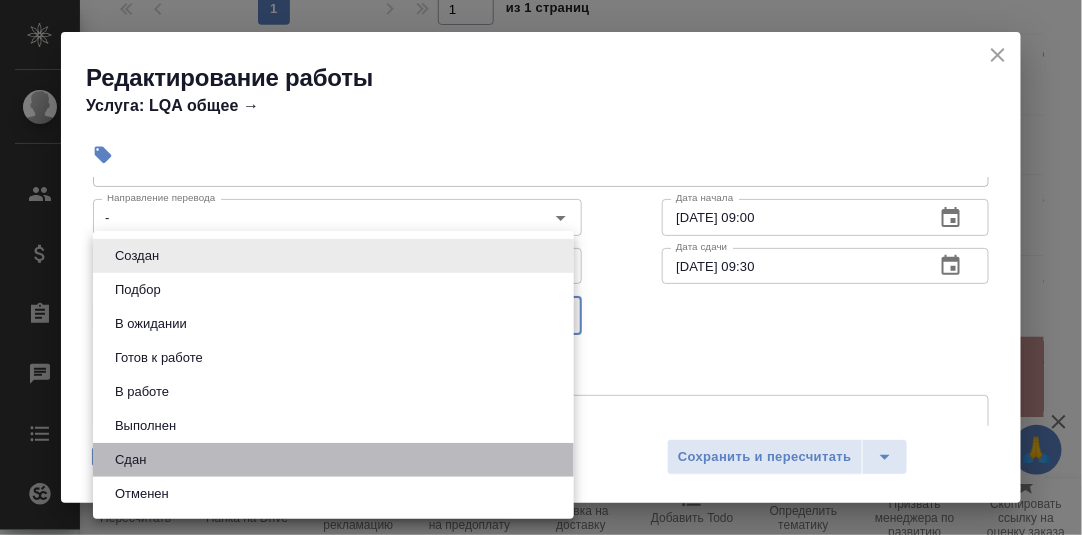 type on "closed" 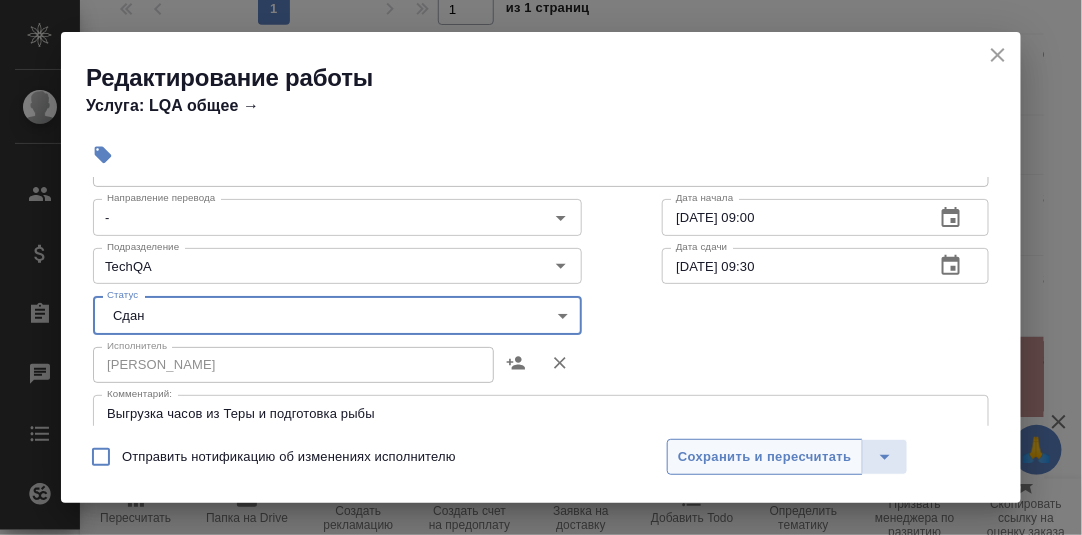 drag, startPoint x: 722, startPoint y: 454, endPoint x: 775, endPoint y: 444, distance: 53.935146 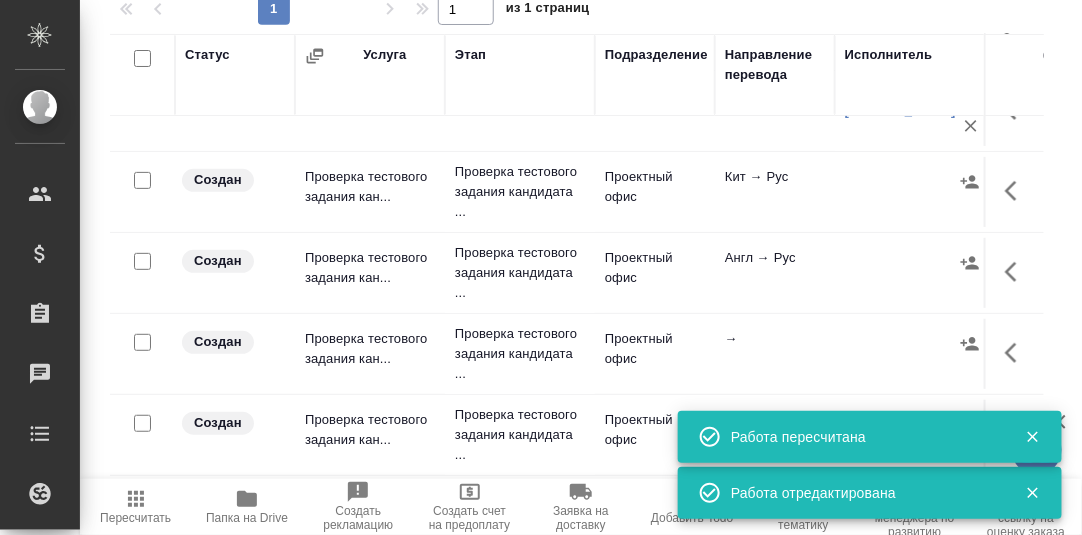 scroll, scrollTop: 0, scrollLeft: 0, axis: both 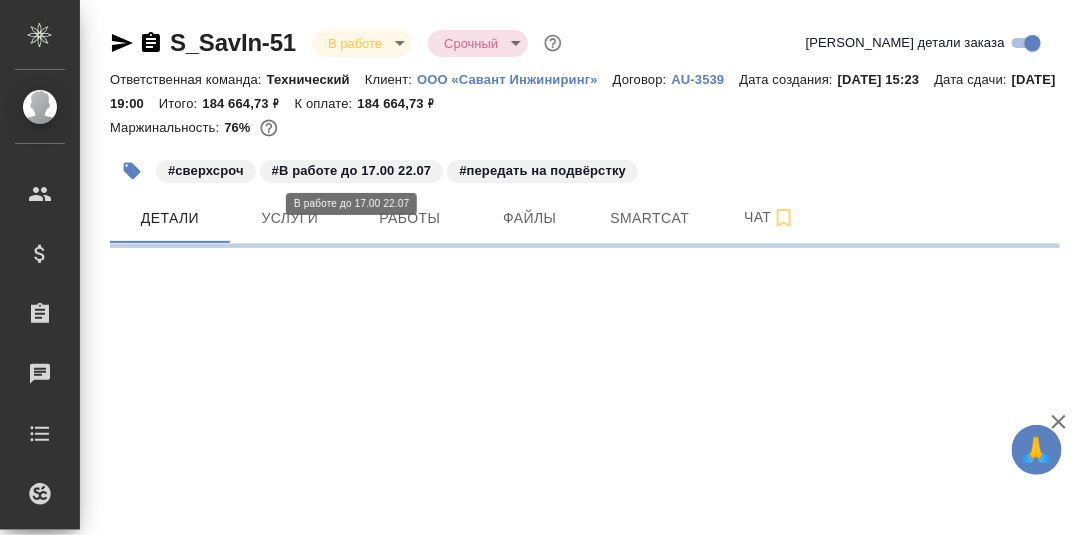 select on "RU" 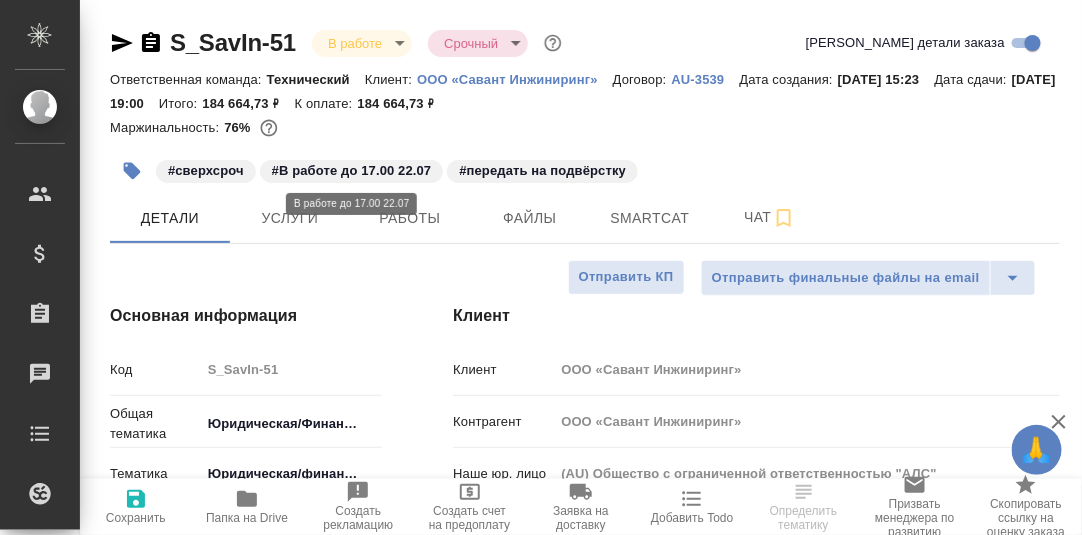 type on "x" 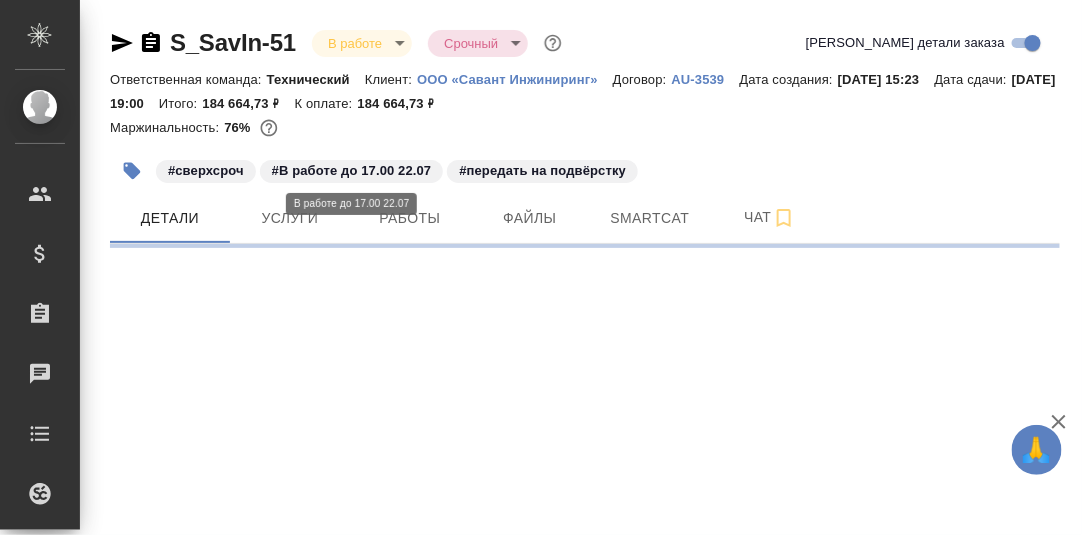 select on "RU" 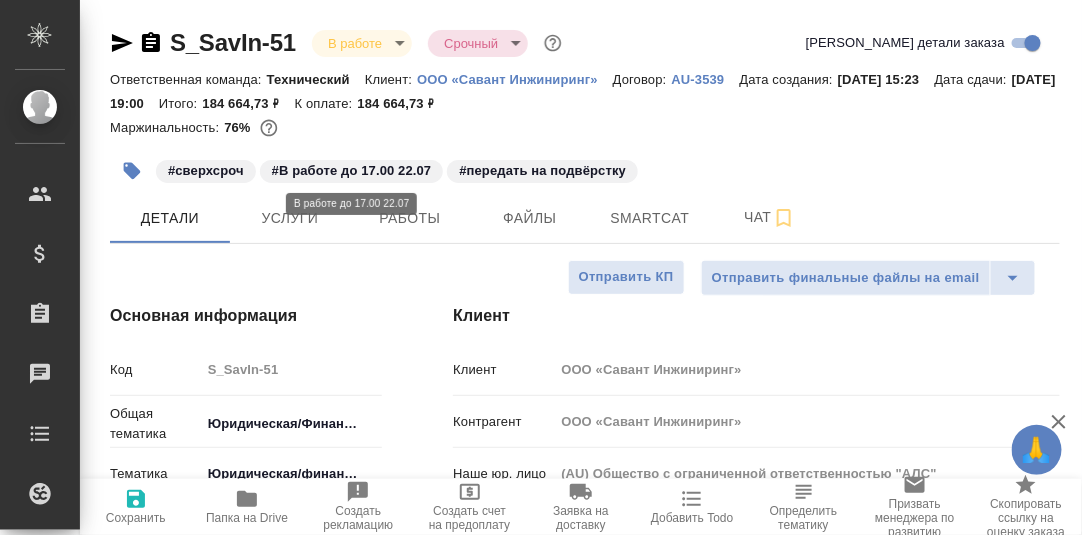 type on "x" 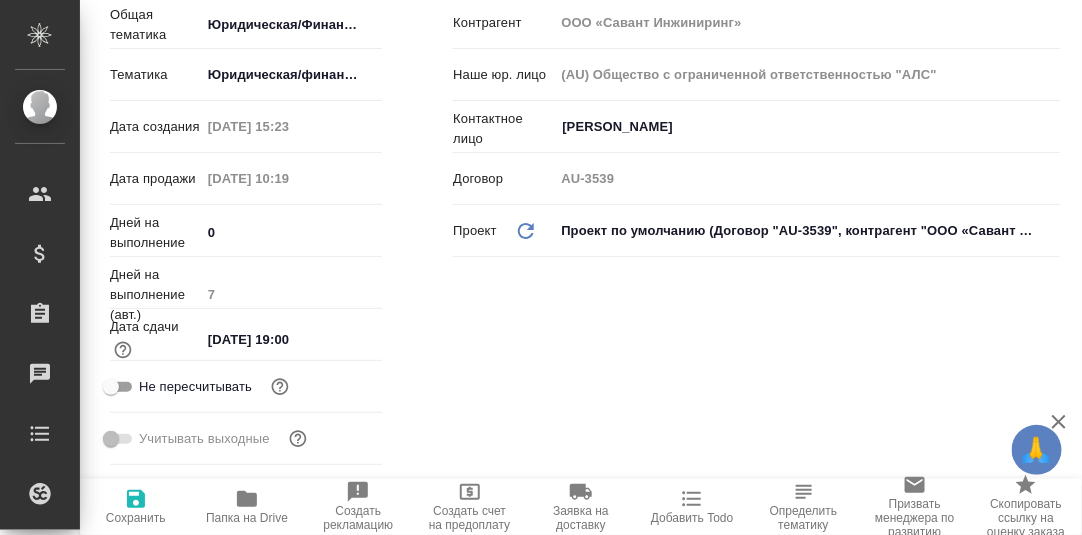 scroll, scrollTop: 0, scrollLeft: 0, axis: both 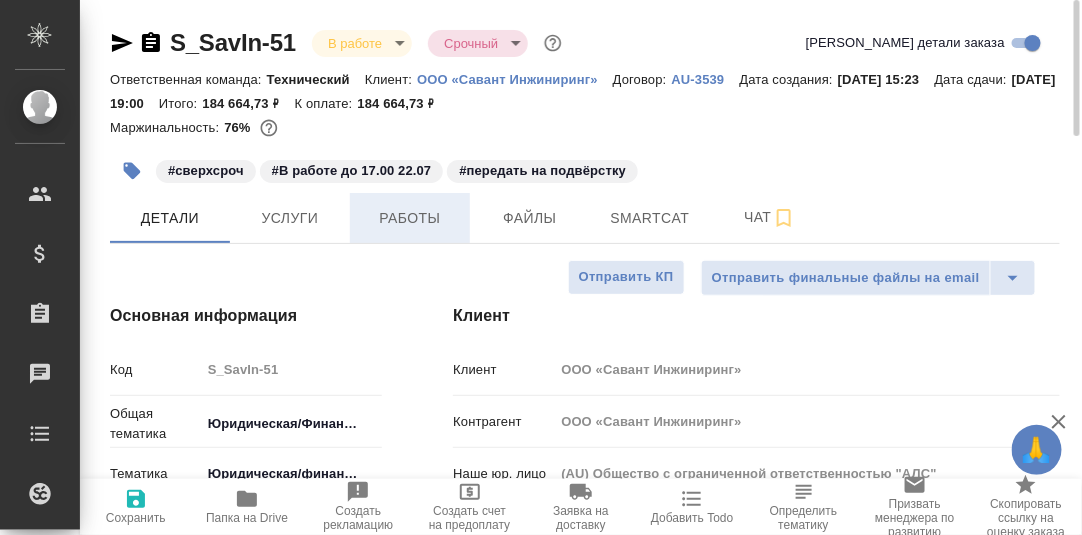 click on "Работы" at bounding box center [410, 218] 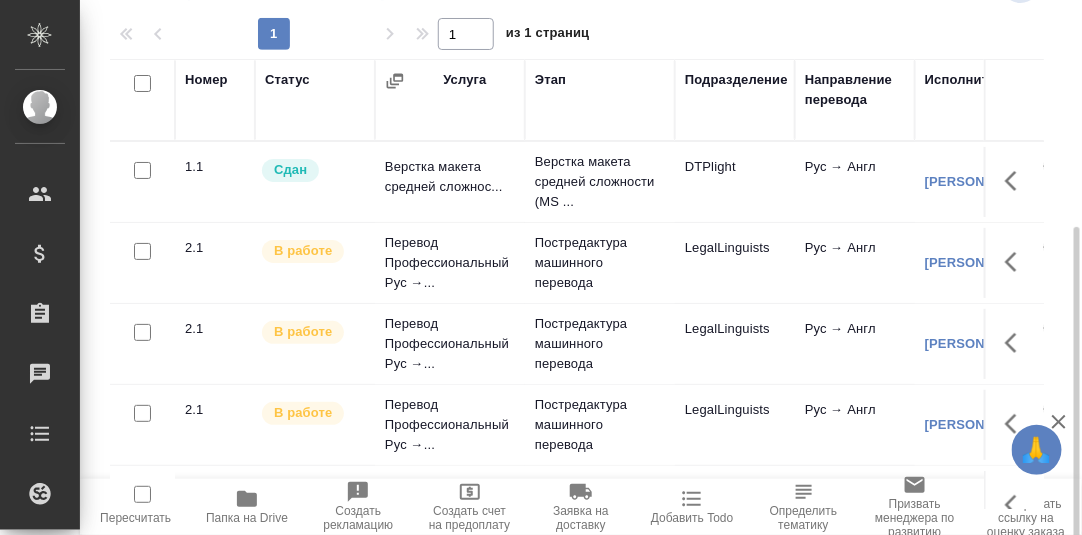 scroll, scrollTop: 324, scrollLeft: 0, axis: vertical 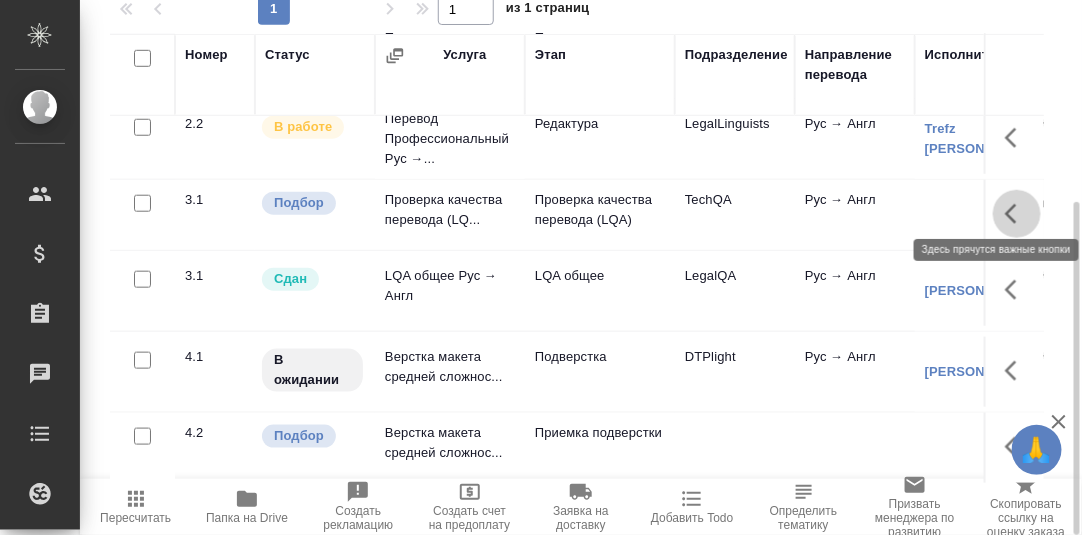 click 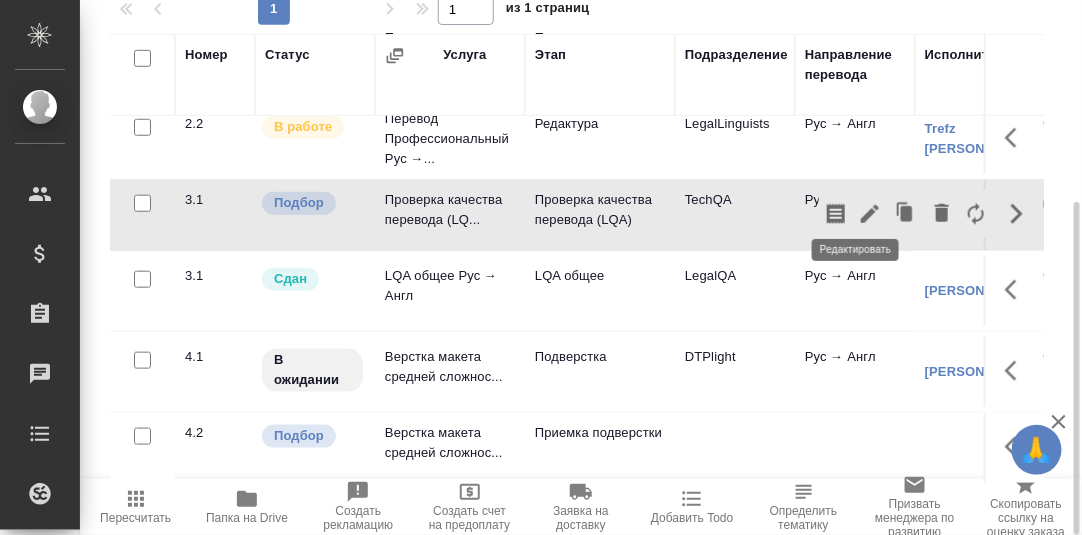 click 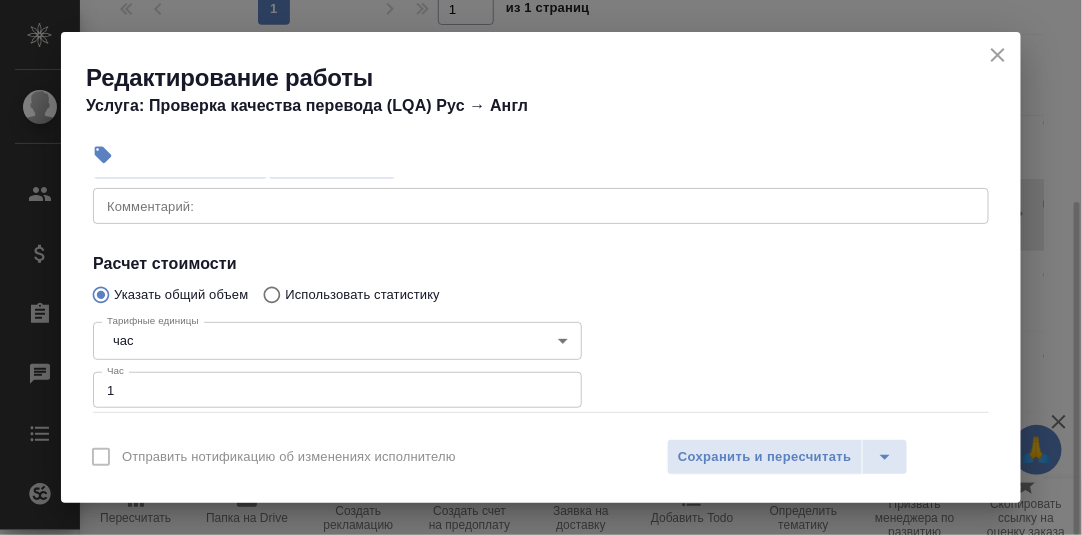 scroll, scrollTop: 200, scrollLeft: 0, axis: vertical 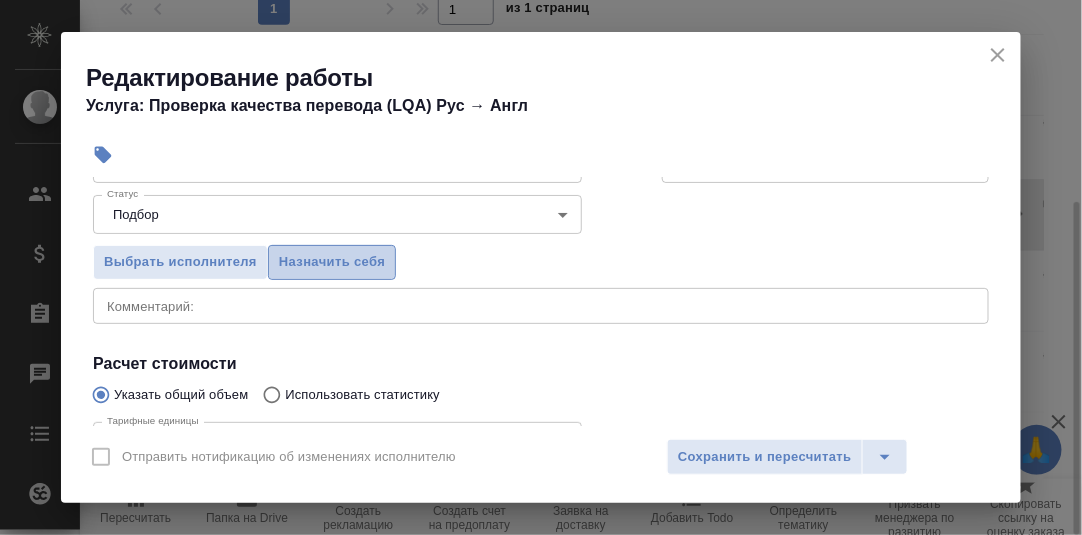 click on "Назначить себя" at bounding box center [332, 262] 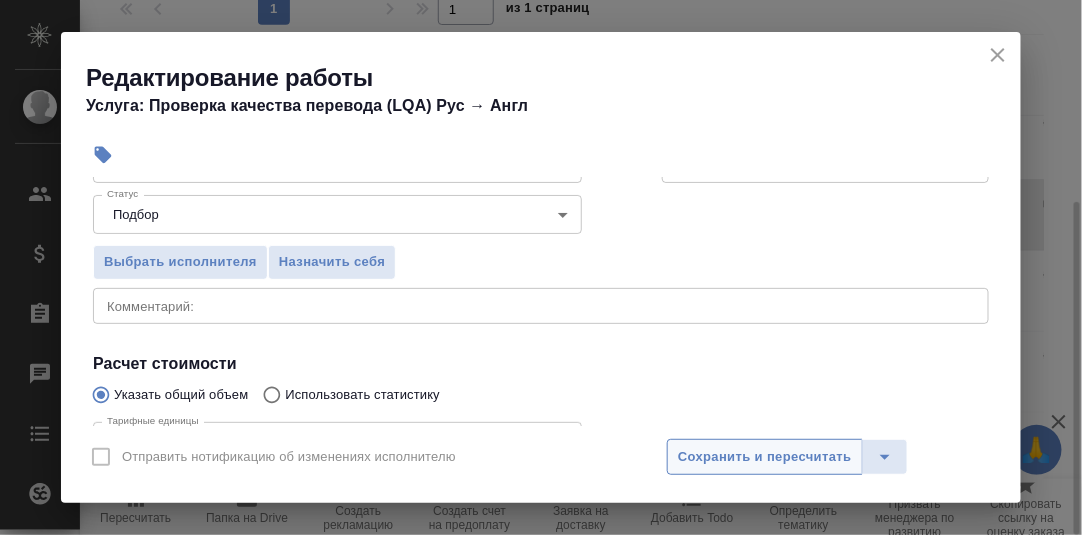 drag, startPoint x: 769, startPoint y: 458, endPoint x: 941, endPoint y: 429, distance: 174.42764 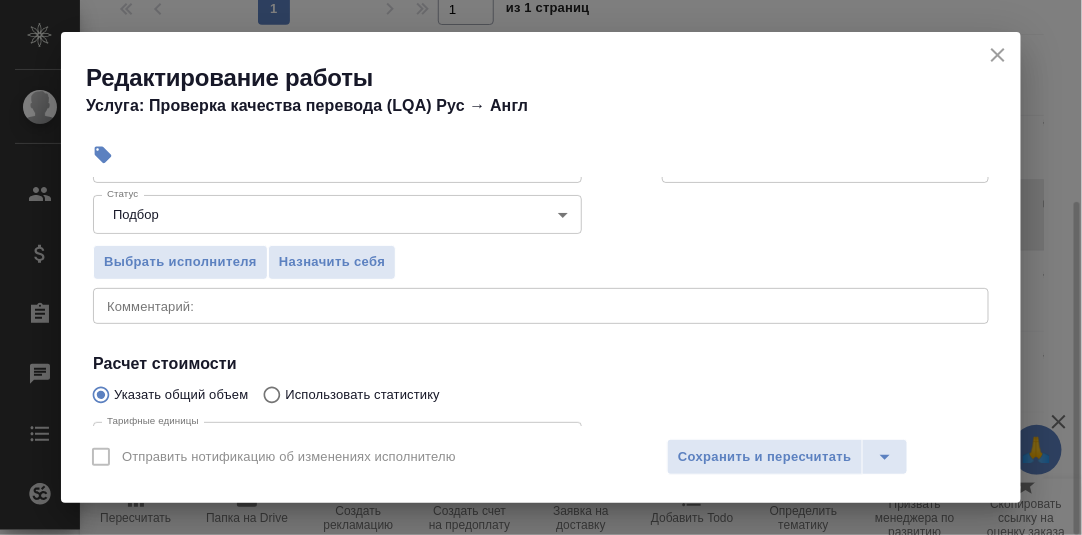 click on "Сохранить и пересчитать" at bounding box center [765, 457] 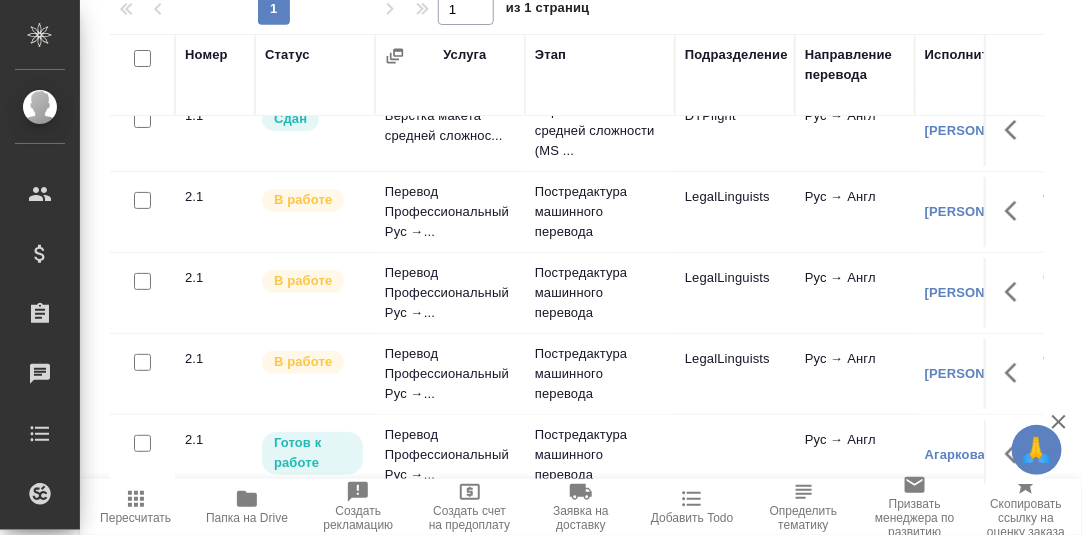 scroll, scrollTop: 0, scrollLeft: 0, axis: both 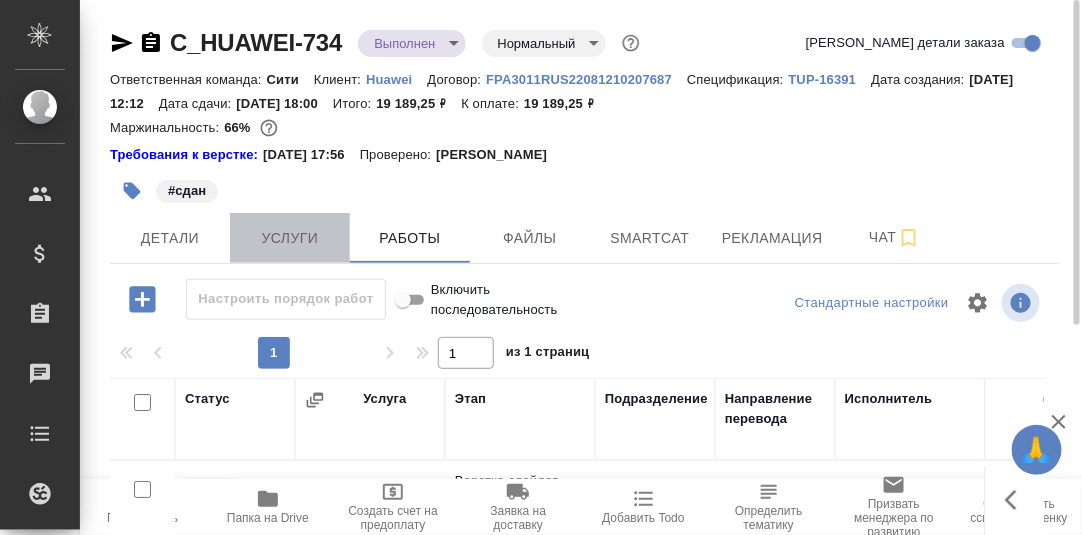 click on "Услуги" at bounding box center (290, 238) 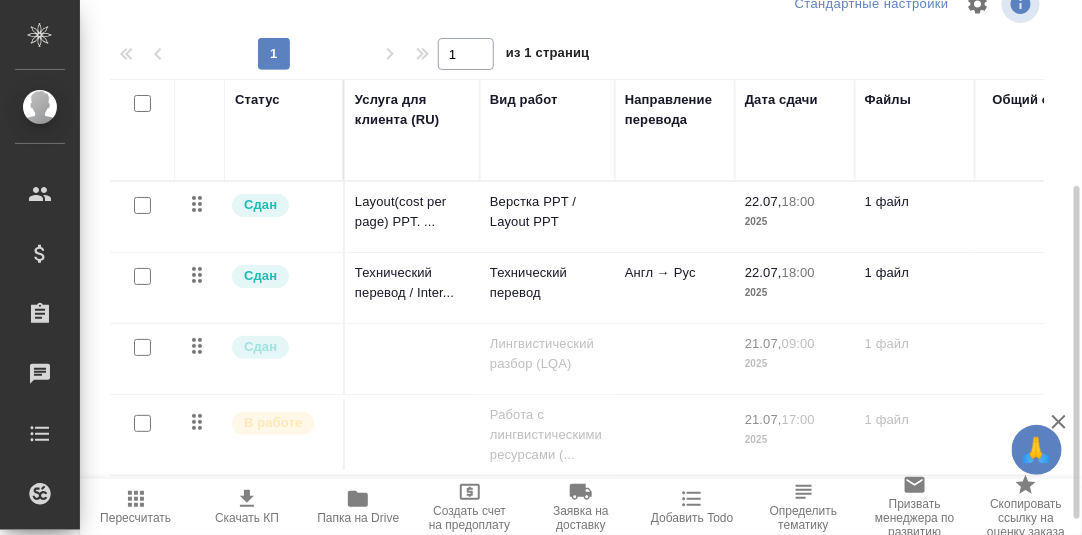 scroll, scrollTop: 324, scrollLeft: 0, axis: vertical 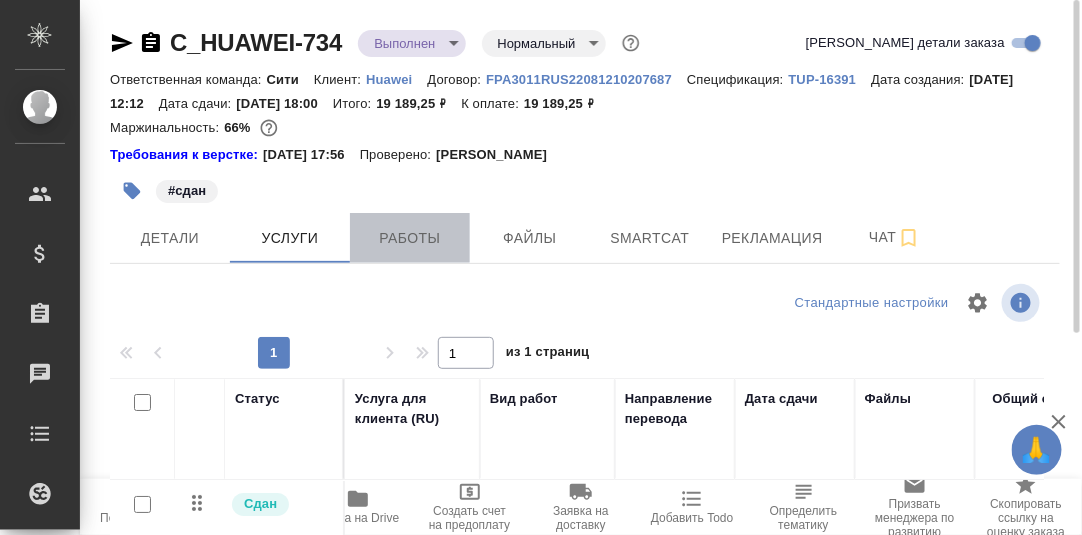 drag, startPoint x: 429, startPoint y: 238, endPoint x: 524, endPoint y: 248, distance: 95.524864 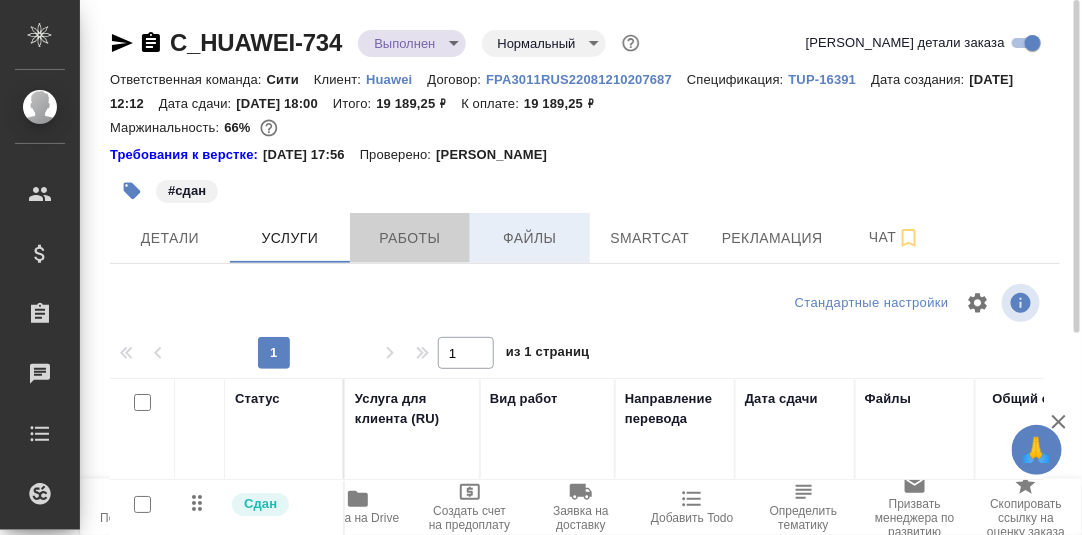click on "Работы" at bounding box center (410, 238) 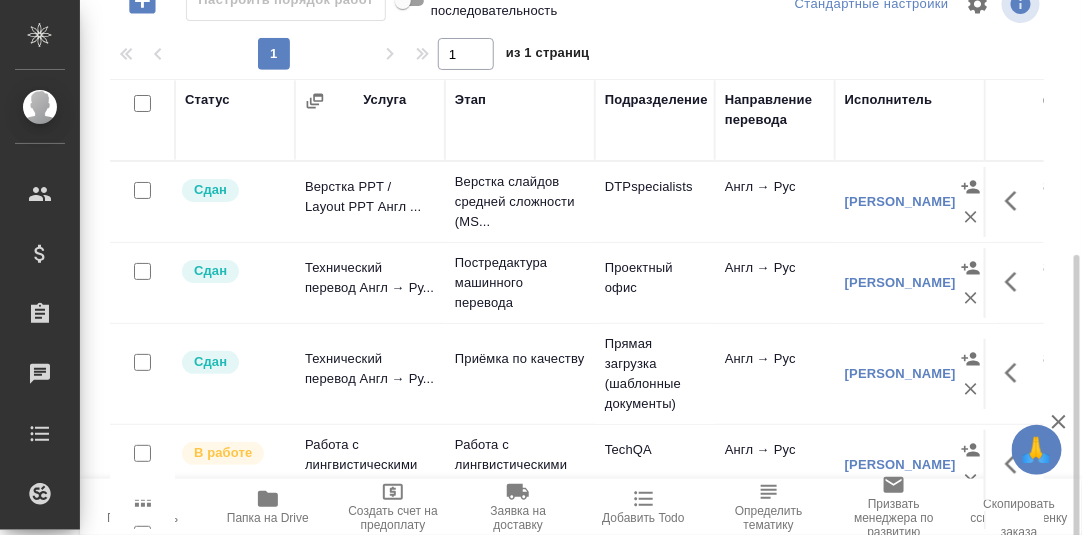 scroll, scrollTop: 344, scrollLeft: 0, axis: vertical 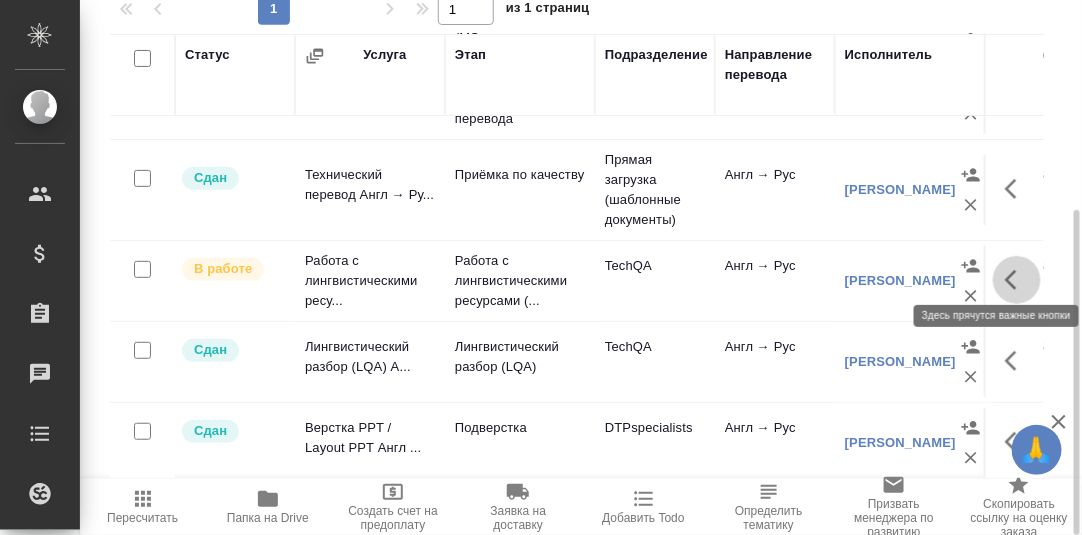 click 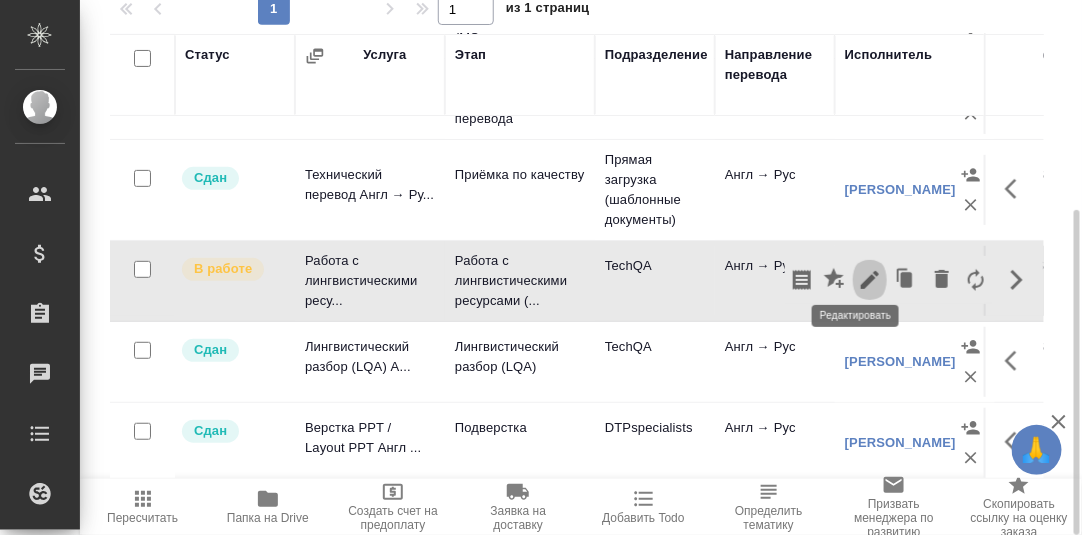 click 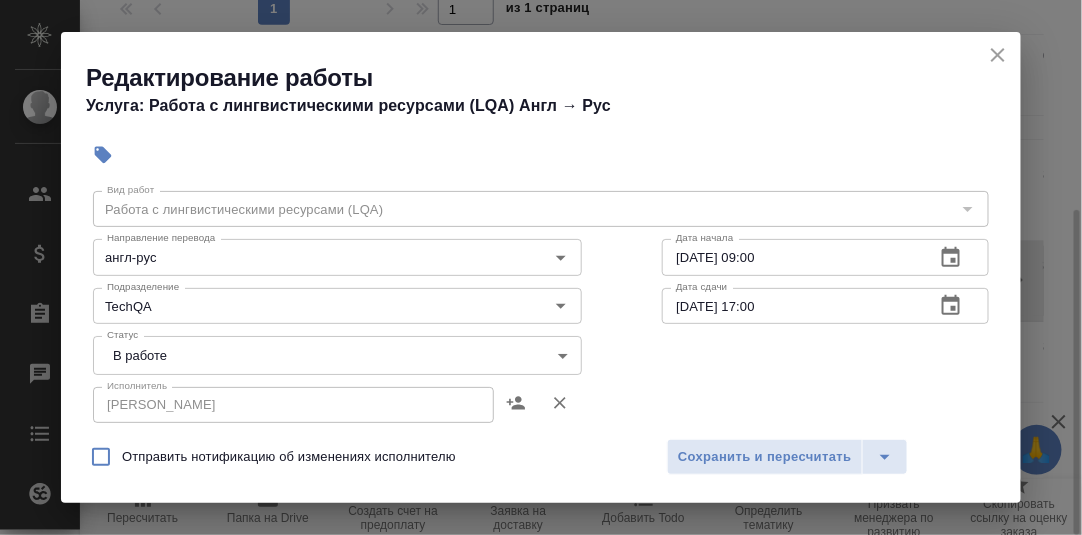 scroll, scrollTop: 99, scrollLeft: 0, axis: vertical 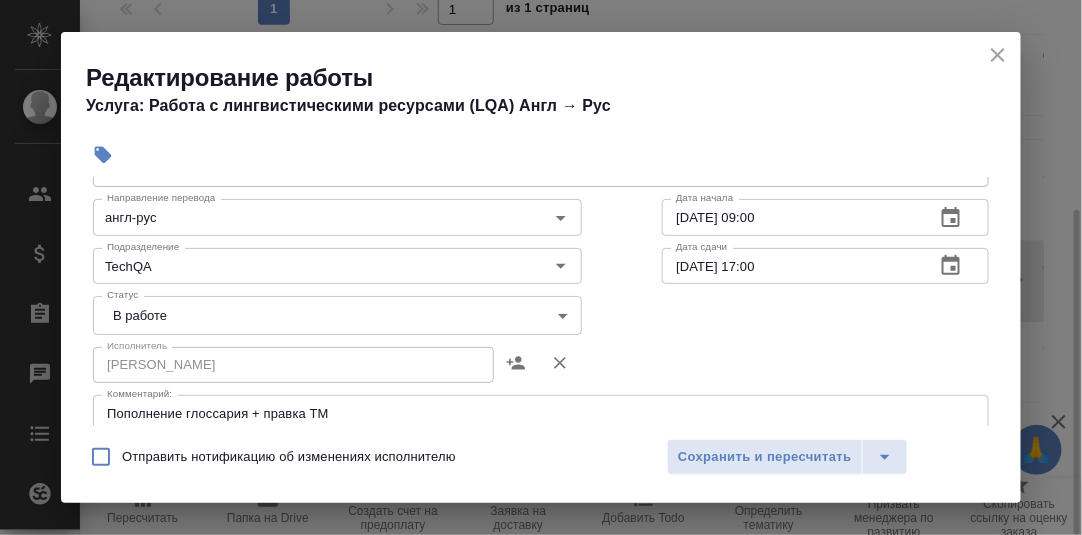 click on "🙏 .cls-1
fill:#fff;
AWATERA Румянцева Дарья d.rumyantseva Клиенты Спецификации Заказы 0 Чаты Todo Проекты SC Исполнители Кандидаты Работы Входящие заявки Заявки на доставку Рекламации Проекты процессинга Конференции Выйти C_HUAWEI-734 Выполнен completed Нормальный normal Кратко детали заказа Ответственная команда: Сити Клиент: Huawei Договор: FPA3011RUS22081210207687 Спецификация: TUP-16391 Дата создания: 03.07.2025, 12:12 Дата сдачи: 22.07.2025, 18:00 Итого: 19 189,25 ₽ К оплате: 19 189,25 ₽ Маржинальность: 66% Требования к верстке: 19.01.2024 17:56 Проверено: Петрова Валерия #сдан Детали Услуги Работы Файлы Smartcat Чат 1" at bounding box center (541, 267) 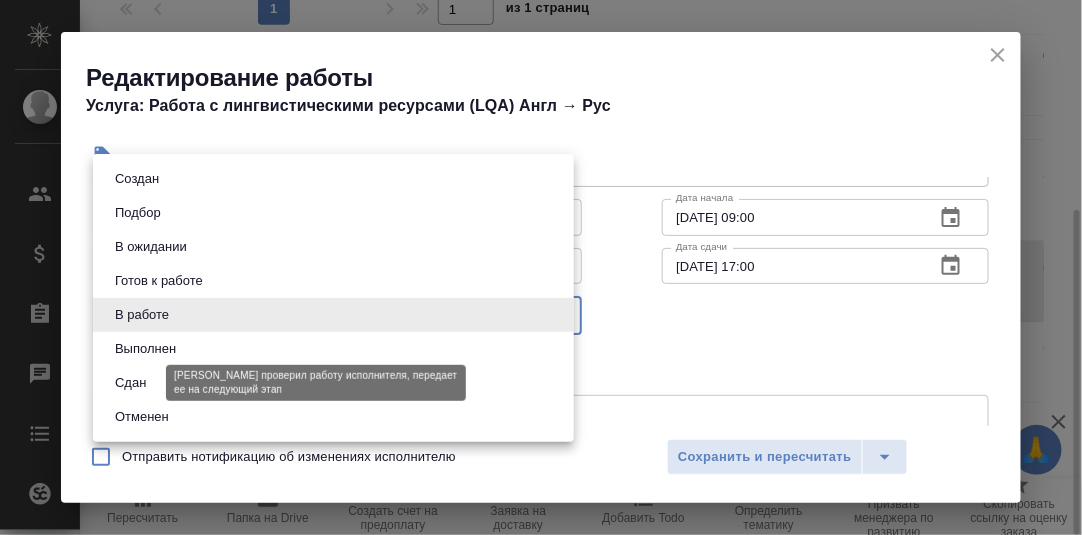 drag, startPoint x: 138, startPoint y: 378, endPoint x: 177, endPoint y: 378, distance: 39 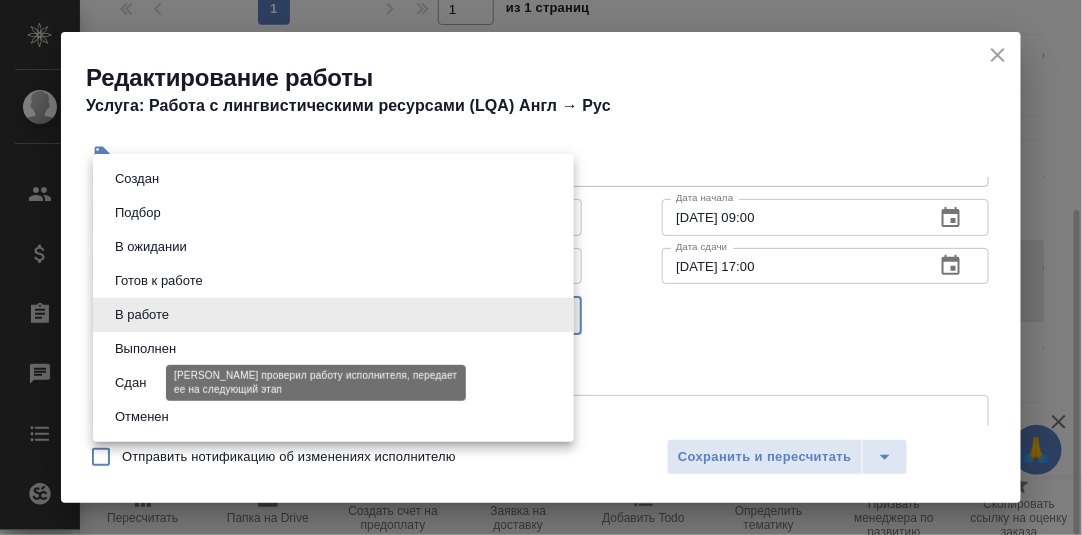 type on "closed" 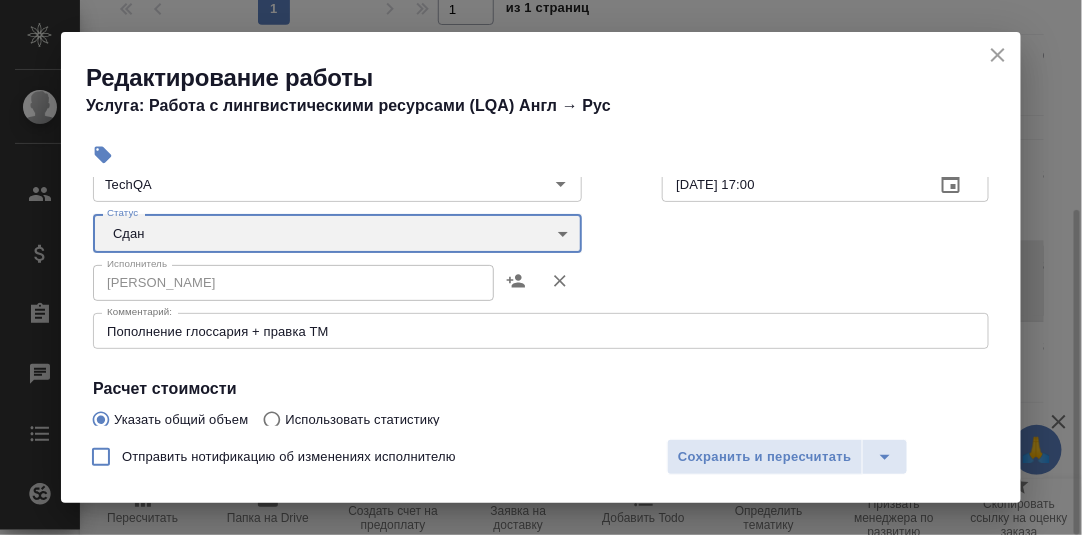 scroll, scrollTop: 200, scrollLeft: 0, axis: vertical 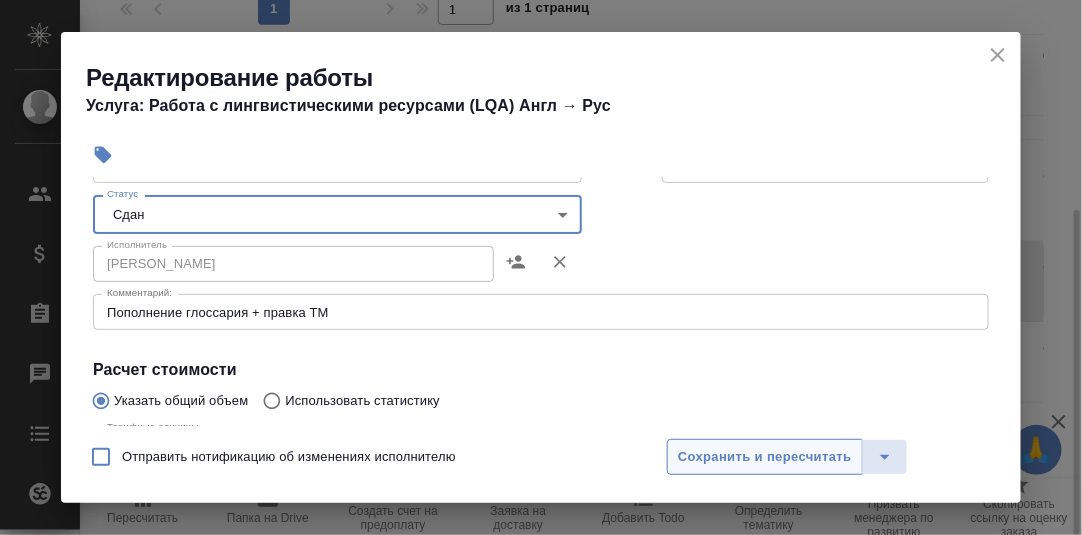 click on "Сохранить и пересчитать" at bounding box center (765, 457) 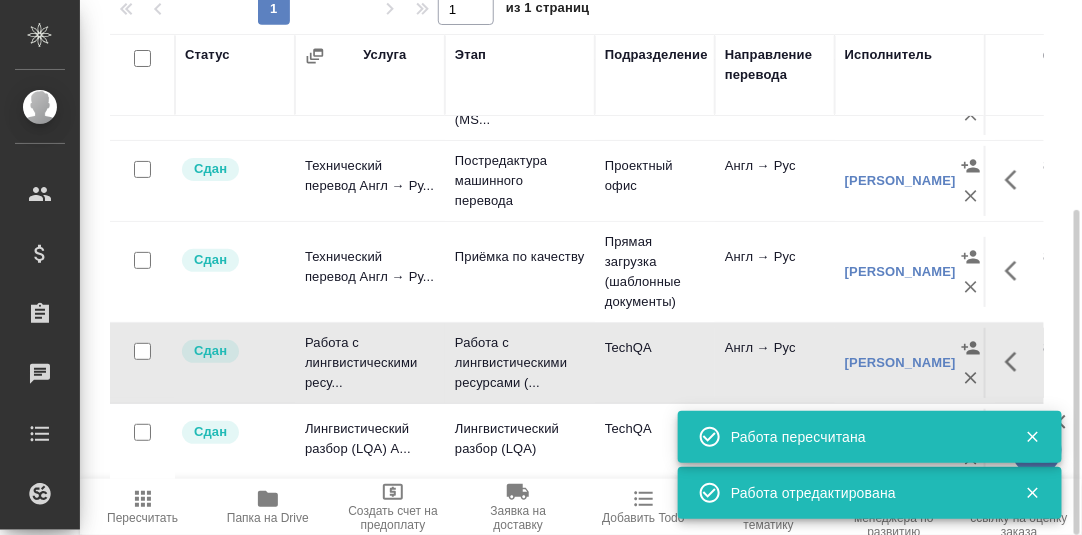 scroll, scrollTop: 0, scrollLeft: 0, axis: both 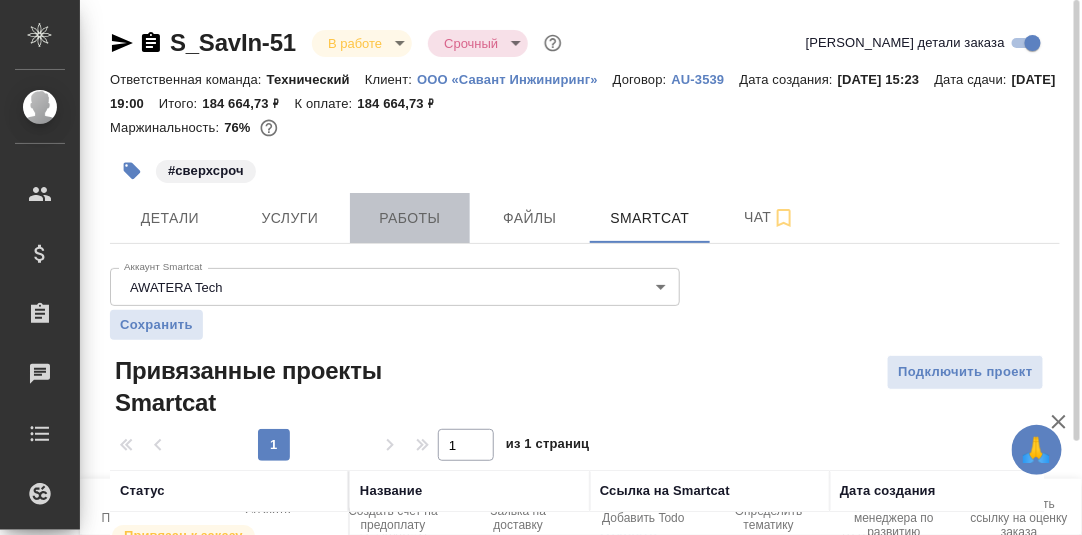click on "Работы" at bounding box center [410, 218] 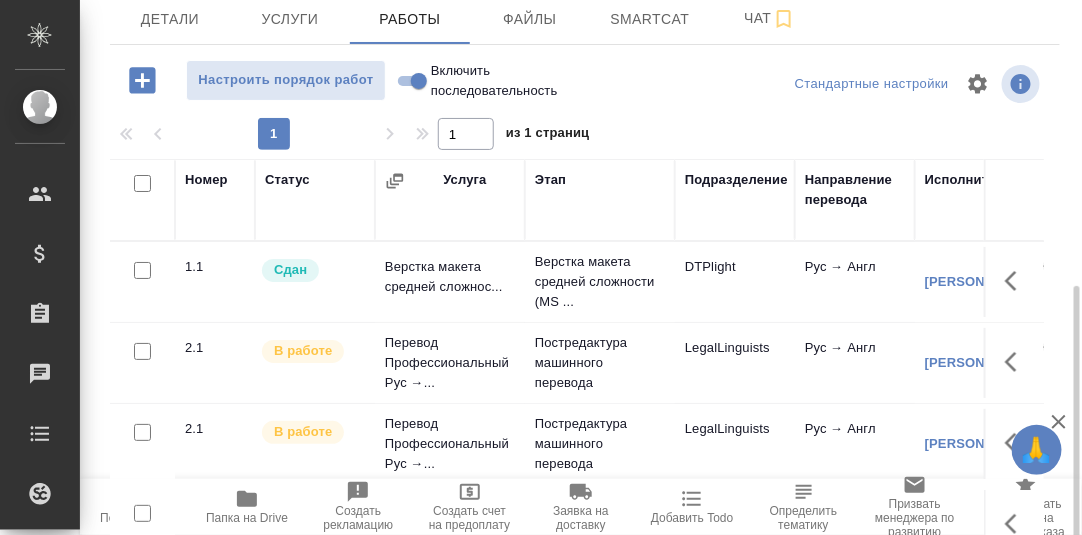 scroll, scrollTop: 324, scrollLeft: 0, axis: vertical 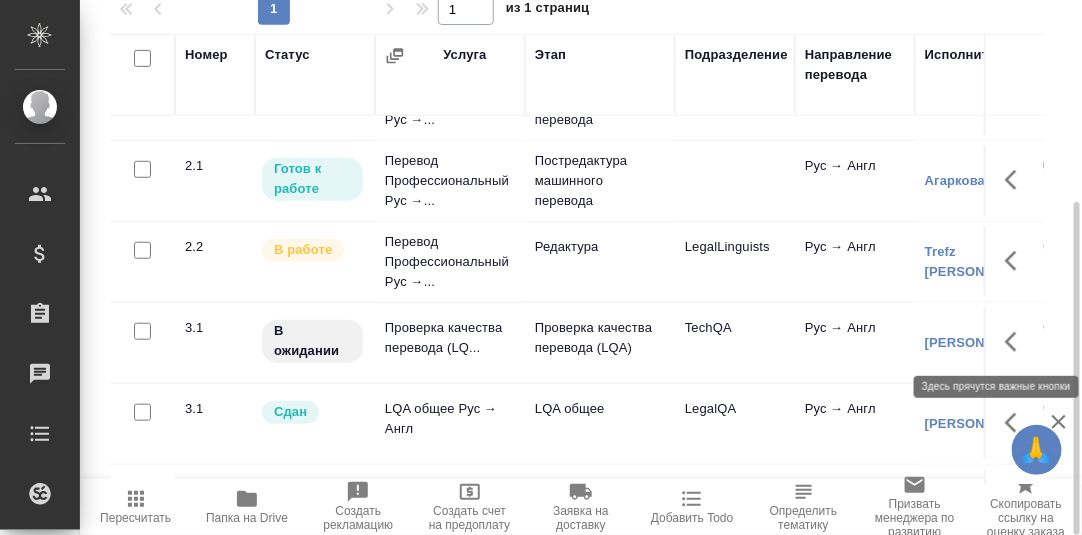 click 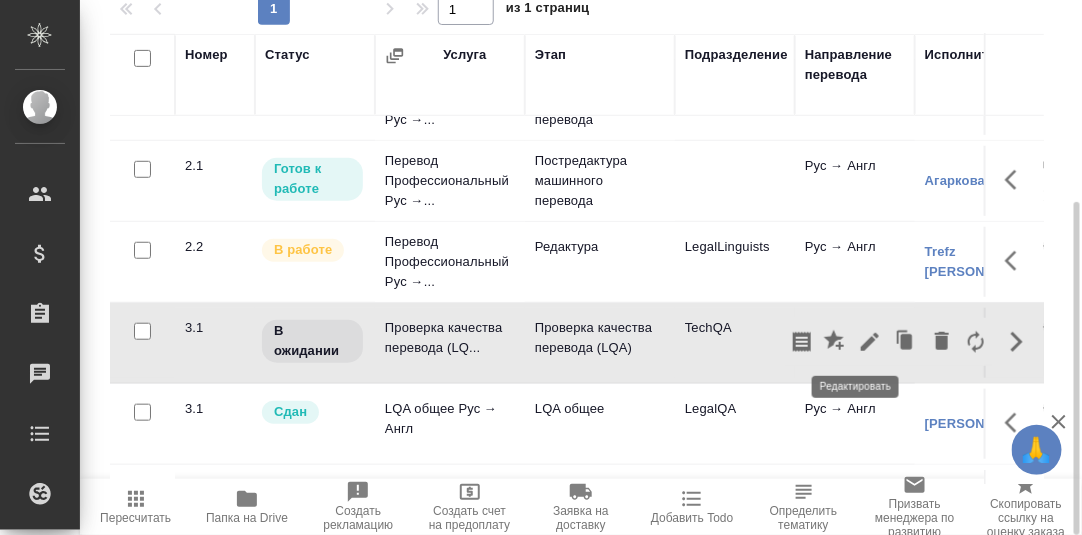 click 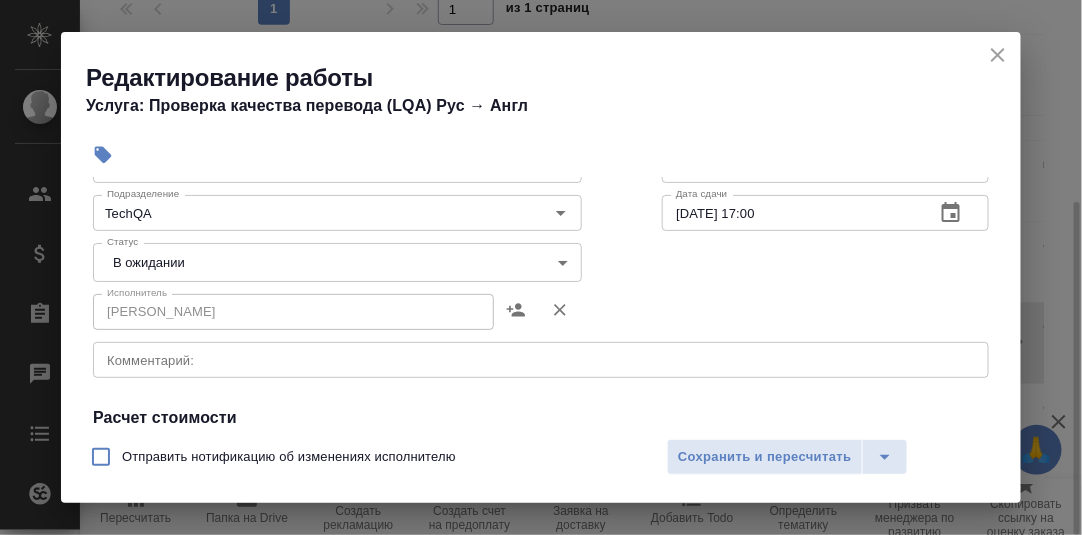 scroll, scrollTop: 200, scrollLeft: 0, axis: vertical 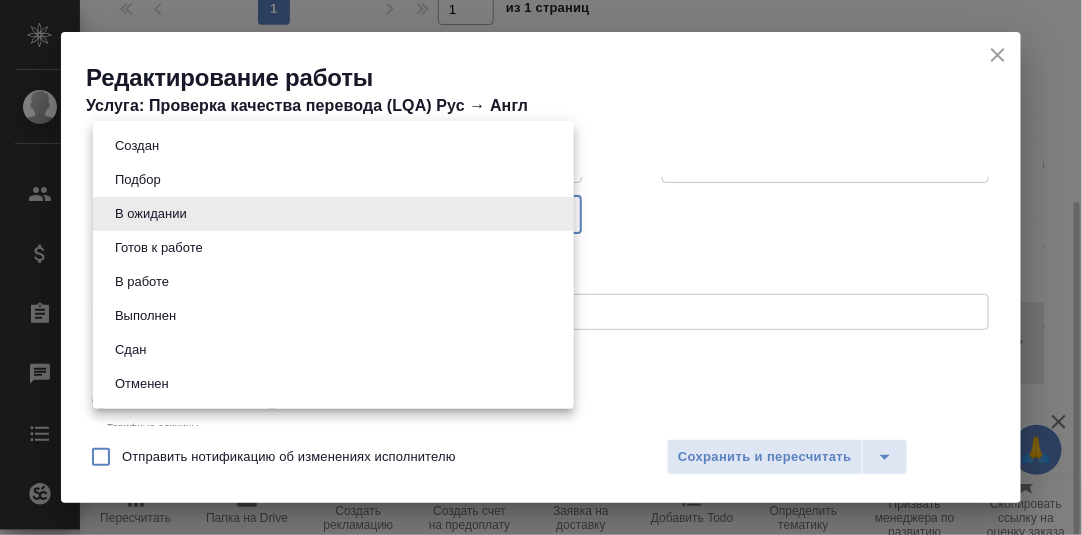 click on "🙏 .cls-1
fill:#fff;
AWATERA [PERSON_NAME] d.rumyantseva Клиенты Спецификации Заказы 0 Чаты Todo Проекты SC Исполнители Кандидаты Работы Входящие заявки Заявки на доставку Рекламации Проекты процессинга Конференции Выйти S_SavIn-51 В работе inProgress Срочный urgent Кратко детали заказа Ответственная команда: Технический Клиент: ООО «Савант Инжиниринг» Договор: AU-3539 Дата создания: [DATE] 15:23 Дата сдачи: [DATE] 19:00 Итого: 184 664,73 ₽ К оплате: 184 664,73 ₽ Маржинальность: 76% #сверхсроч Детали Услуги Работы Файлы Smartcat Чат Настроить порядок работ Включить последовательность 1 1" at bounding box center (541, 267) 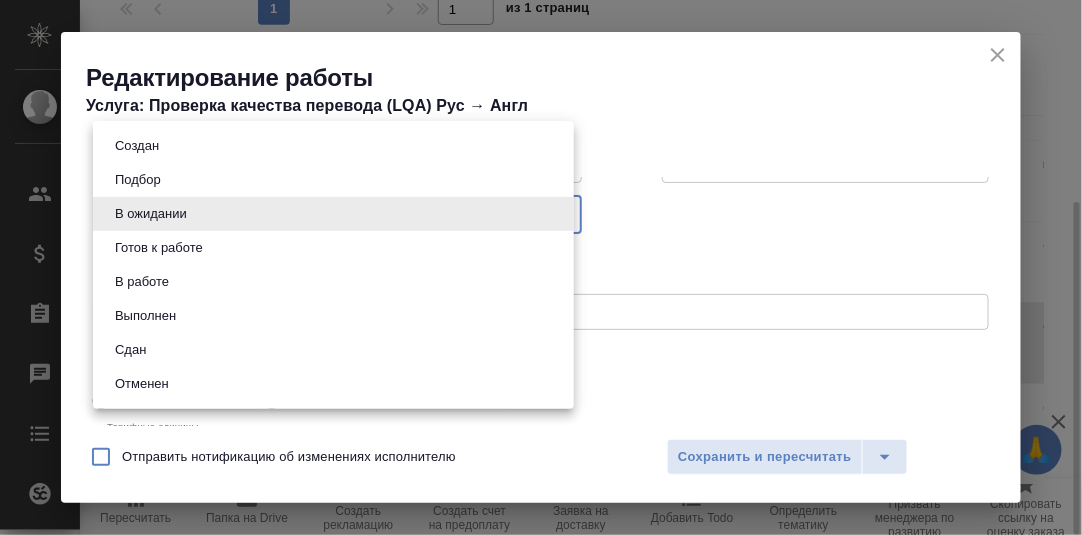 click on "В работе" at bounding box center (142, 282) 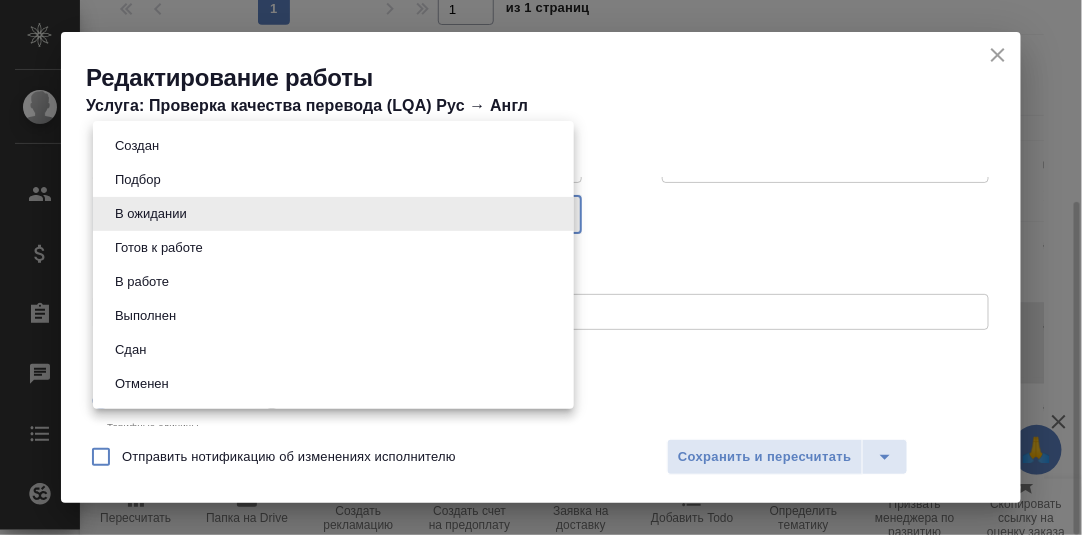 type on "inProgress" 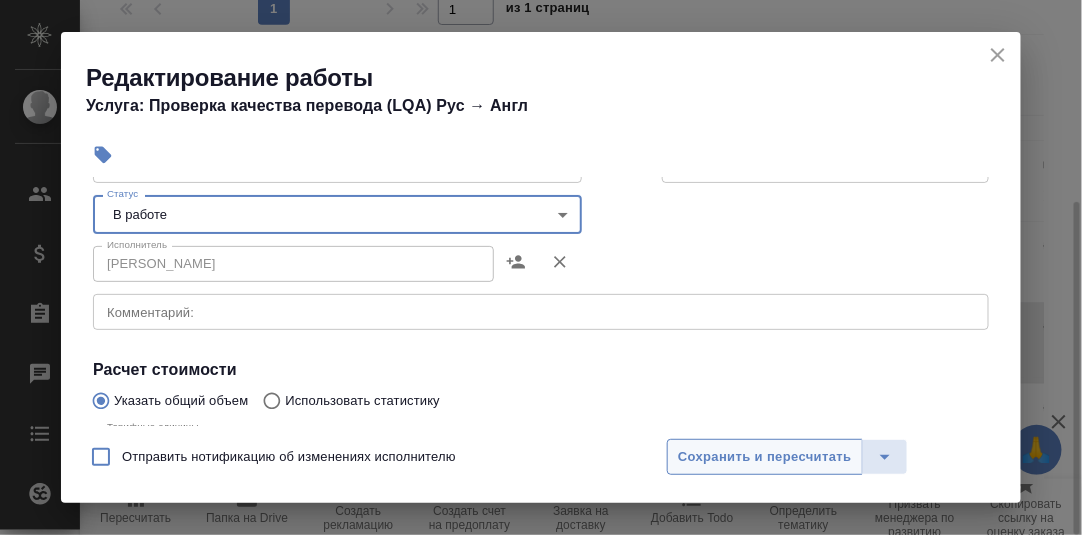 click on "Сохранить и пересчитать" at bounding box center [765, 457] 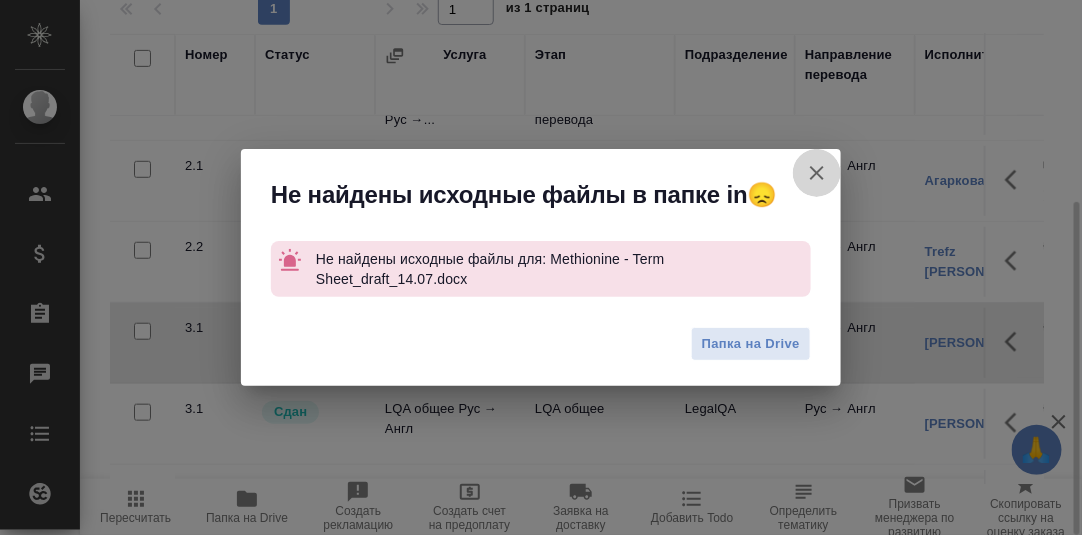 click 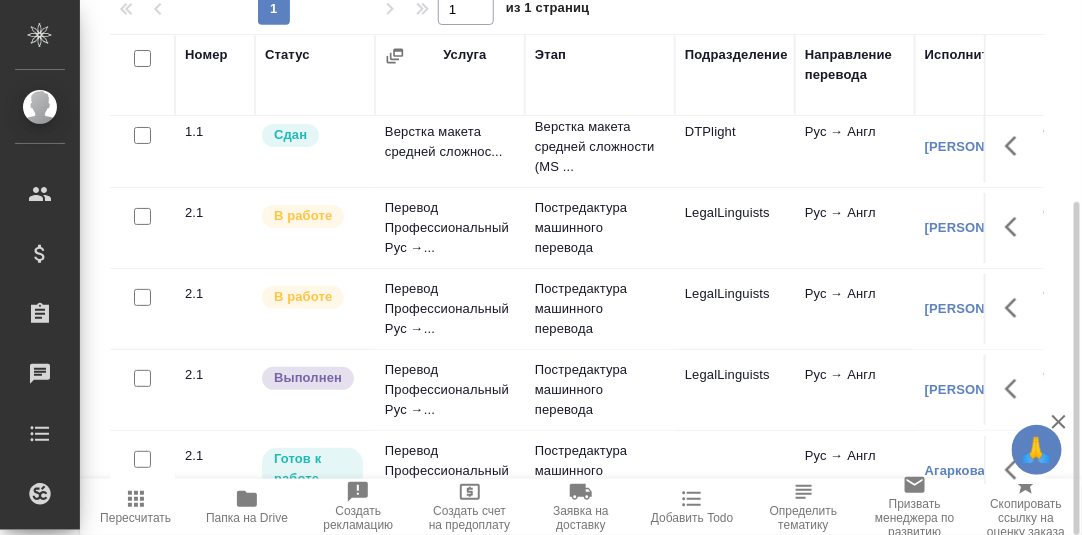 scroll, scrollTop: 0, scrollLeft: 0, axis: both 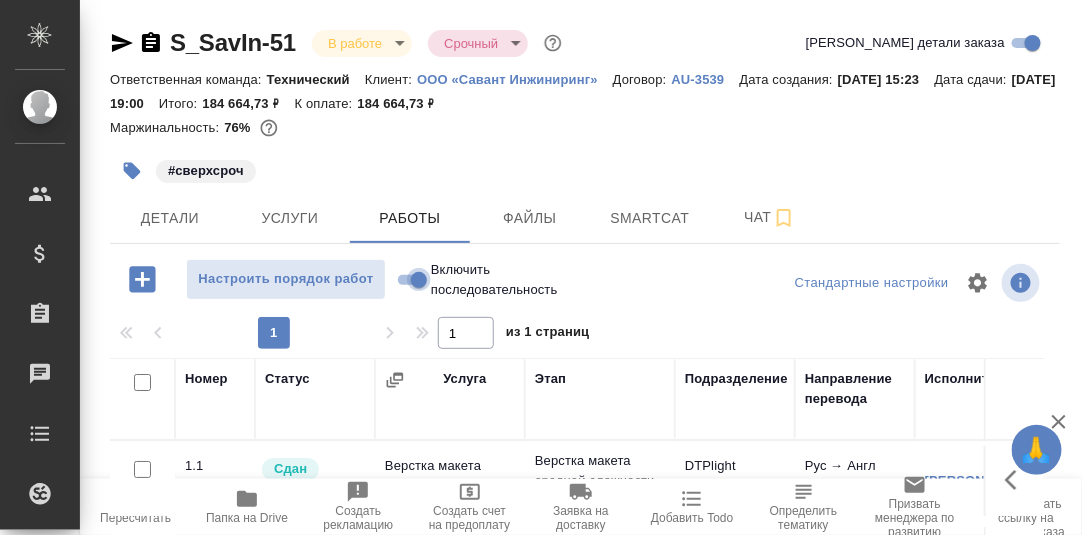 click on "Включить последовательность" at bounding box center (419, 280) 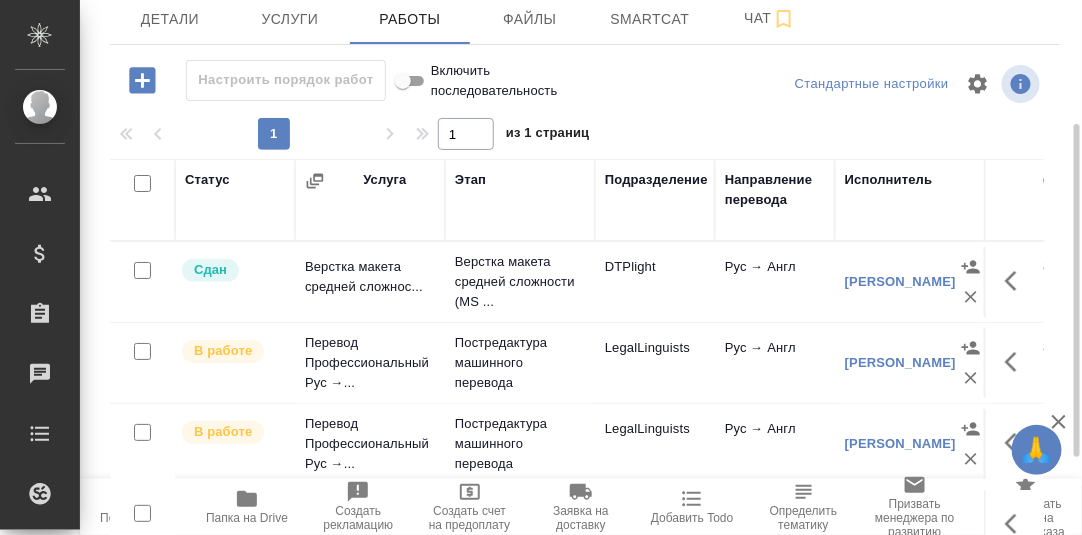 scroll, scrollTop: 324, scrollLeft: 0, axis: vertical 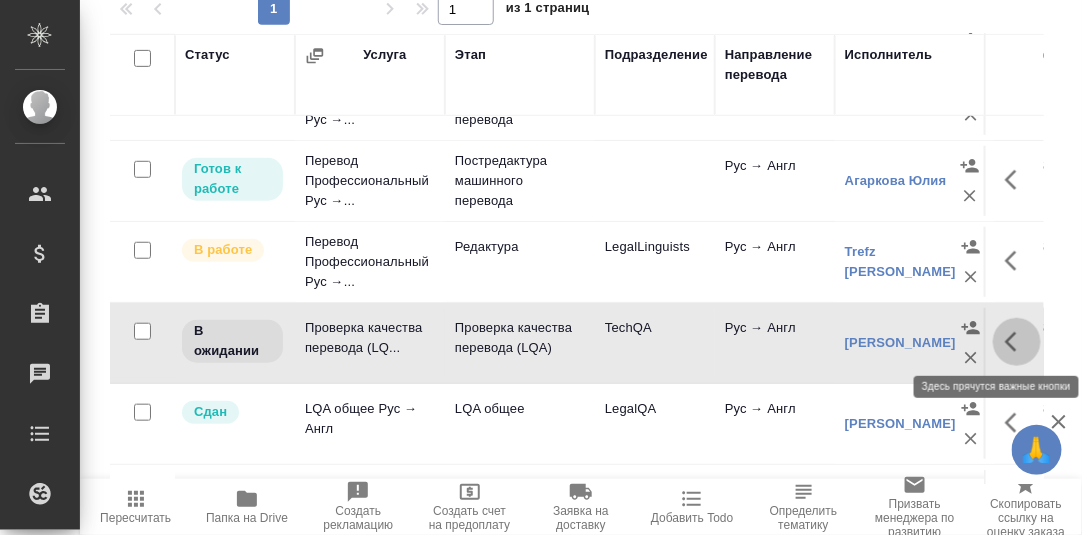 click 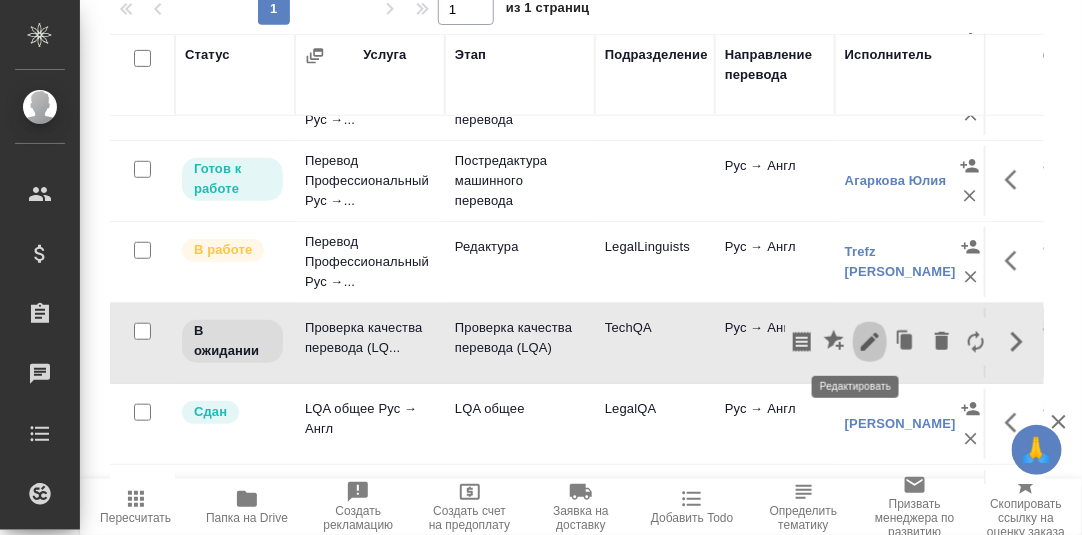 click 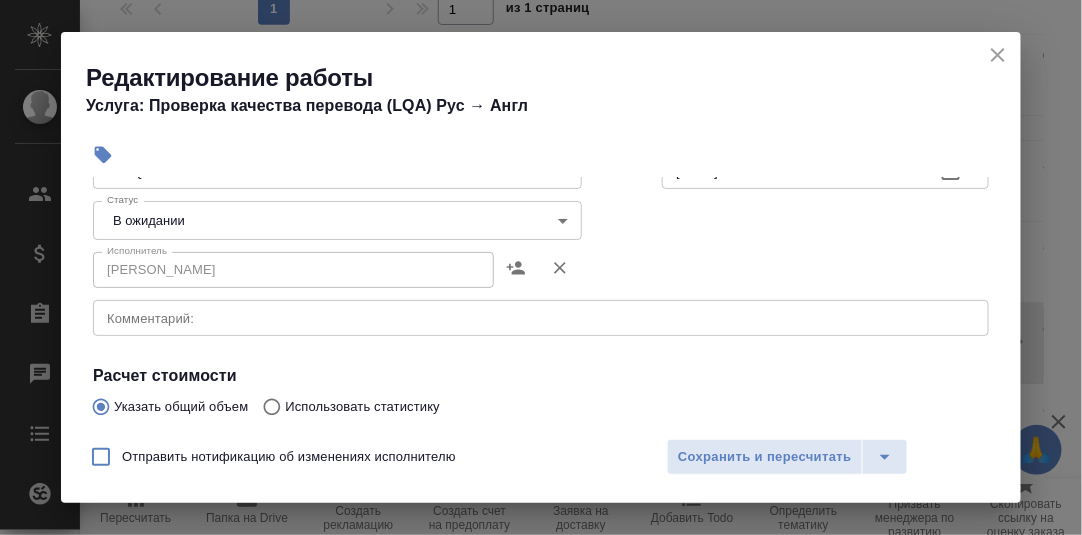 scroll, scrollTop: 200, scrollLeft: 0, axis: vertical 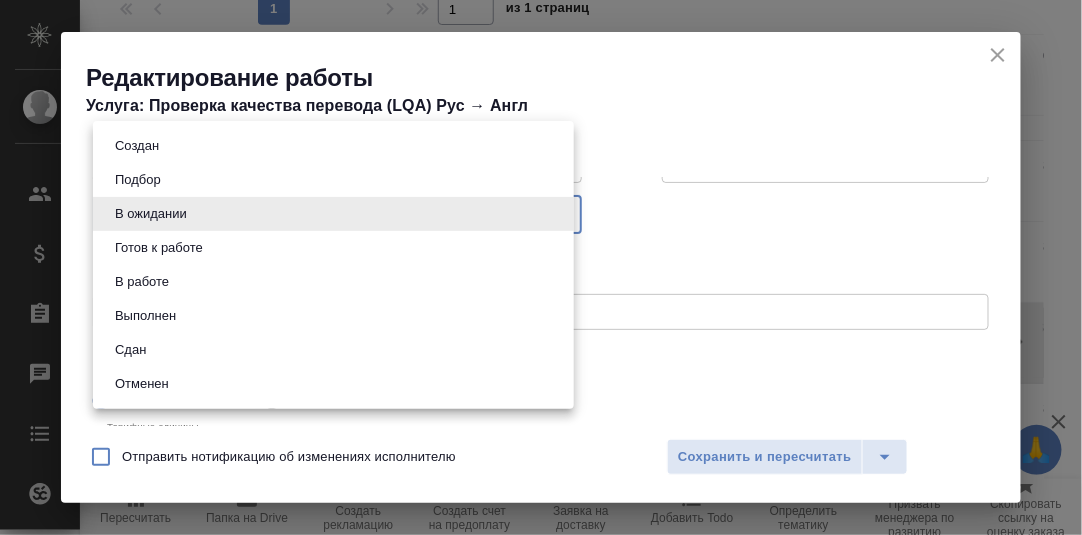 click on "🙏 .cls-1
fill:#fff;
AWATERA [PERSON_NAME] d.rumyantseva Клиенты Спецификации Заказы 0 Чаты Todo Проекты SC Исполнители Кандидаты Работы Входящие заявки Заявки на доставку Рекламации Проекты процессинга Конференции Выйти S_SavIn-51 В работе inProgress Срочный urgent Кратко детали заказа Ответственная команда: Технический Клиент: ООО «Савант Инжиниринг» Договор: AU-3539 Дата создания: [DATE] 15:23 Дата сдачи: [DATE] 19:00 Итого: 184 664,73 ₽ К оплате: 184 664,73 ₽ Маржинальность: 76% #сверхсроч Детали Услуги Работы Файлы Smartcat Чат Настроить порядок работ Включить последовательность 1 1" at bounding box center [541, 267] 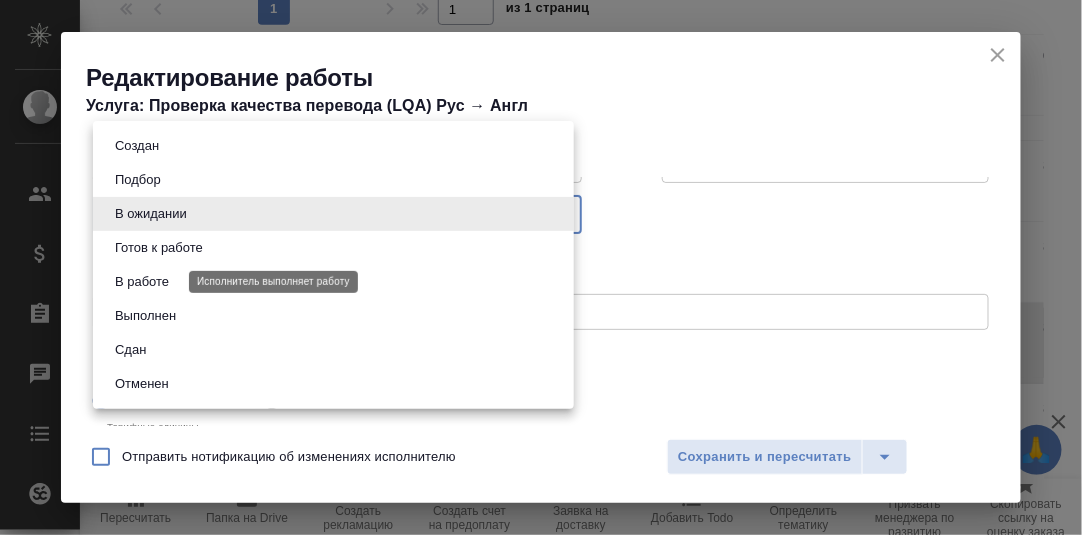 click on "В работе" at bounding box center [142, 282] 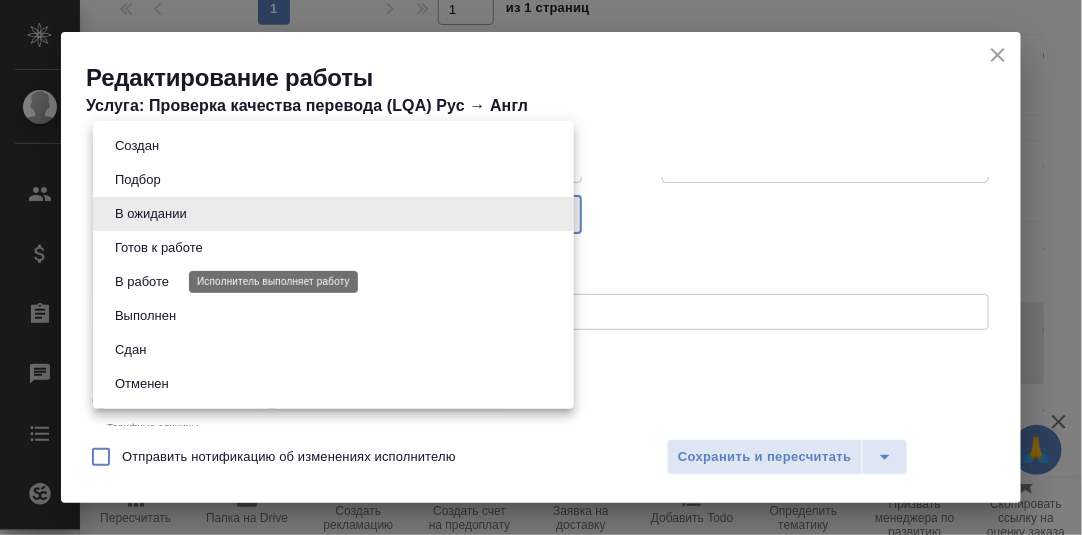 type on "inProgress" 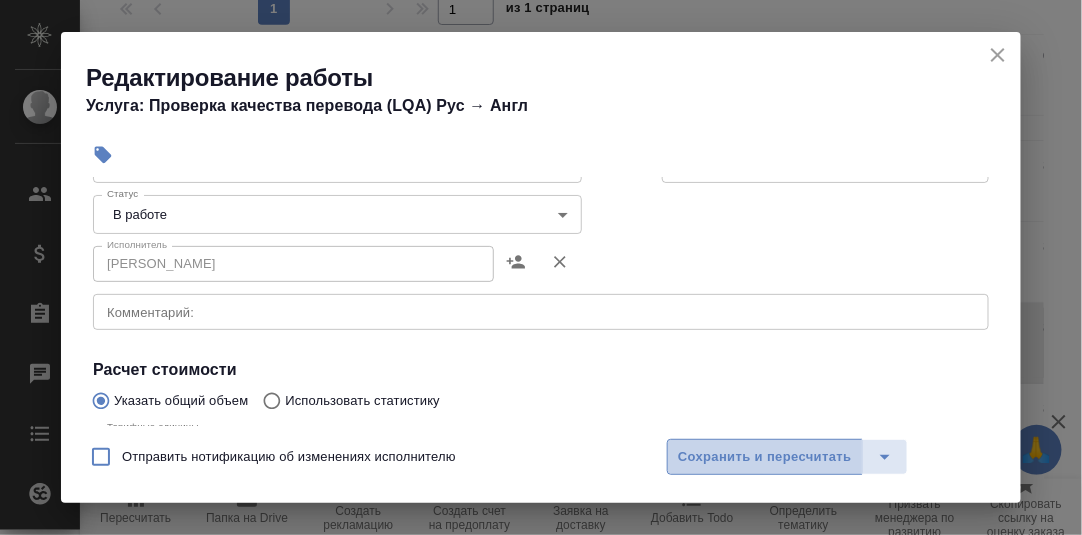 click on "Сохранить и пересчитать" at bounding box center [765, 457] 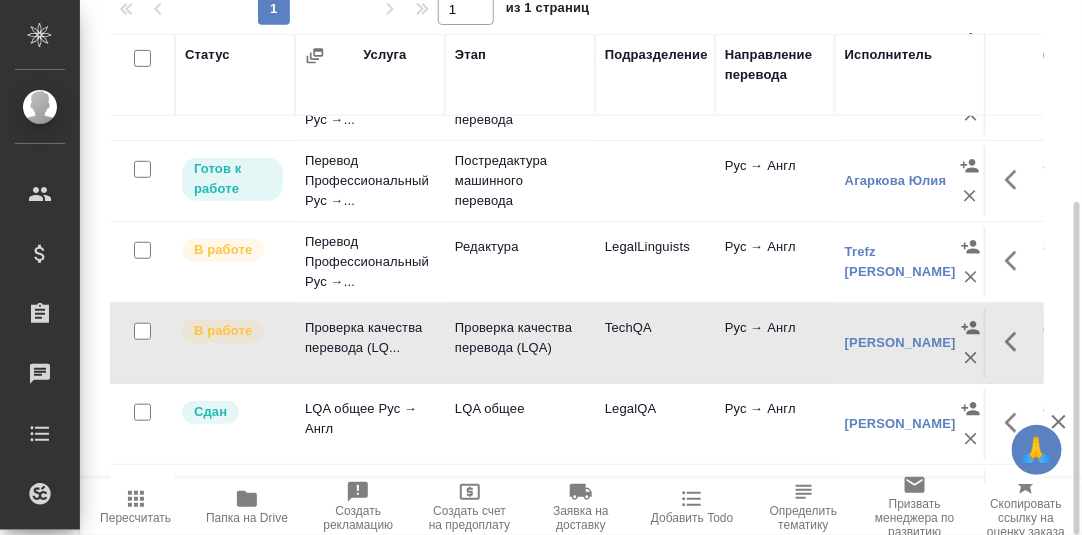 scroll, scrollTop: 0, scrollLeft: 0, axis: both 